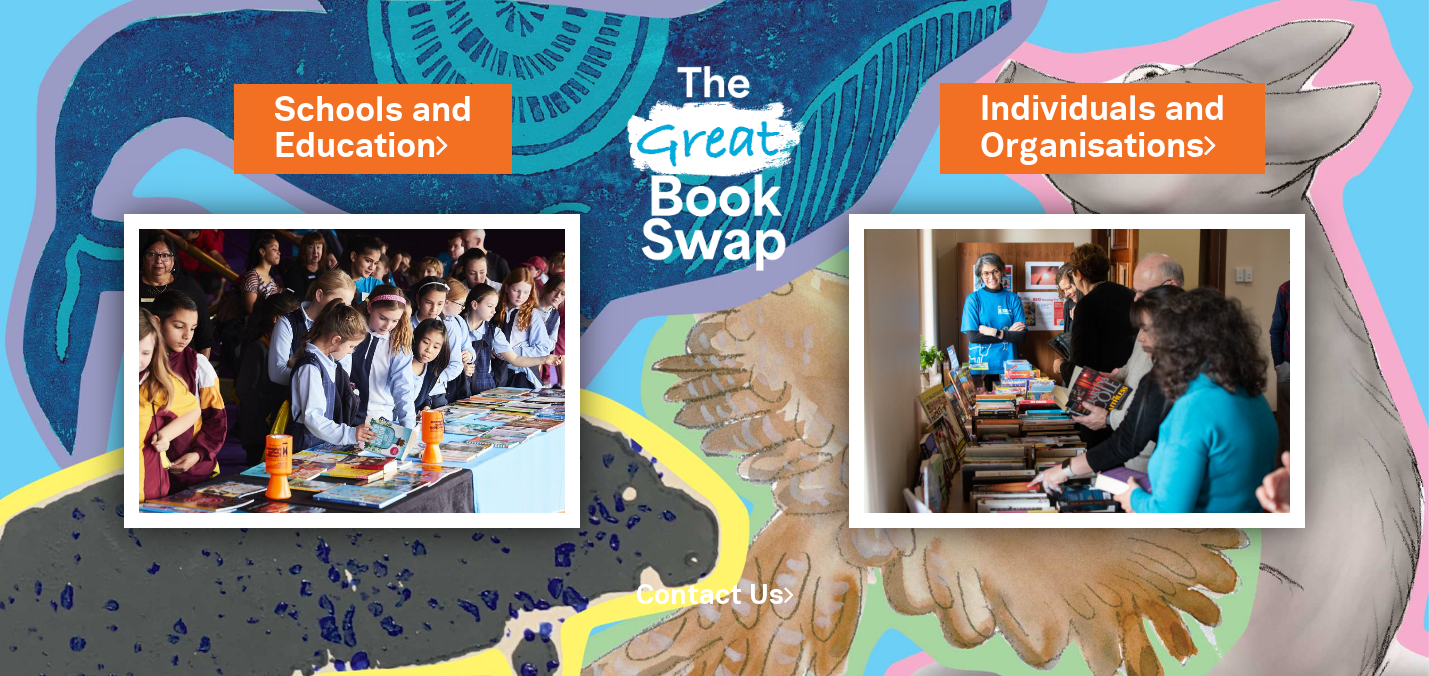 scroll, scrollTop: 0, scrollLeft: 0, axis: both 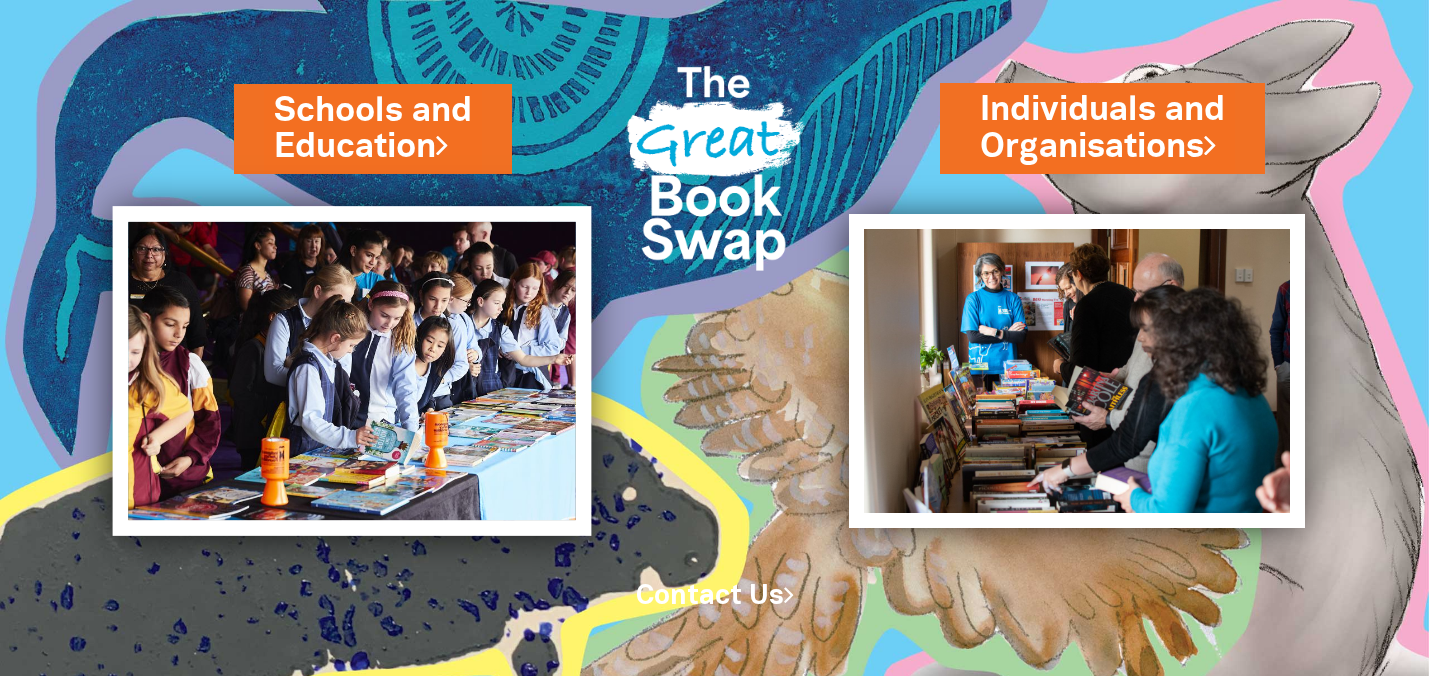 click at bounding box center [352, 371] 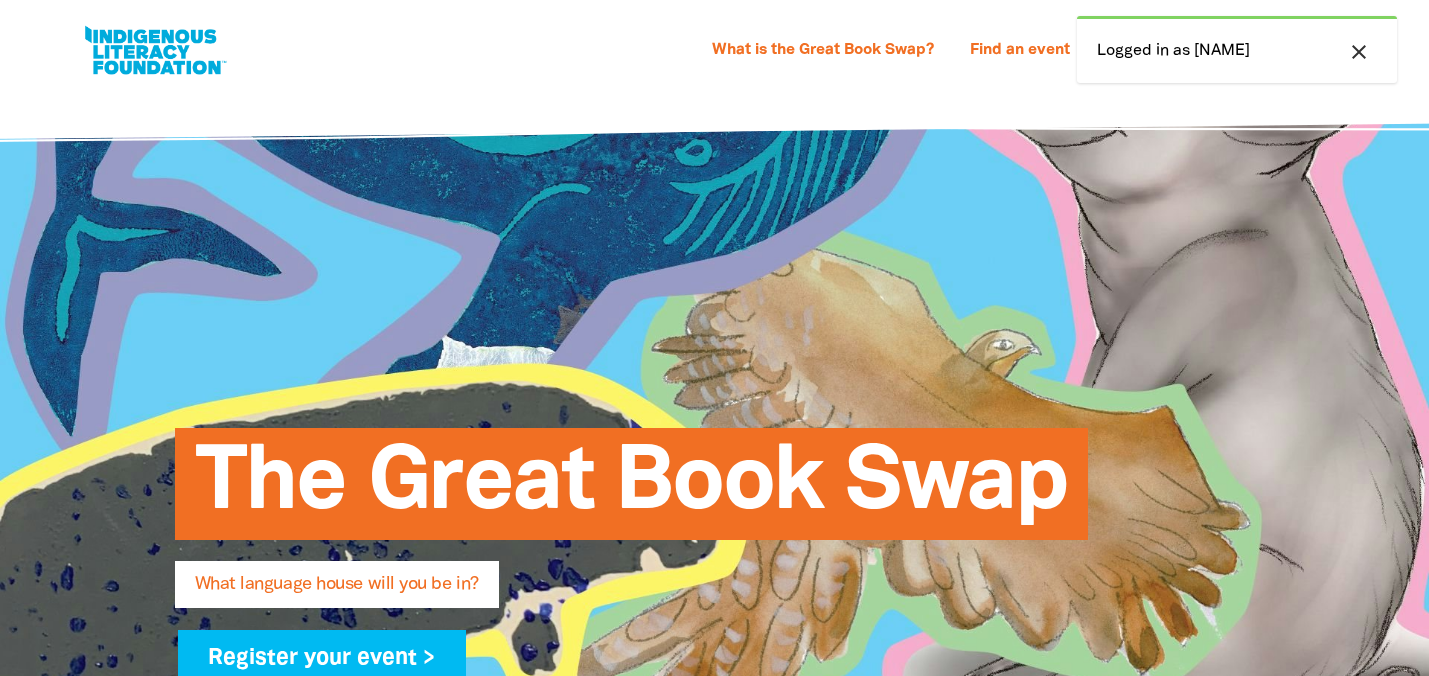 select on "early-learning" 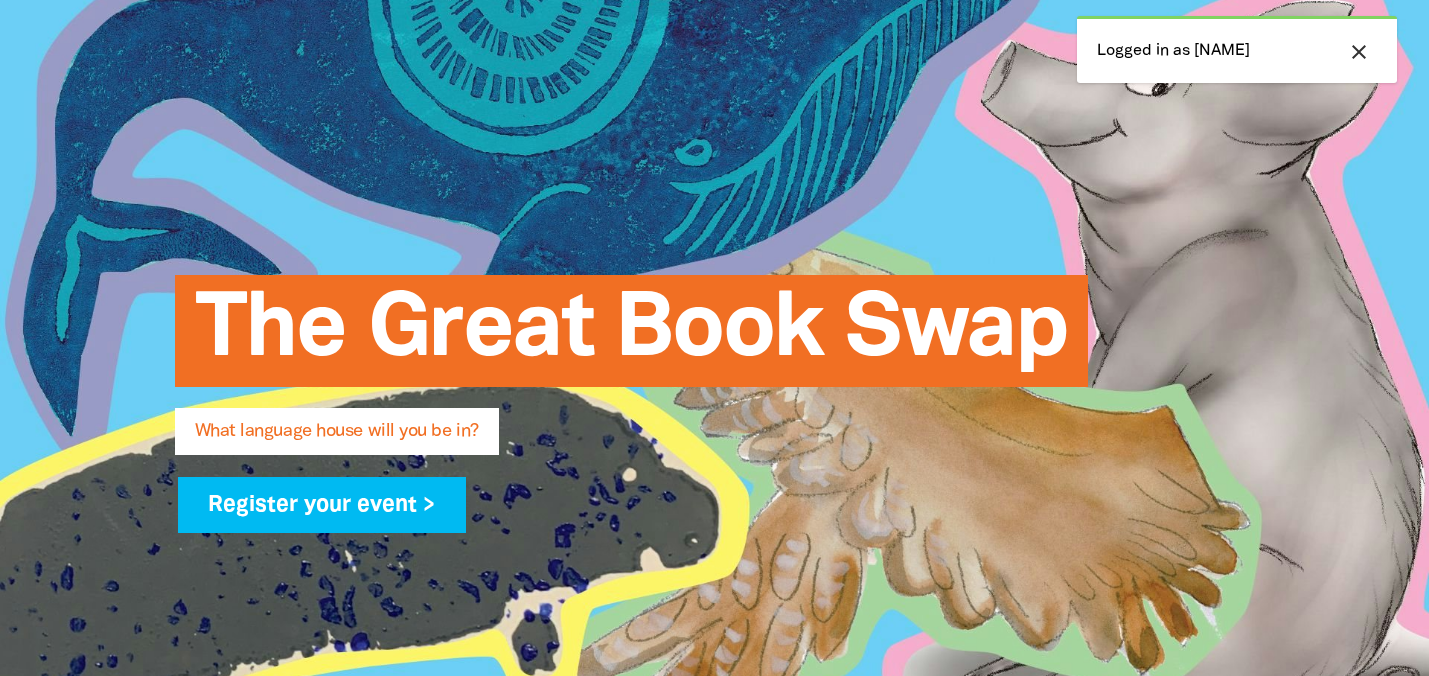 scroll, scrollTop: 155, scrollLeft: 0, axis: vertical 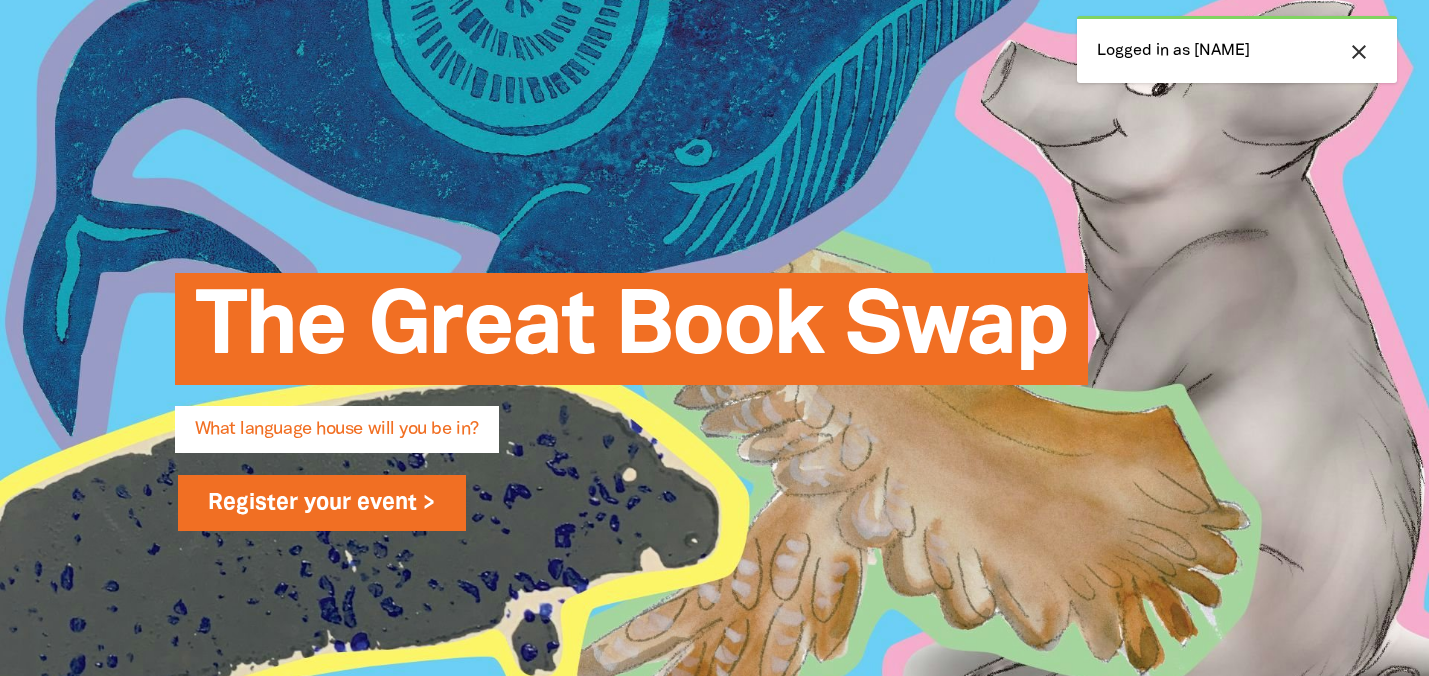 click on "Register your event >" at bounding box center (322, 503) 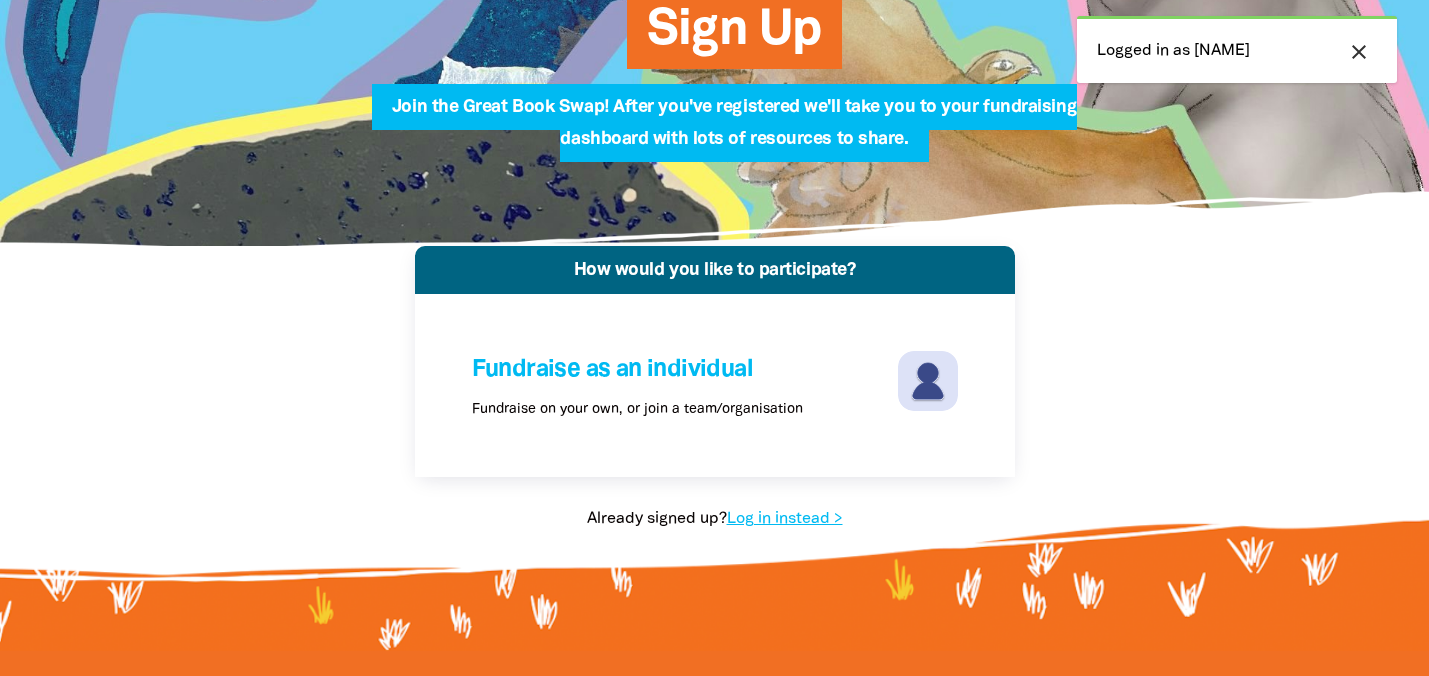 scroll, scrollTop: 227, scrollLeft: 0, axis: vertical 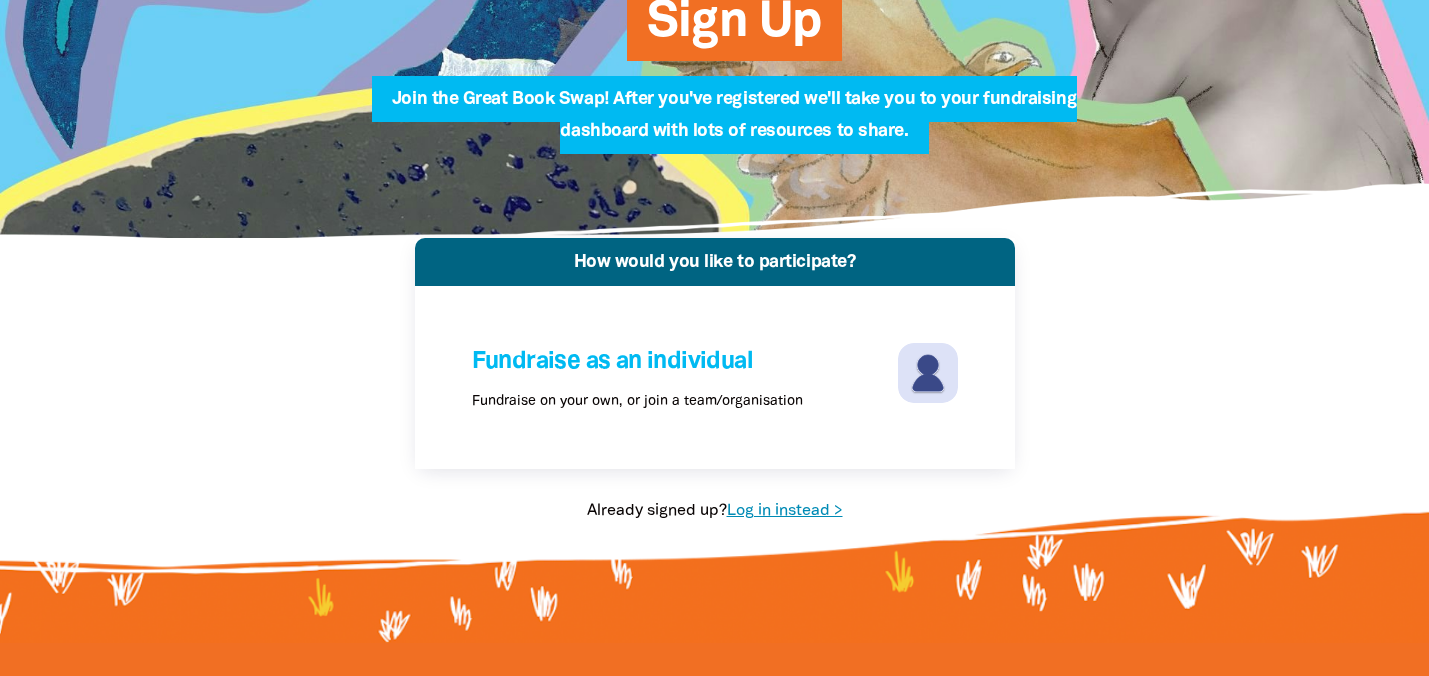 click on "Log in instead >" at bounding box center [785, 511] 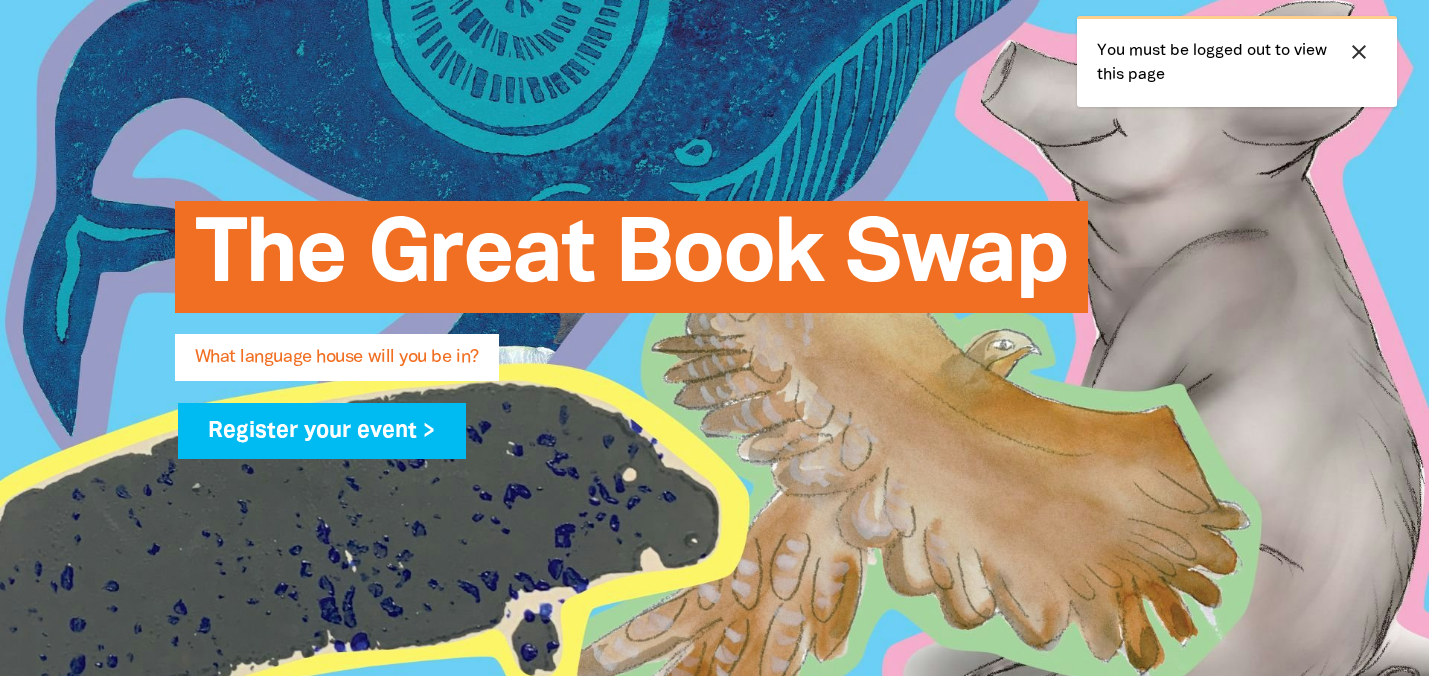 scroll, scrollTop: 0, scrollLeft: 0, axis: both 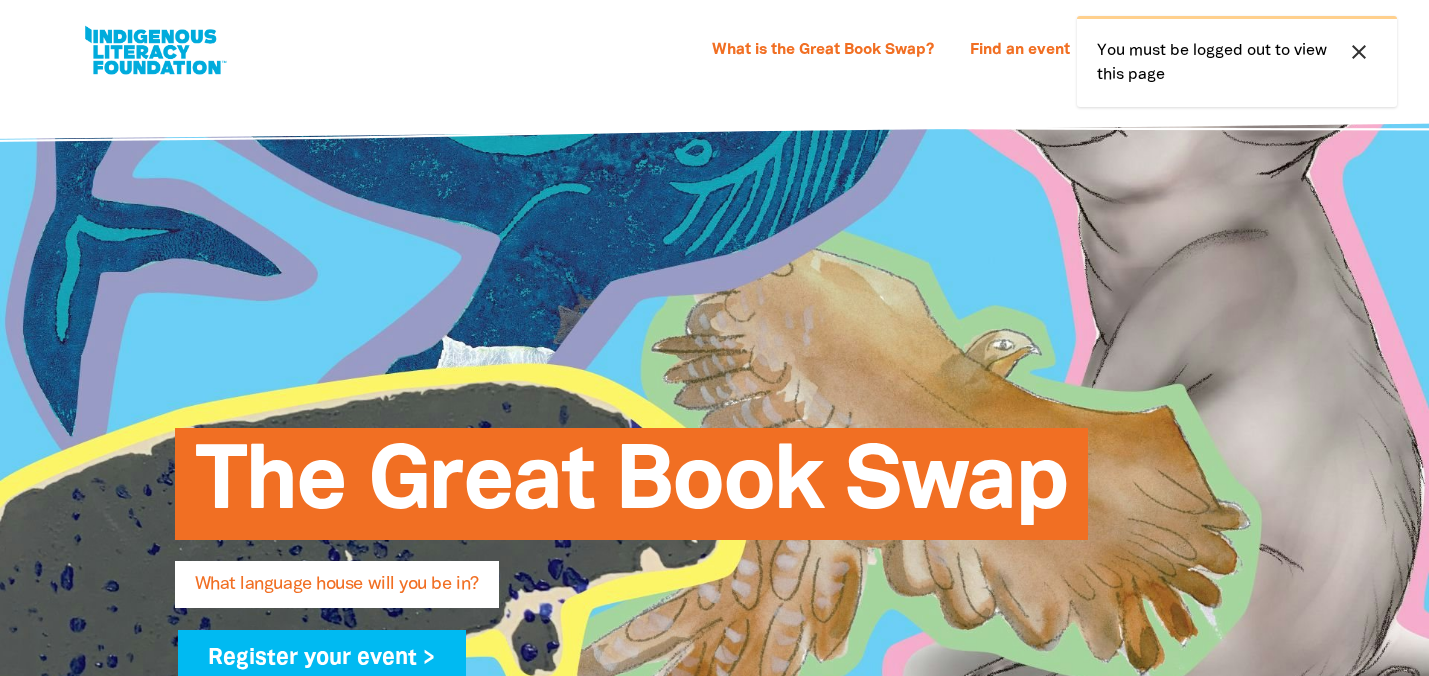 click on "close" at bounding box center [1359, 52] 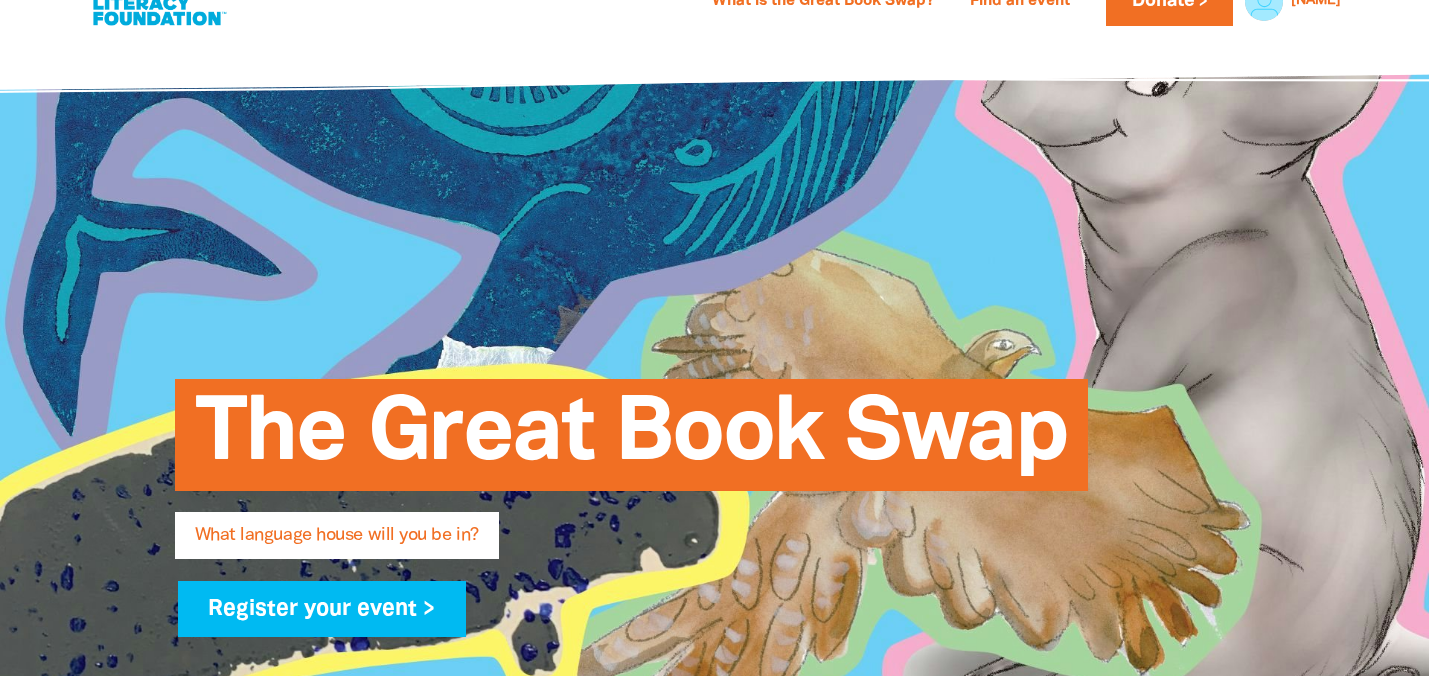 scroll, scrollTop: 0, scrollLeft: 0, axis: both 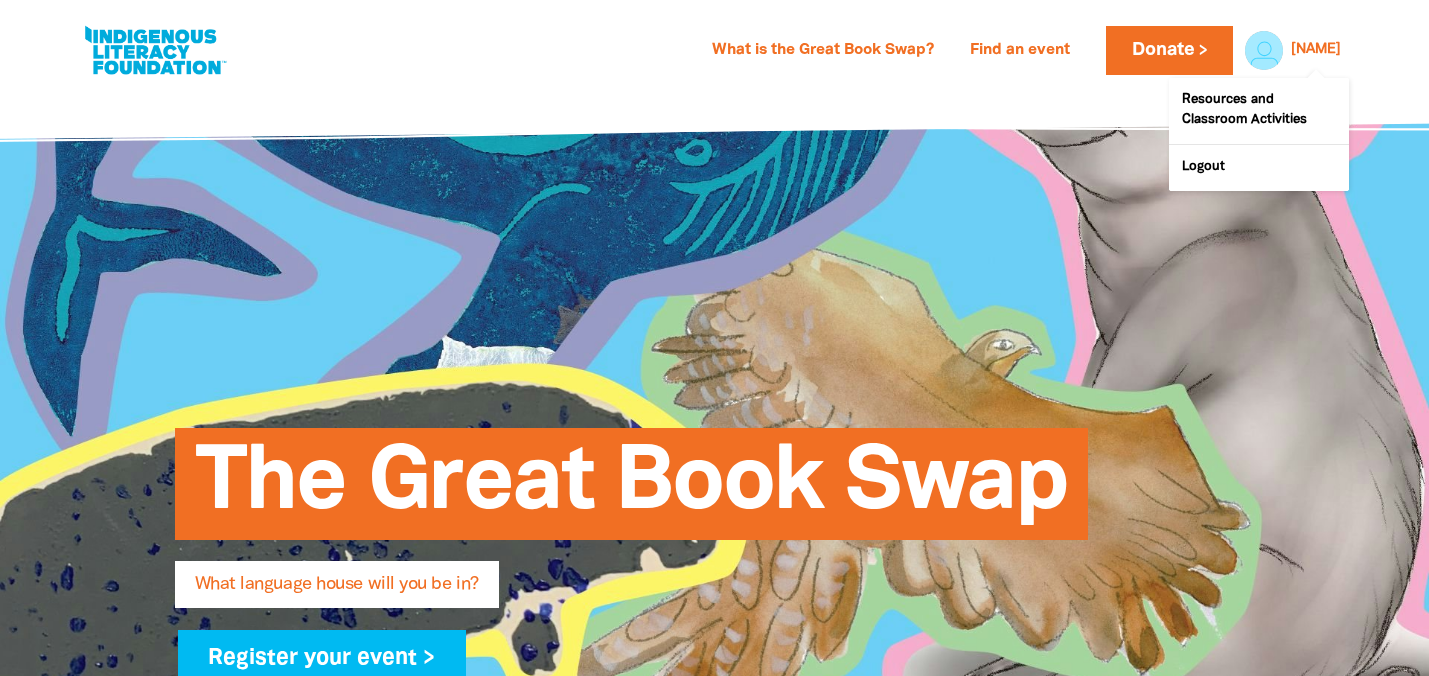 click on "[FIRST]" at bounding box center [1316, 50] 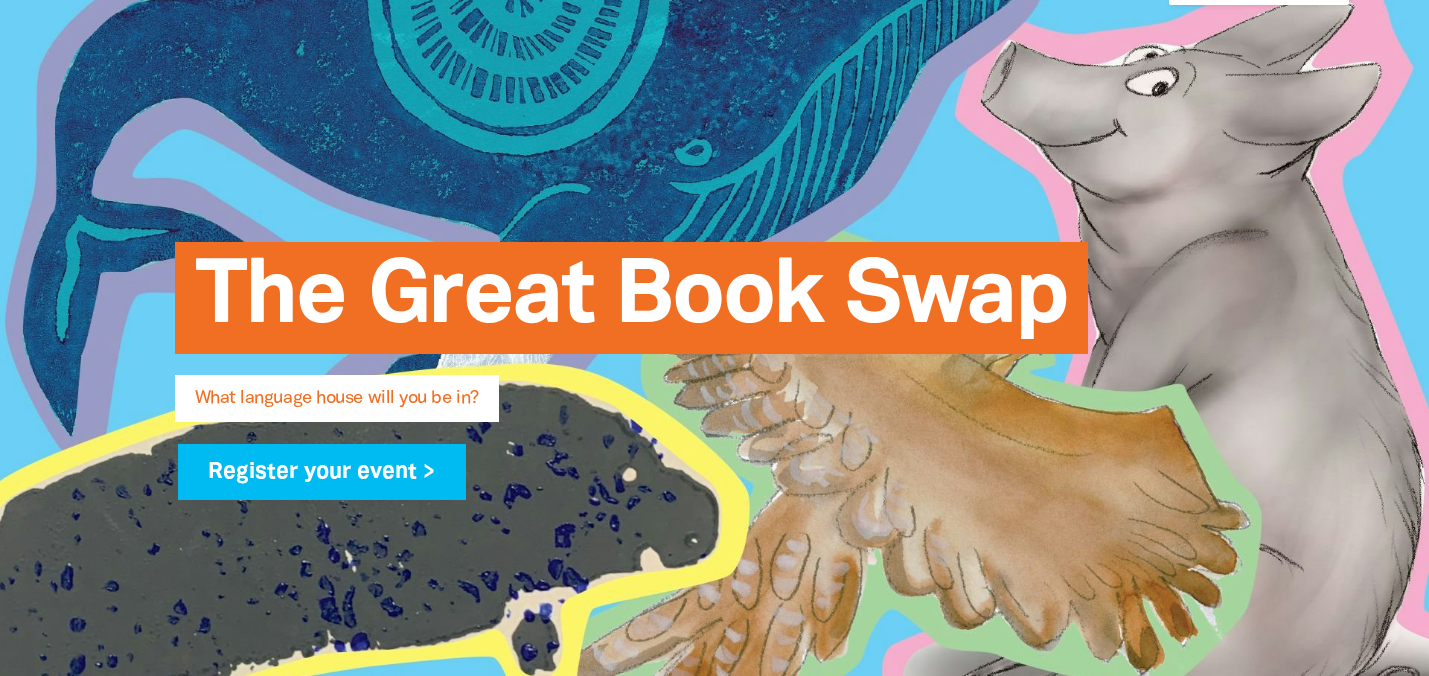 scroll, scrollTop: 193, scrollLeft: 0, axis: vertical 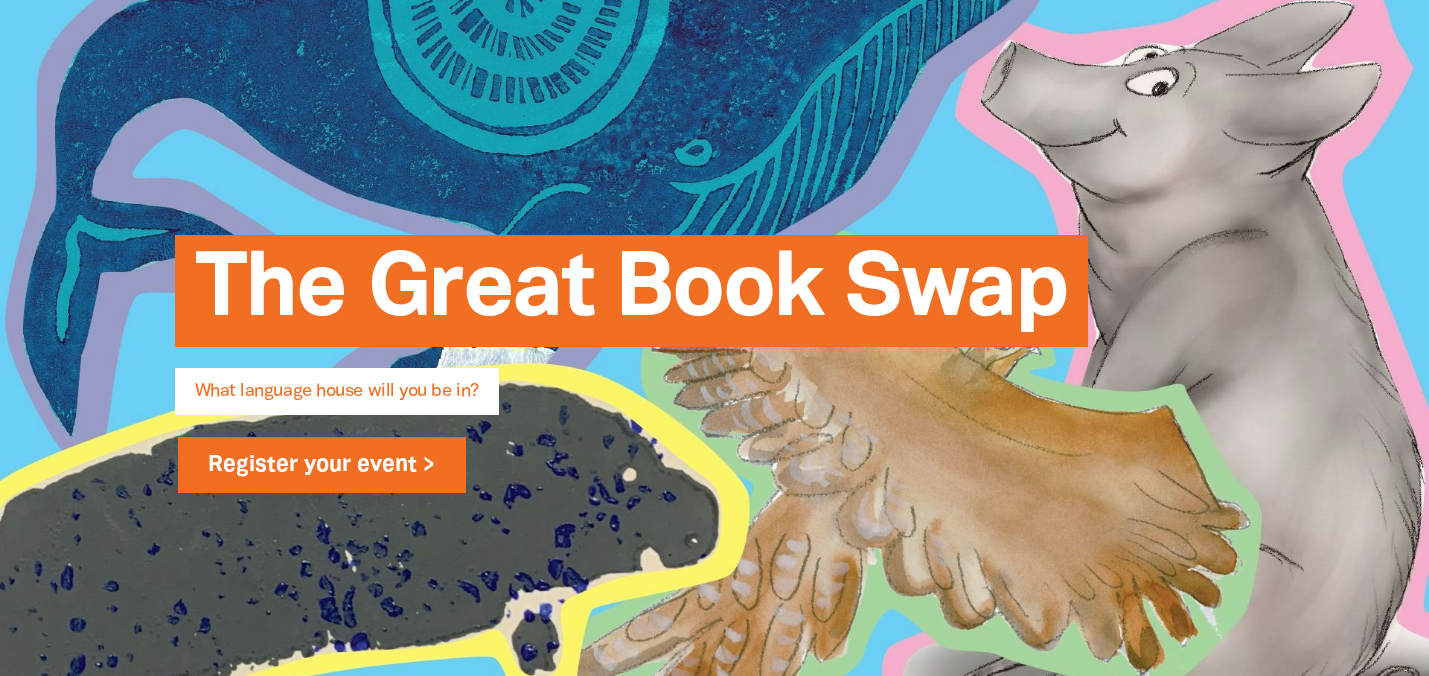 click on "Register your event >" at bounding box center (322, 465) 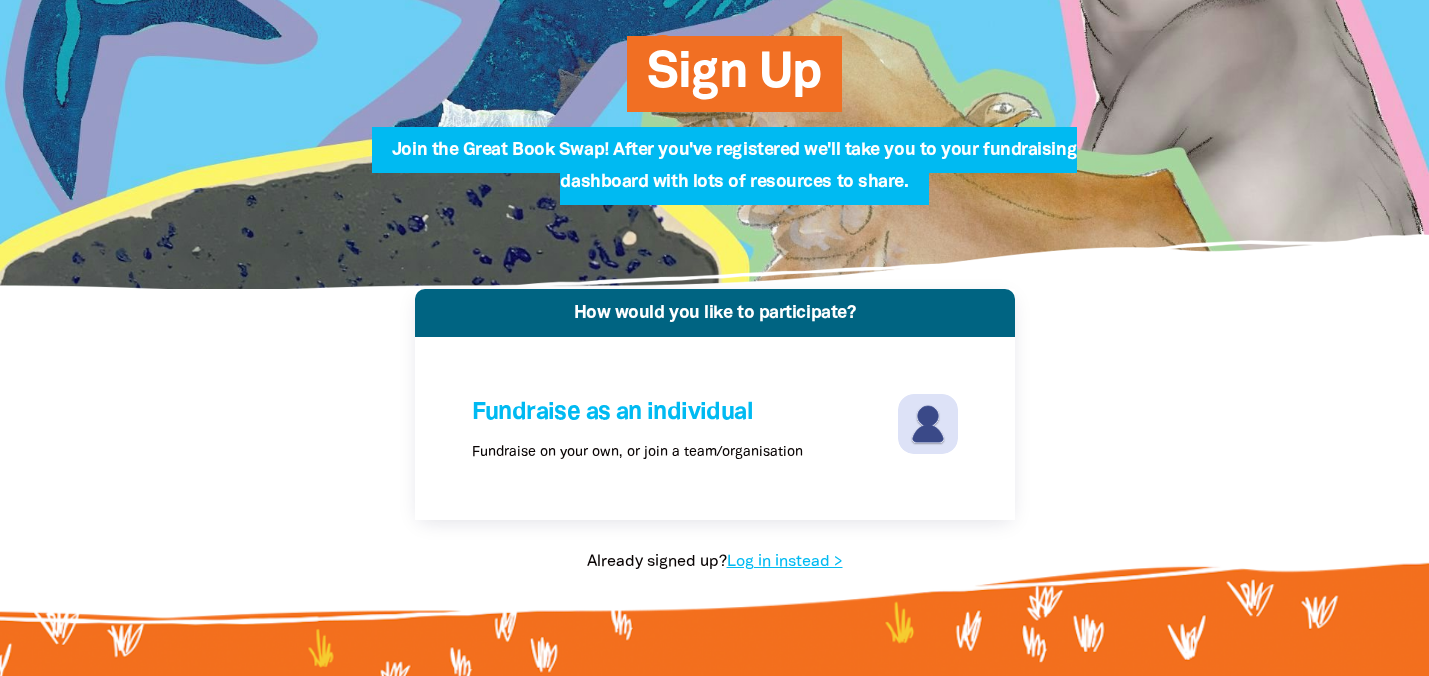scroll, scrollTop: 218, scrollLeft: 0, axis: vertical 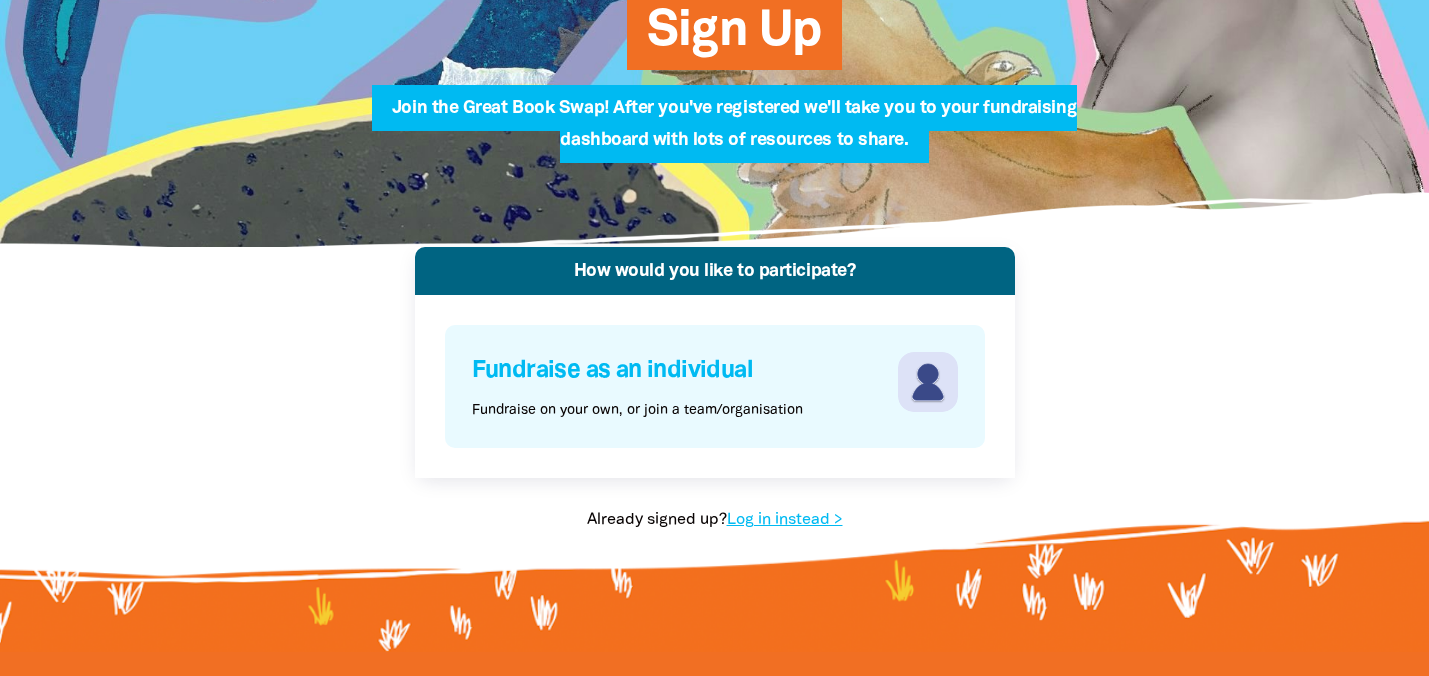 click on "Fundraise as an individual Fundraise on your own, or join a team/organisation" at bounding box center (715, 386) 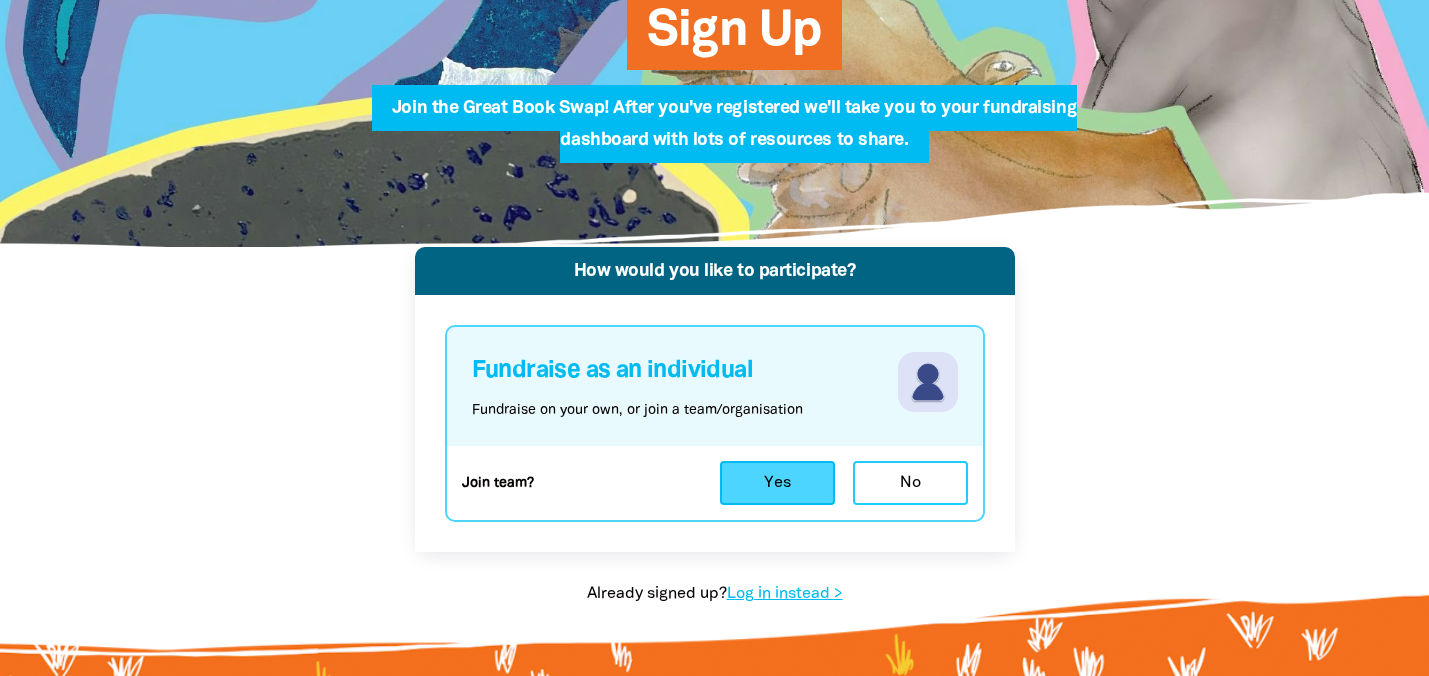 click on "Yes" at bounding box center (777, 483) 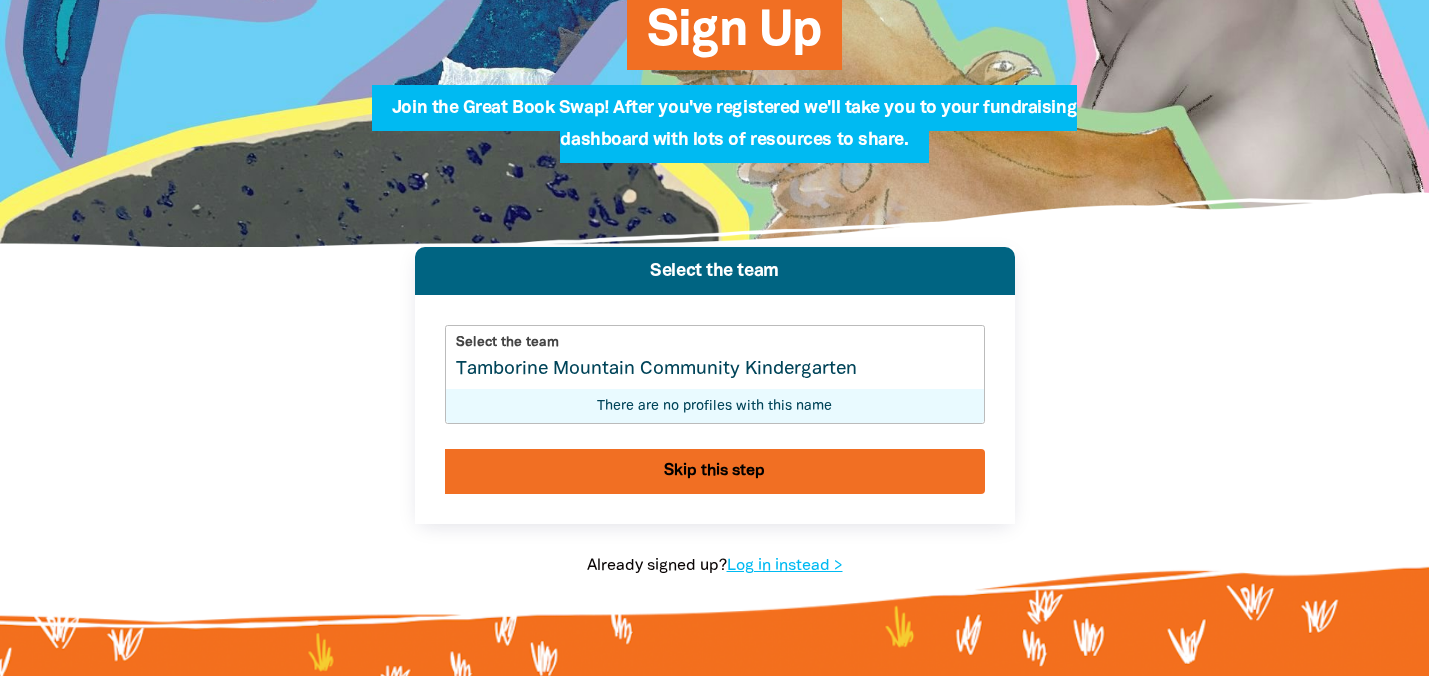 type on "Tamborine Mountain Community Kindergarten" 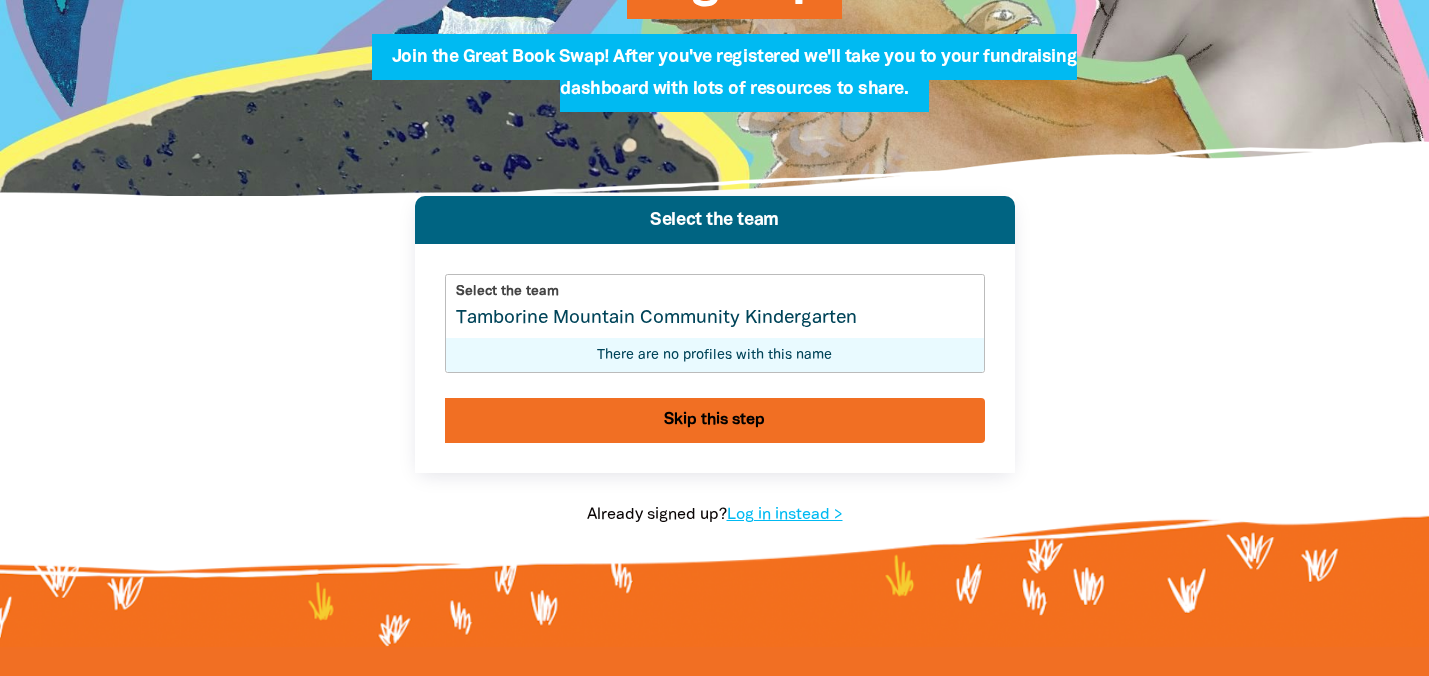 select on "early-learning" 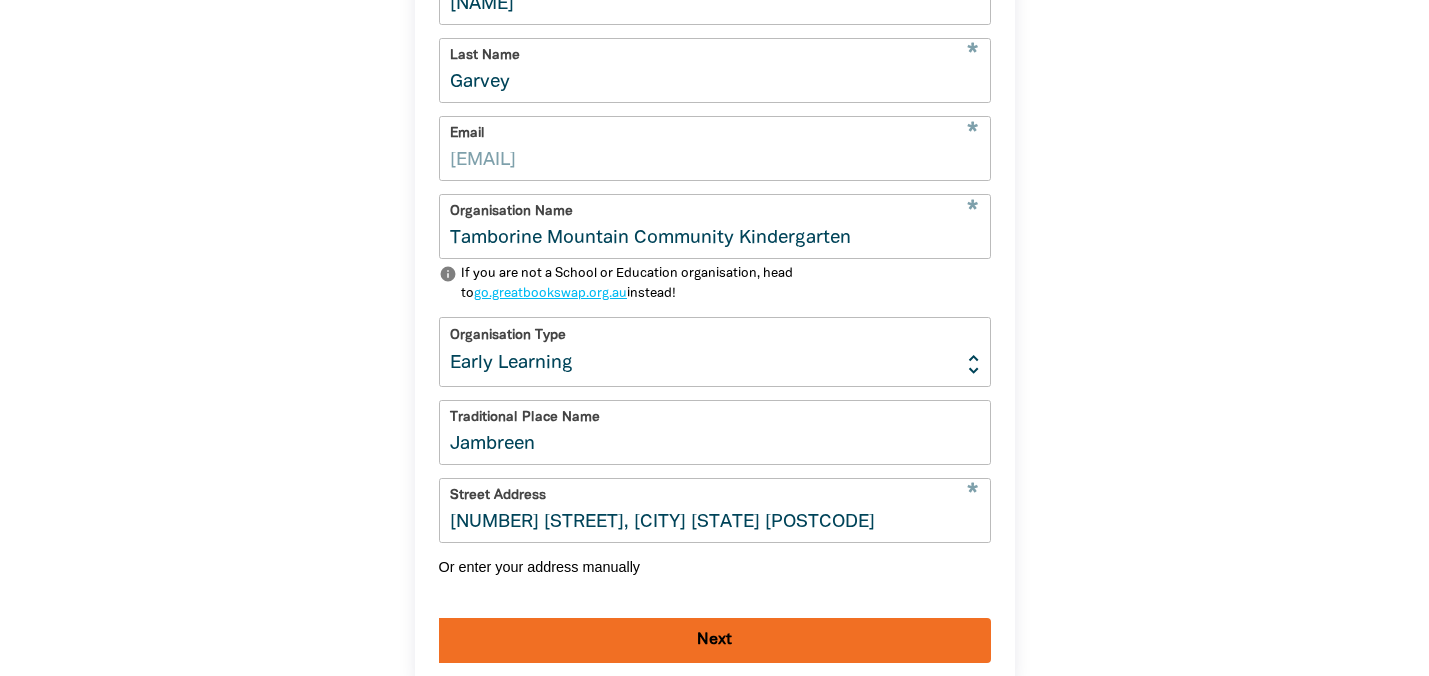 scroll, scrollTop: 671, scrollLeft: 0, axis: vertical 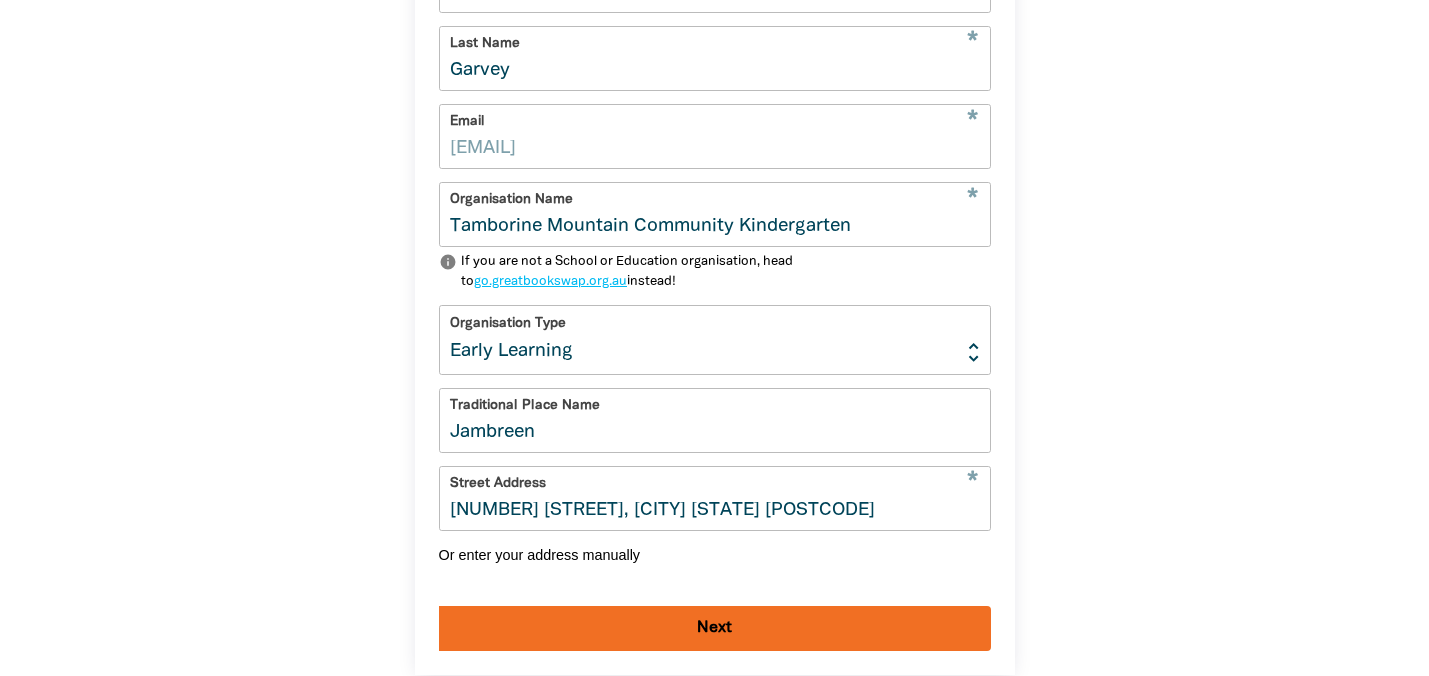 click on "Next" at bounding box center [715, 628] 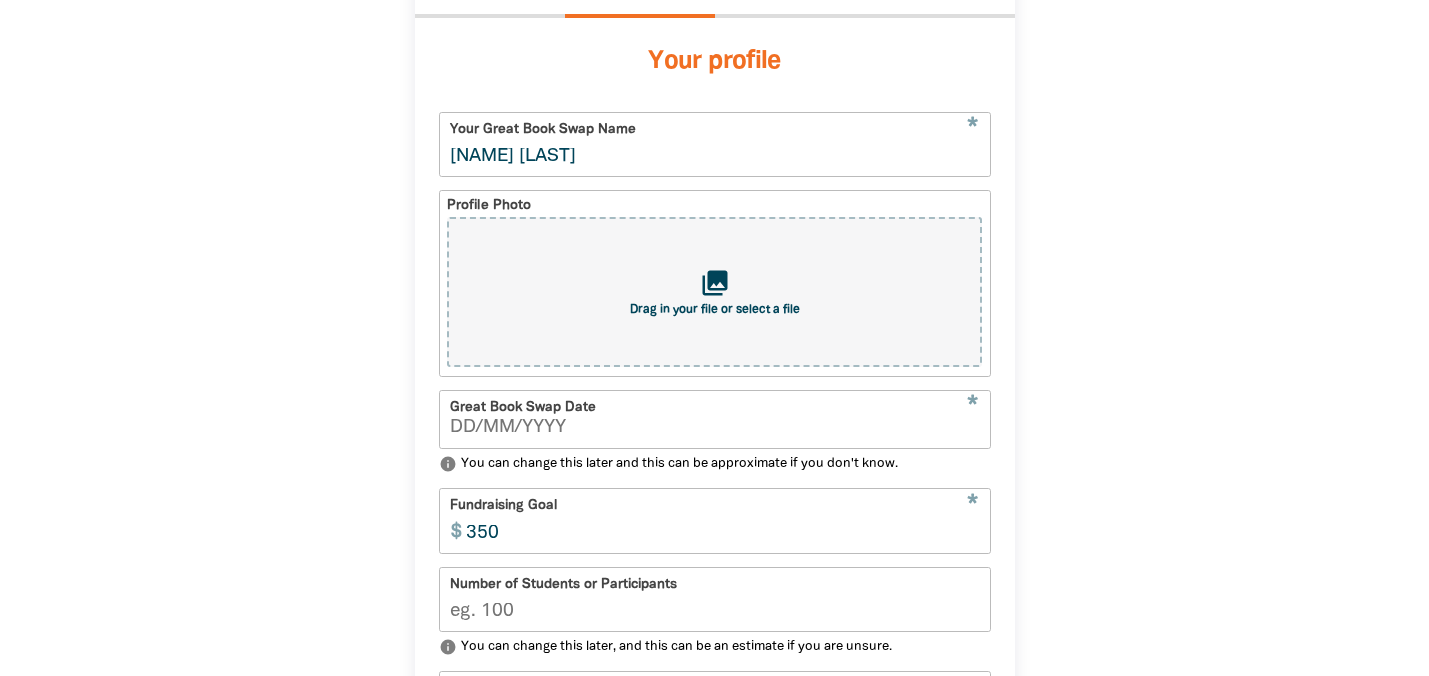 scroll, scrollTop: 464, scrollLeft: 0, axis: vertical 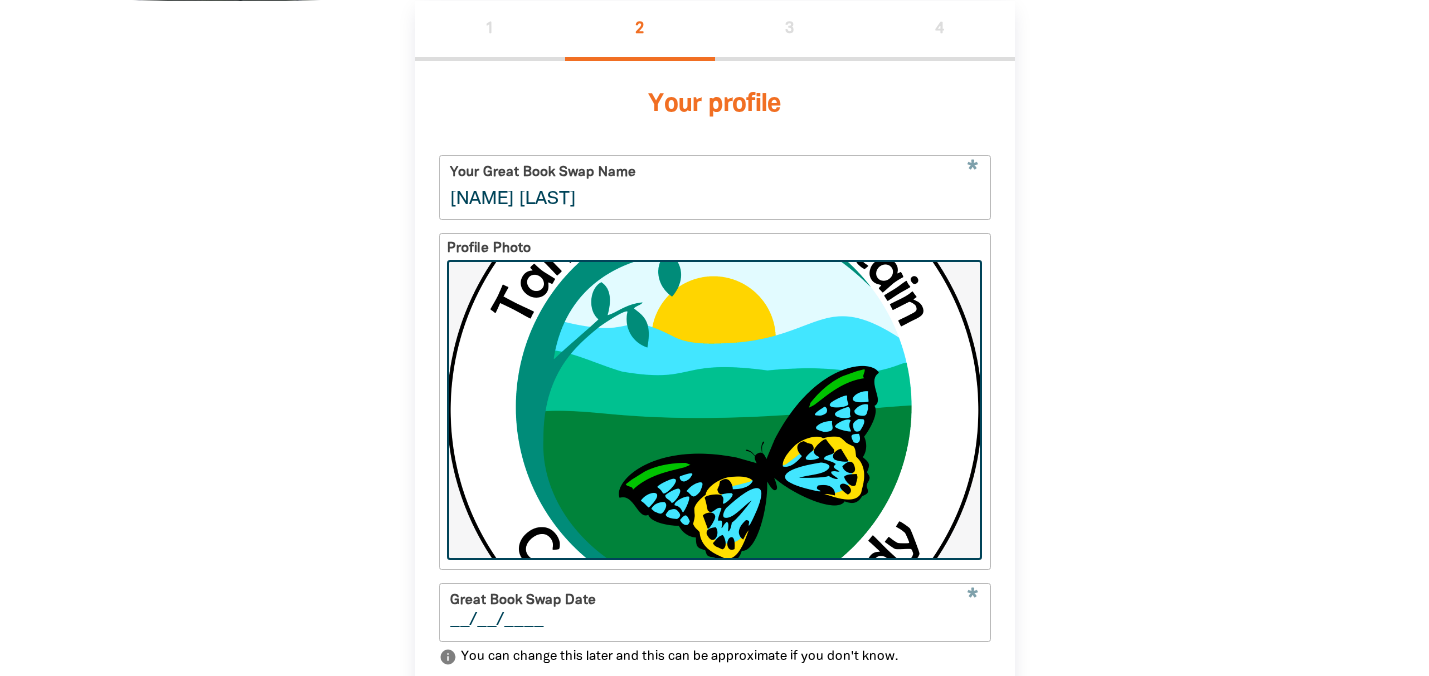 click on "__/__/____" at bounding box center (715, 621) 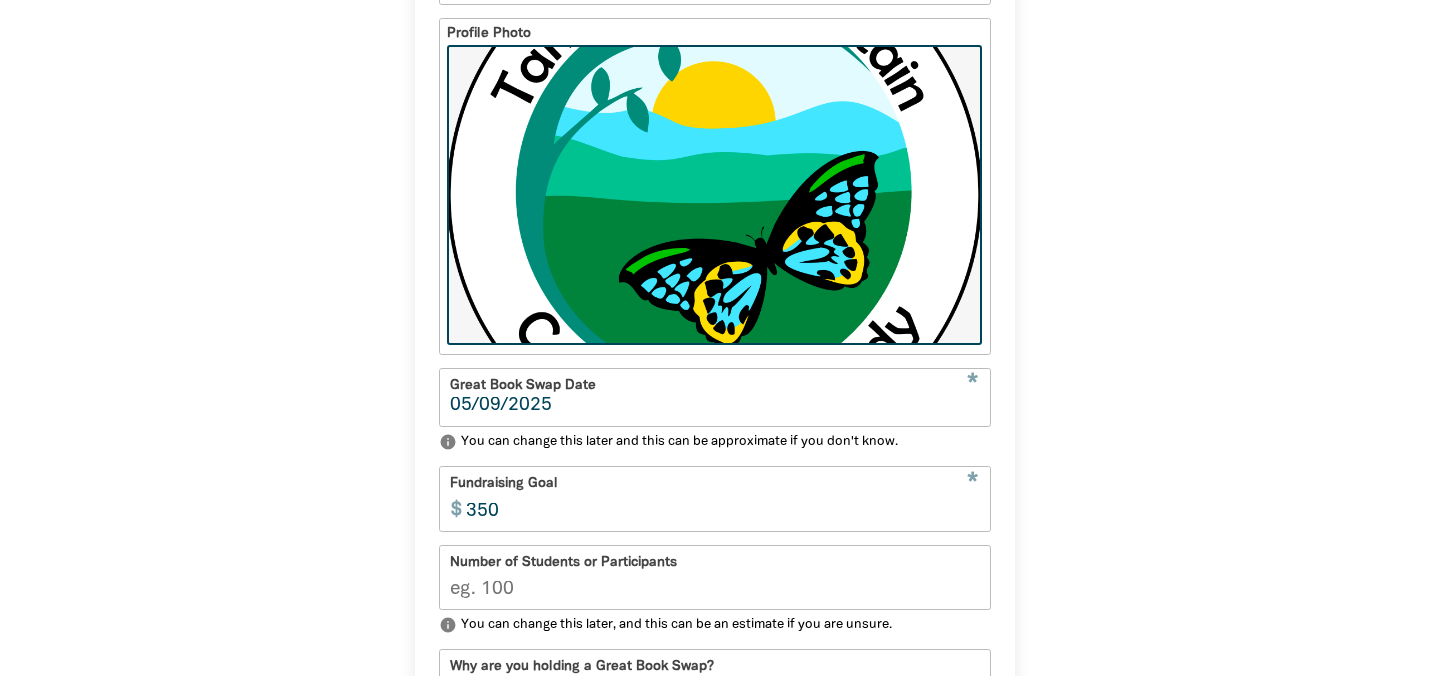scroll, scrollTop: 682, scrollLeft: 0, axis: vertical 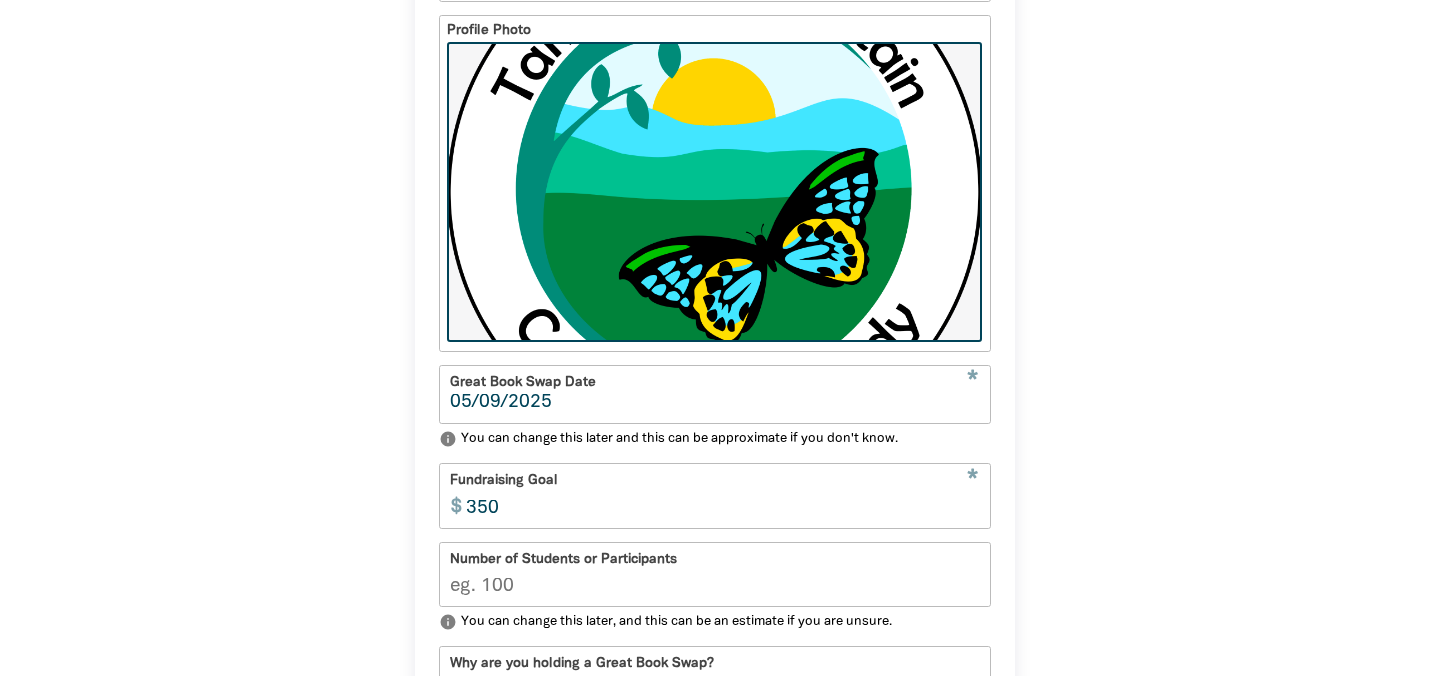 type on "05/09/2025" 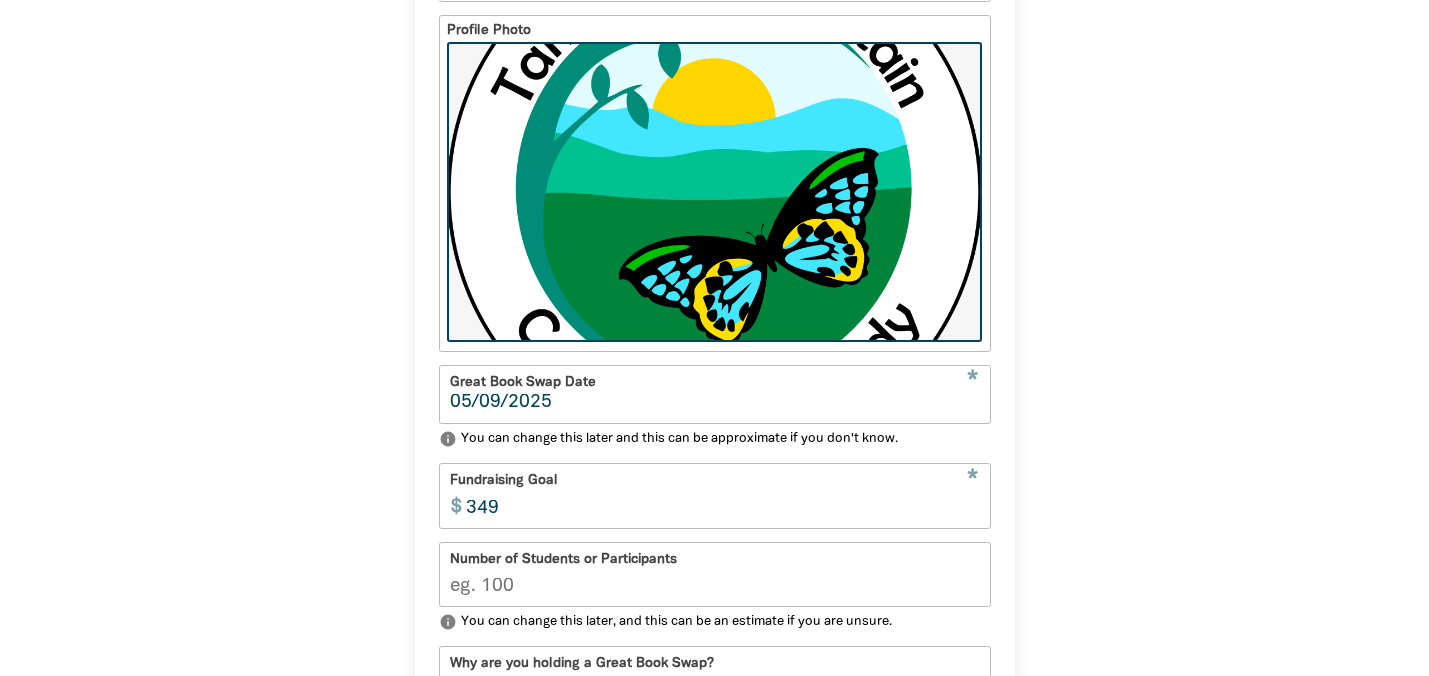 click on "349" at bounding box center (723, 495) 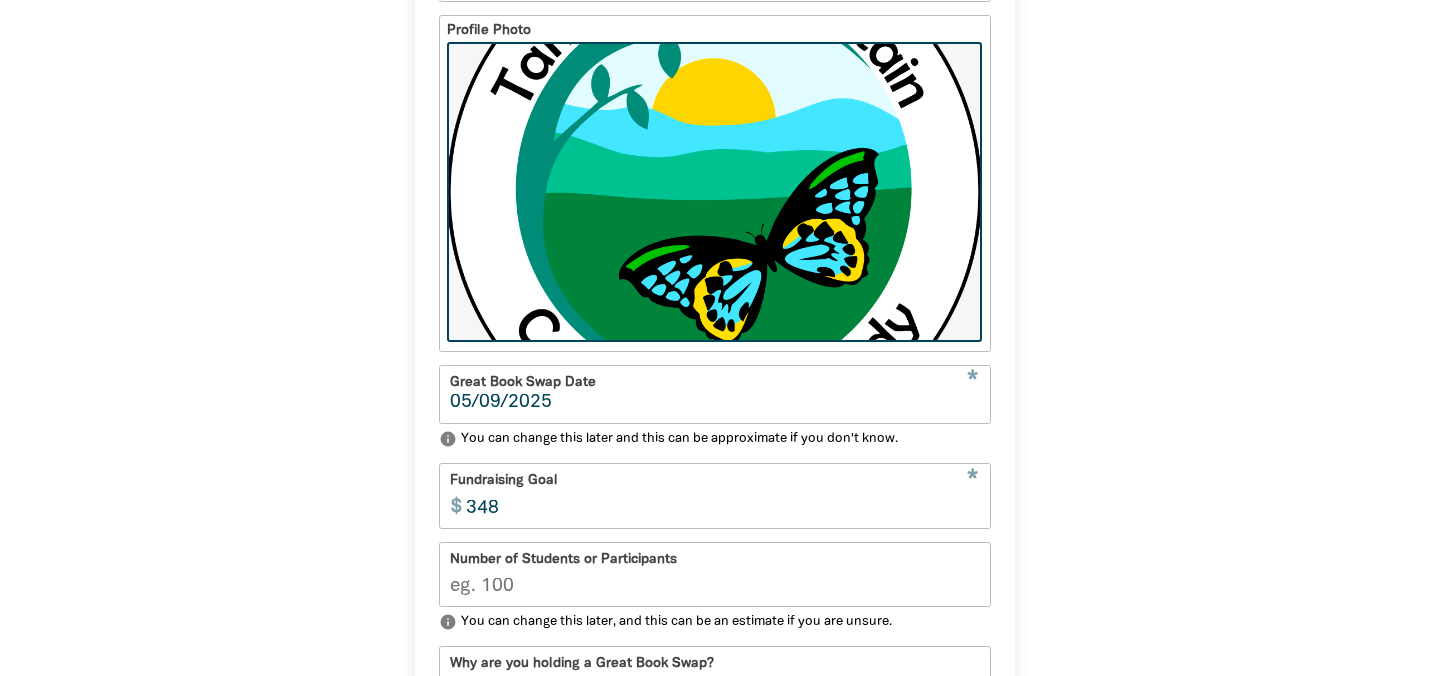 click on "348" at bounding box center (723, 495) 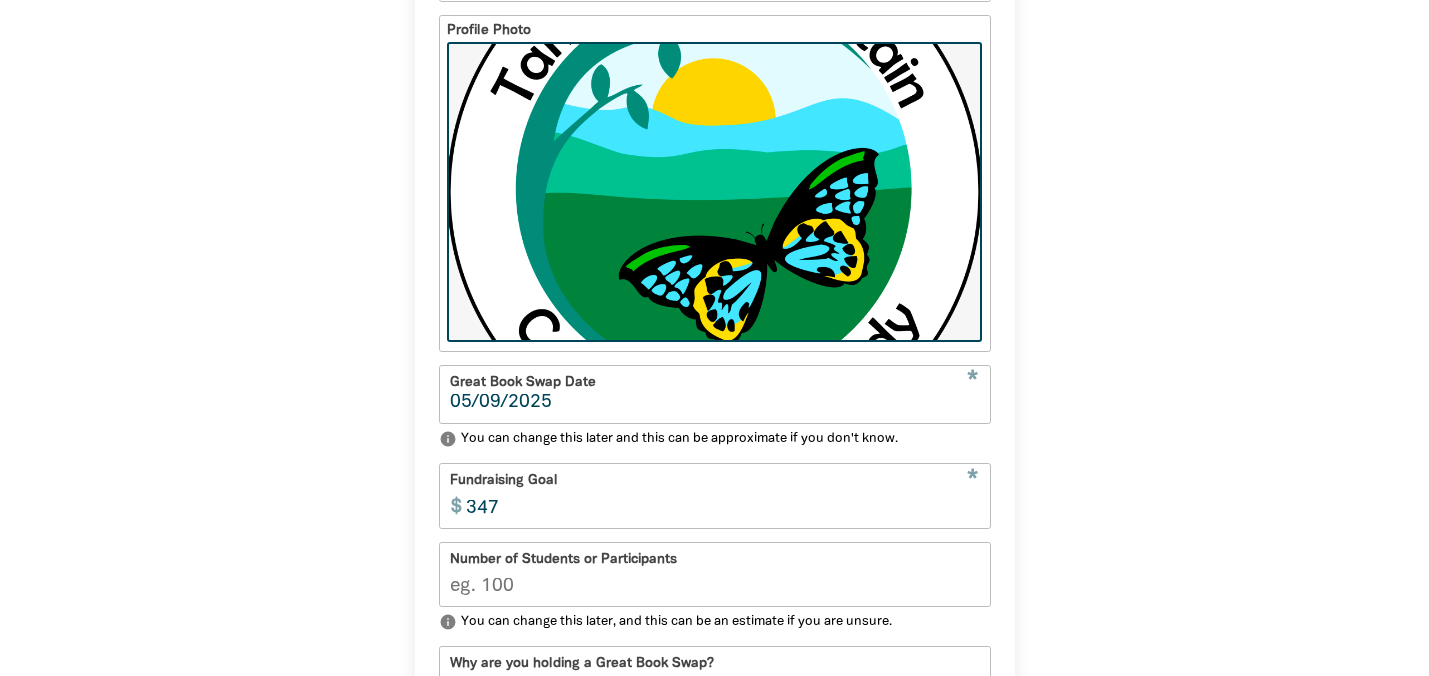 click on "347" at bounding box center (723, 495) 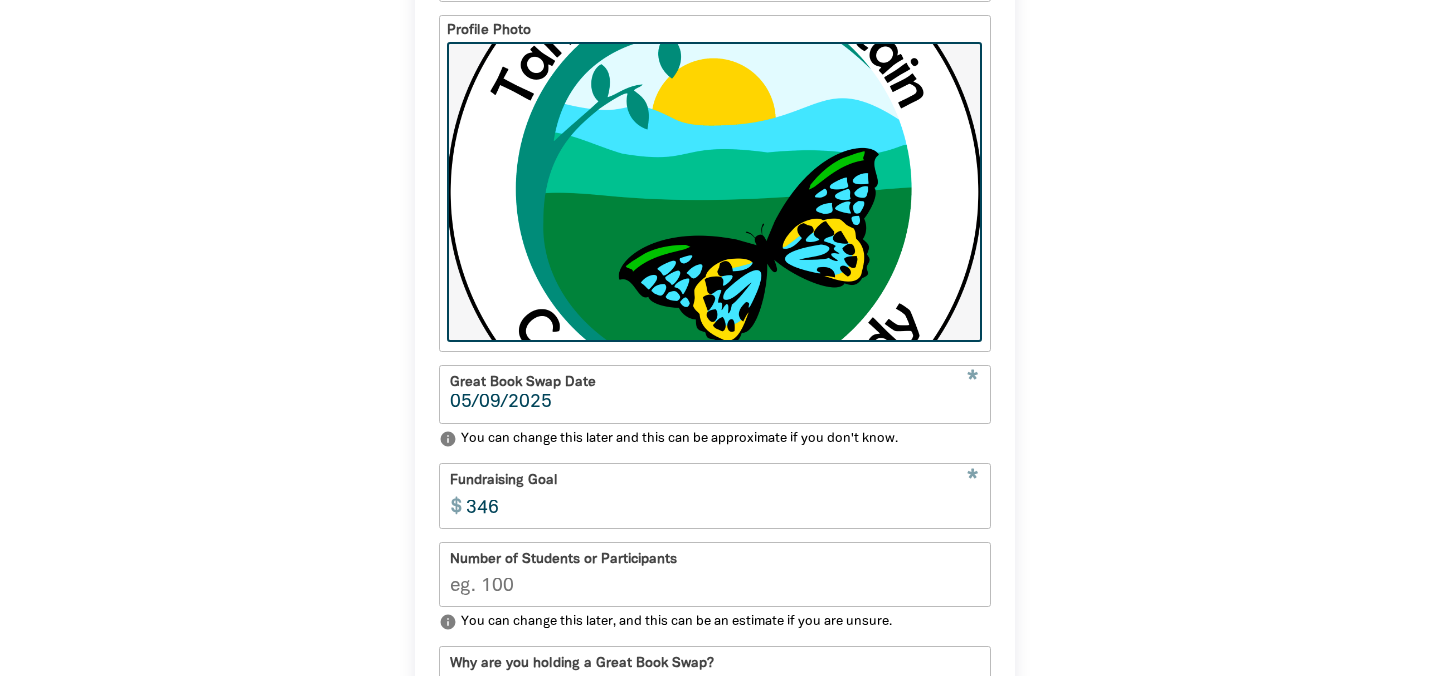 click on "346" at bounding box center (723, 495) 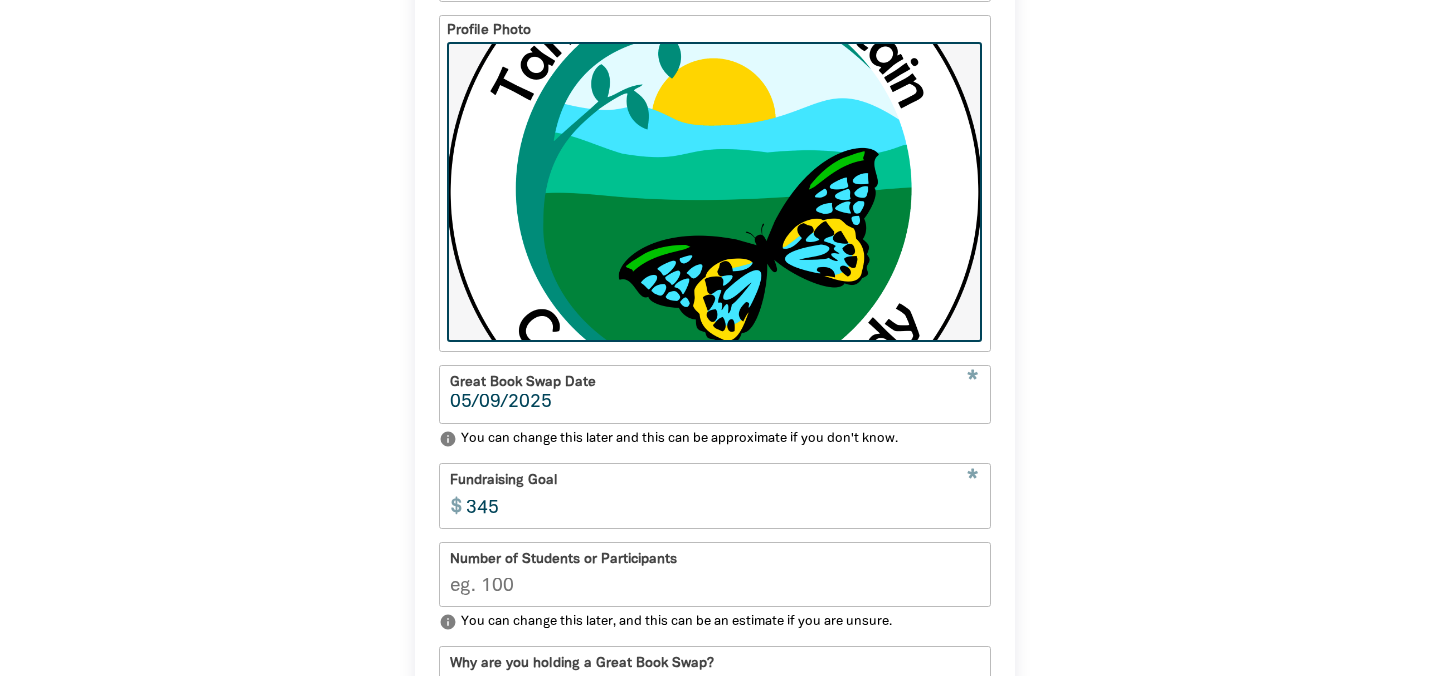 click on "345" at bounding box center [723, 495] 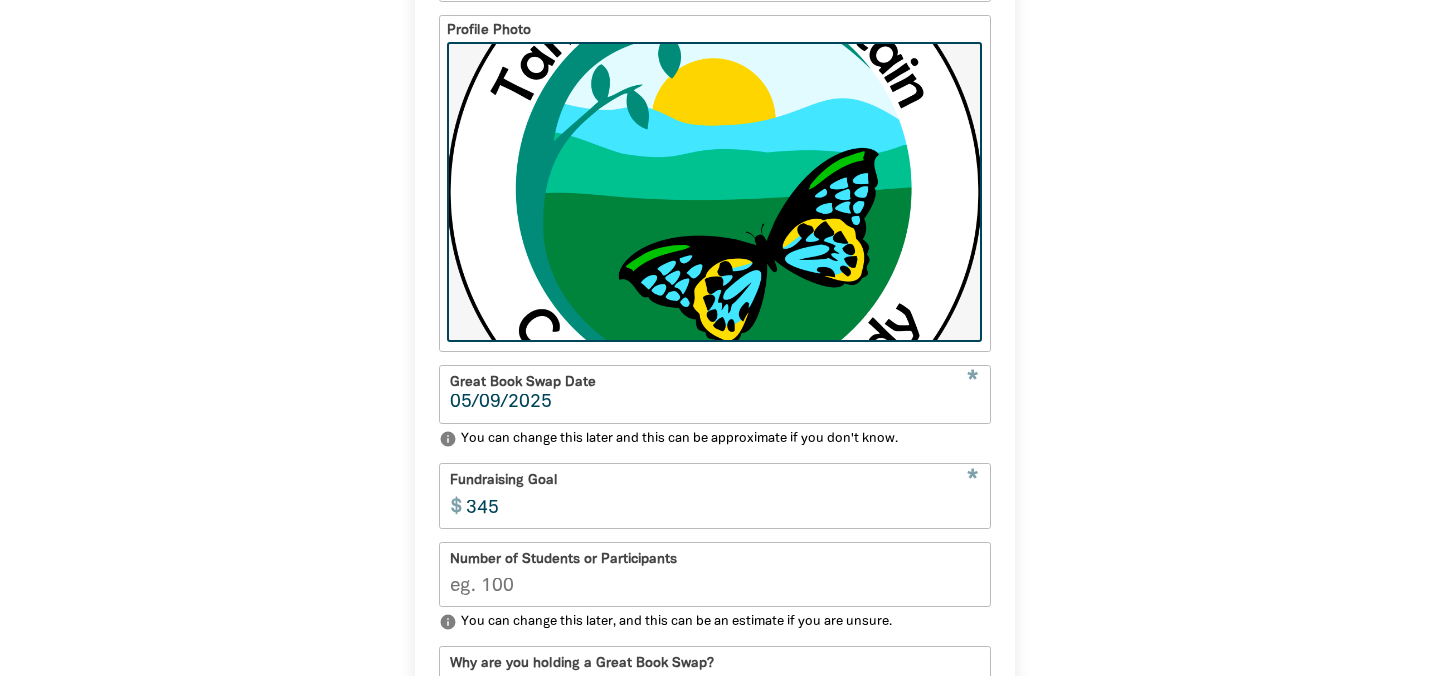 drag, startPoint x: 510, startPoint y: 506, endPoint x: 461, endPoint y: 506, distance: 49 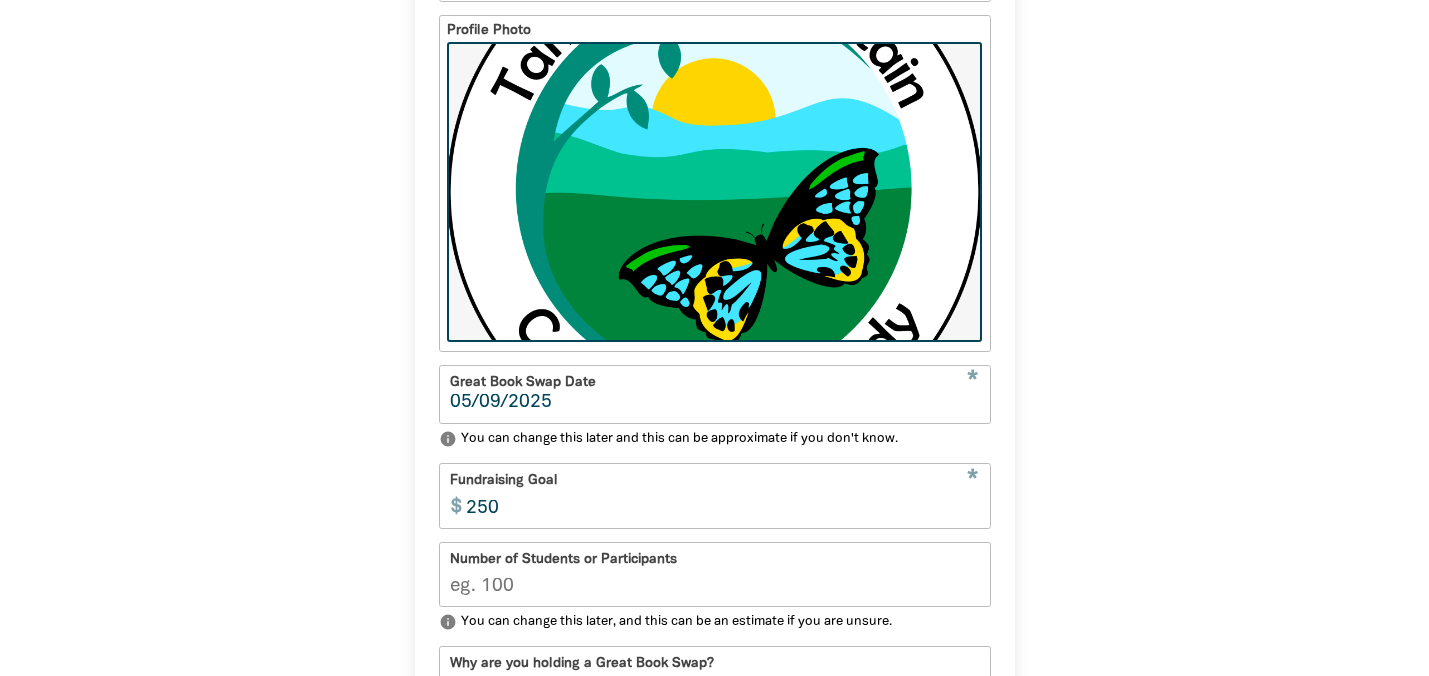 click on "1 2 3 4 Your profile * Your Great Book Swap Name Tamara Garvey Profile Photo pageview delete Great Book Swap Date * 05/09/2025 info You can change this later and this can be approximate if you don't know. Fundraising Goal * $ 250 Number of Students or Participants info You can change this later, and this can be an estimate if you are unsure. Why are you holding a Great Book Swap? We're holding a Great Book Swap to support the Indigenous Literacy Foundation (ILF) to provide books and learning resources to children living in remote Communities across Australia.
The Great Book Swap is a fantastic way to celebrate reading locally, learn more about Indigenous languages and culture, and raise funds for a great cause. This year the ILF are aiming raise $300,000 to gift 30,000 new books to remote Communities.
Show your support by making a donation to our Great Book Swap page and sharing it with your friends, family and community! info What State are you in? * NSW VIC QLD NT WA SA TAS ACT * Postcode info * info" at bounding box center [715, 531] 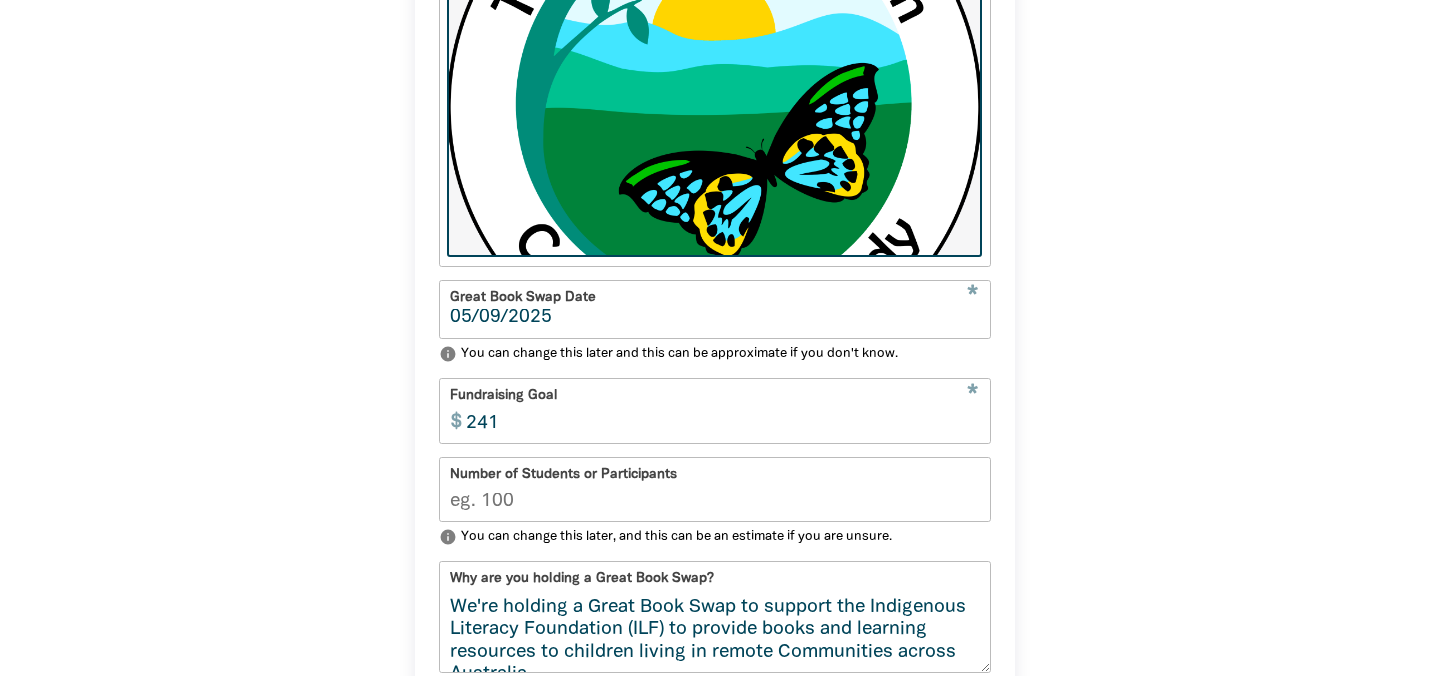 scroll, scrollTop: 774, scrollLeft: 0, axis: vertical 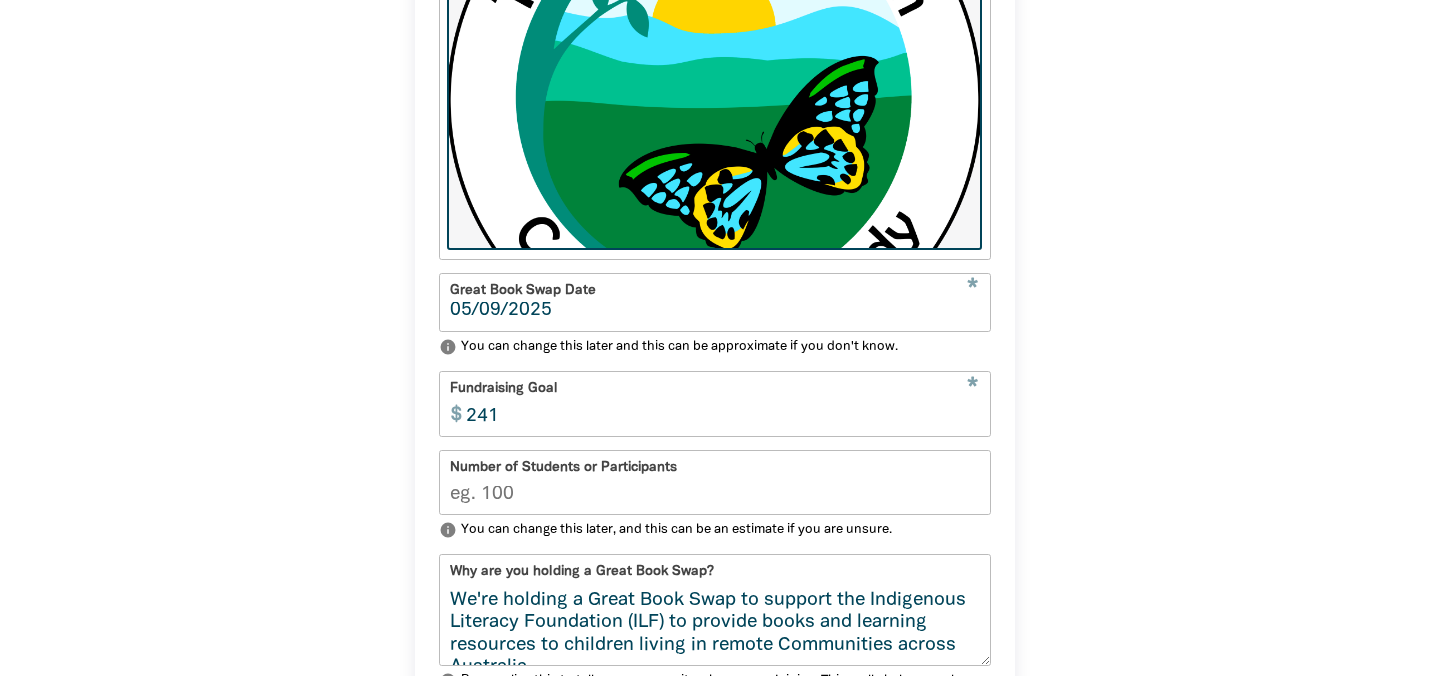 type on "241" 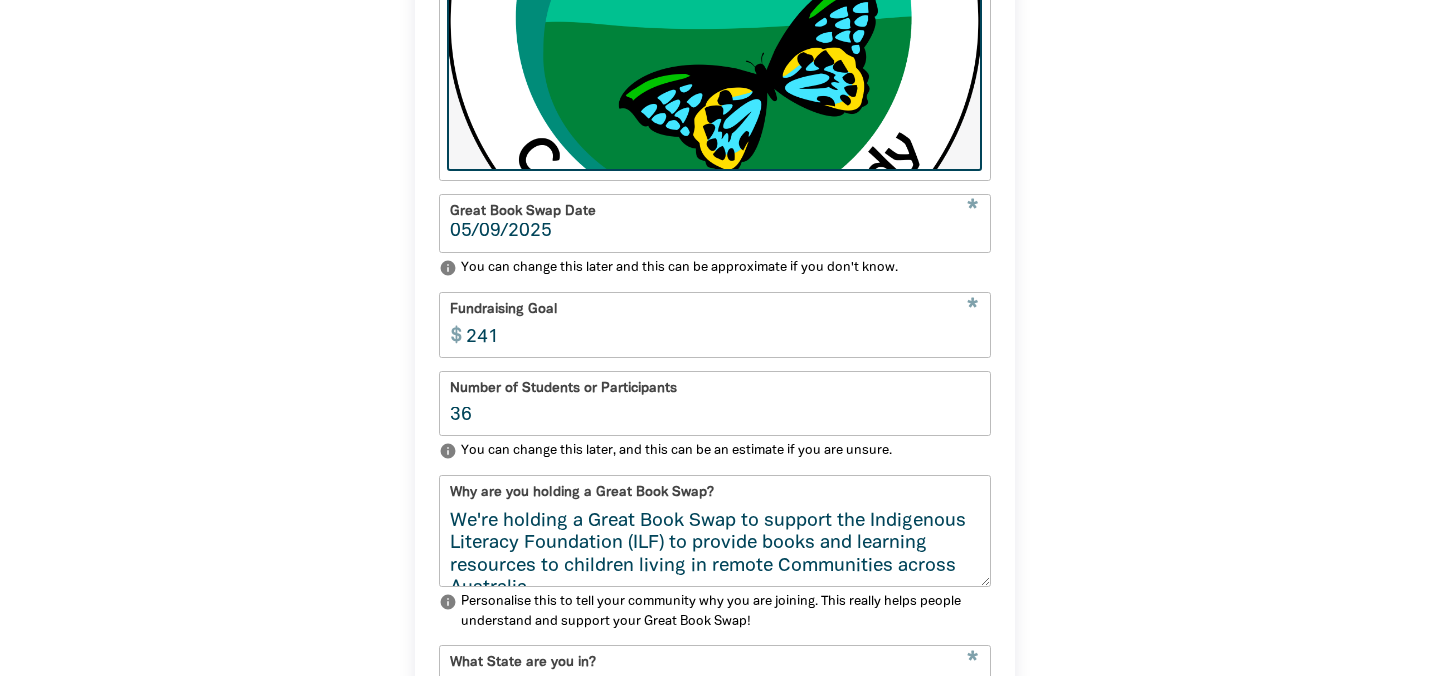 scroll, scrollTop: 857, scrollLeft: 0, axis: vertical 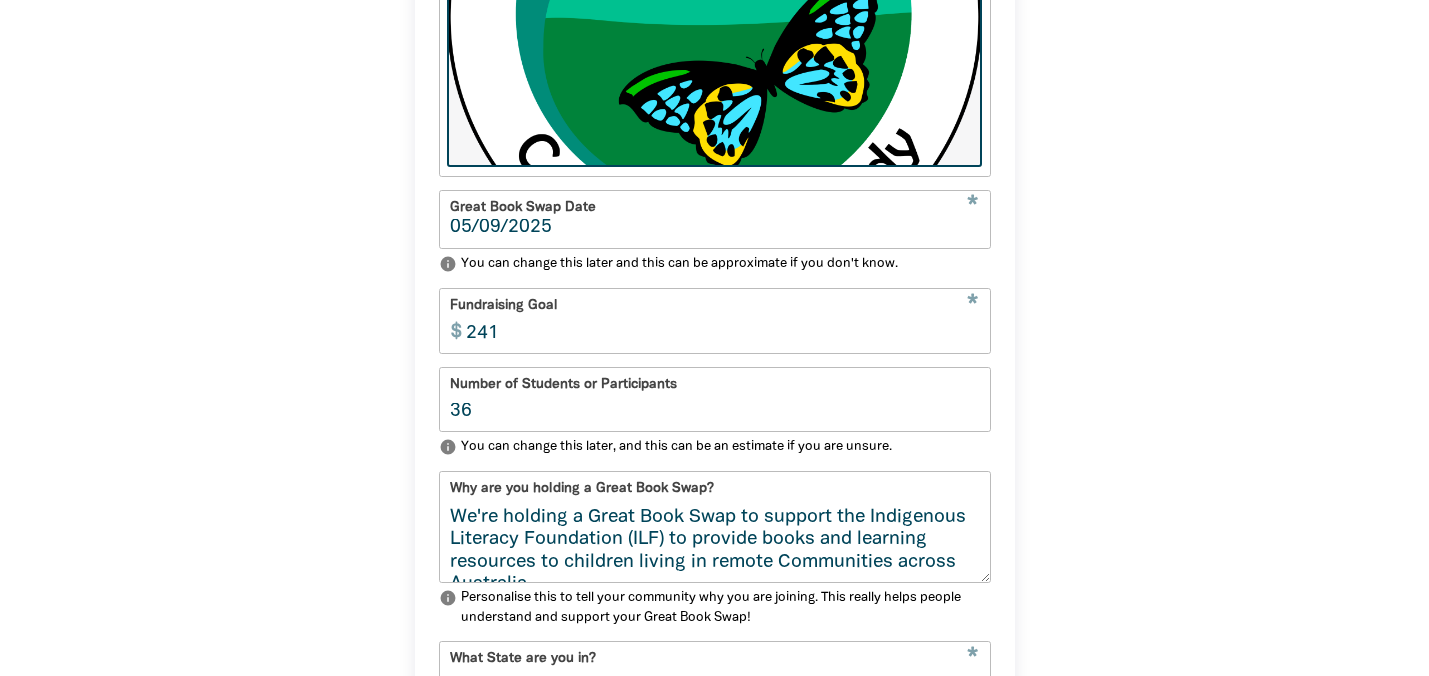 type on "36" 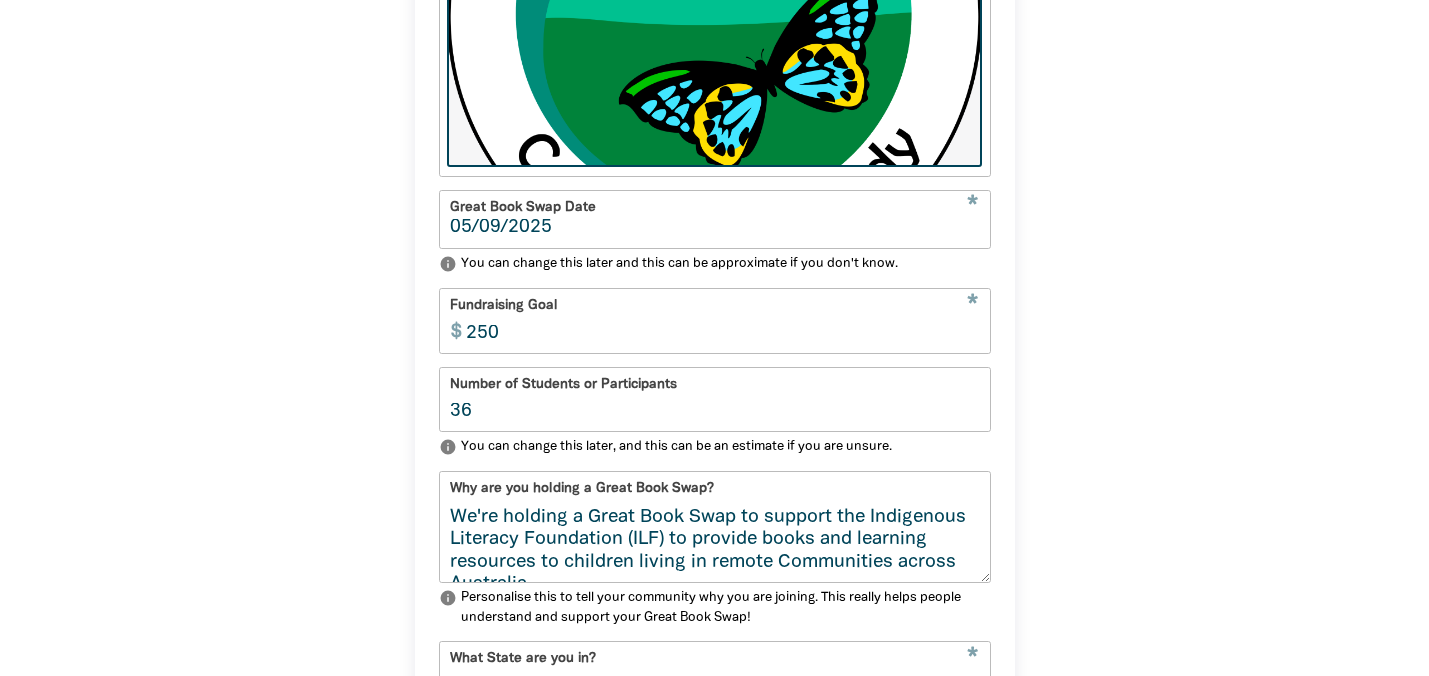 type on "250" 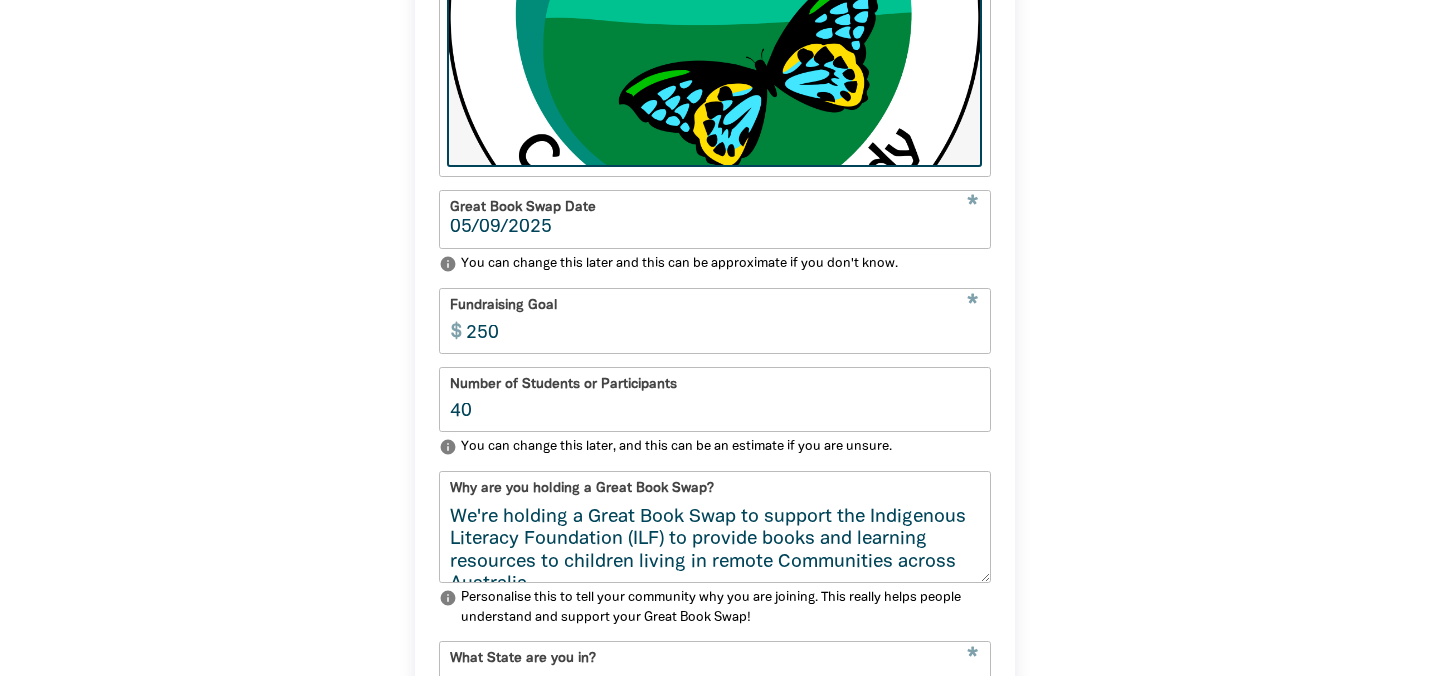 type on "40" 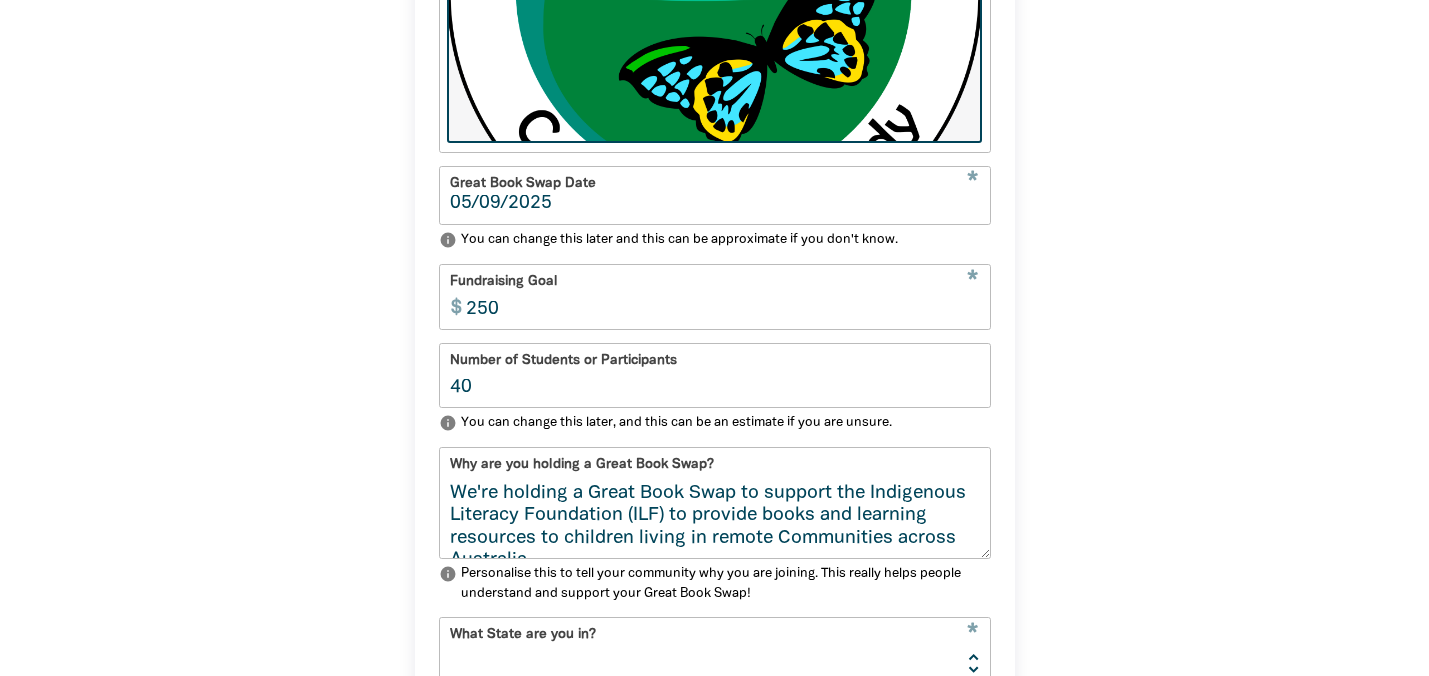 scroll, scrollTop: 888, scrollLeft: 0, axis: vertical 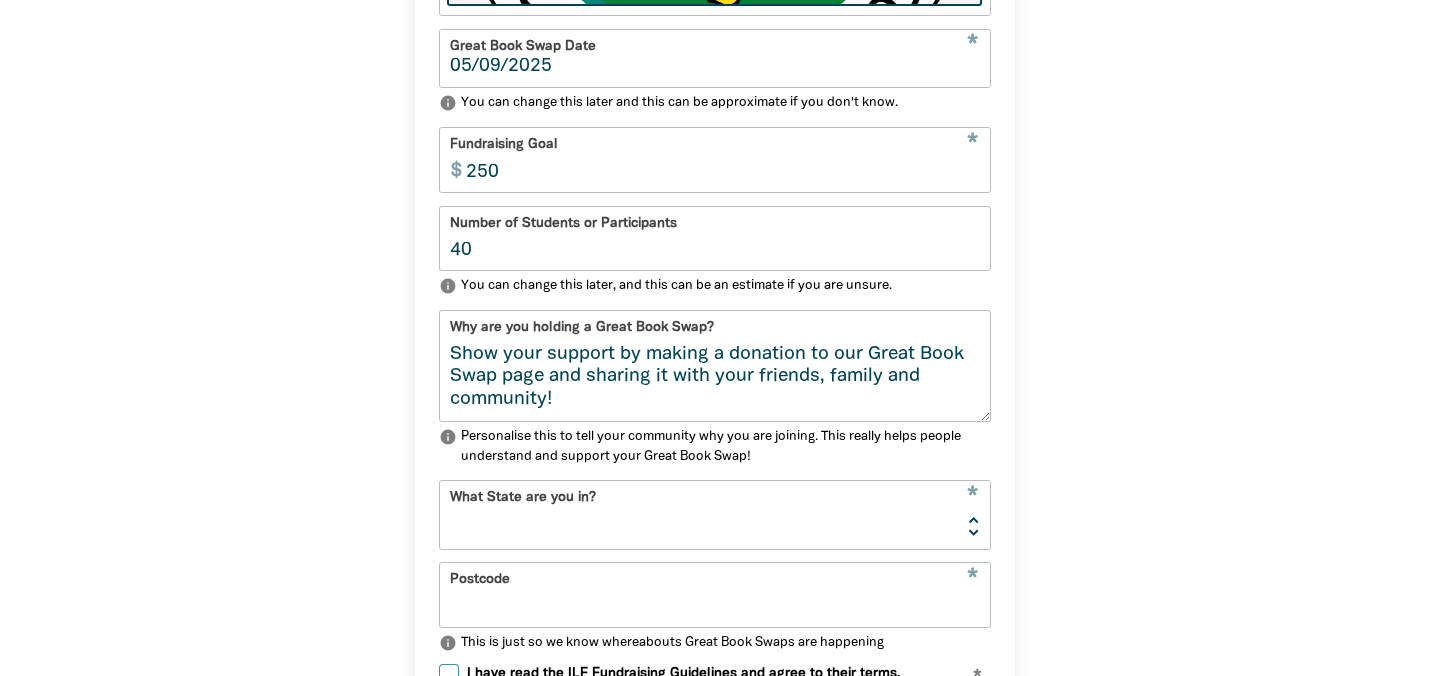 click on "NSW VIC QLD NT WA SA TAS ACT" at bounding box center (715, 514) 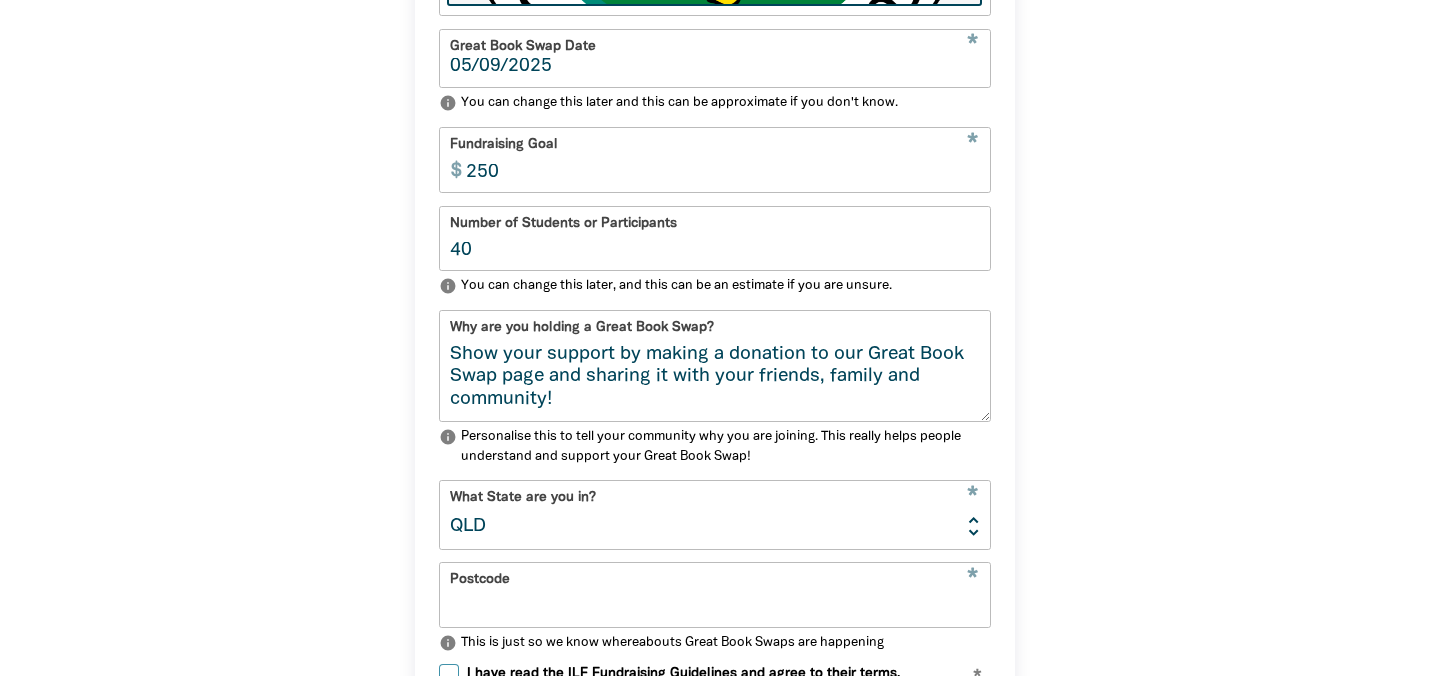 click on "Postcode" at bounding box center (715, 594) 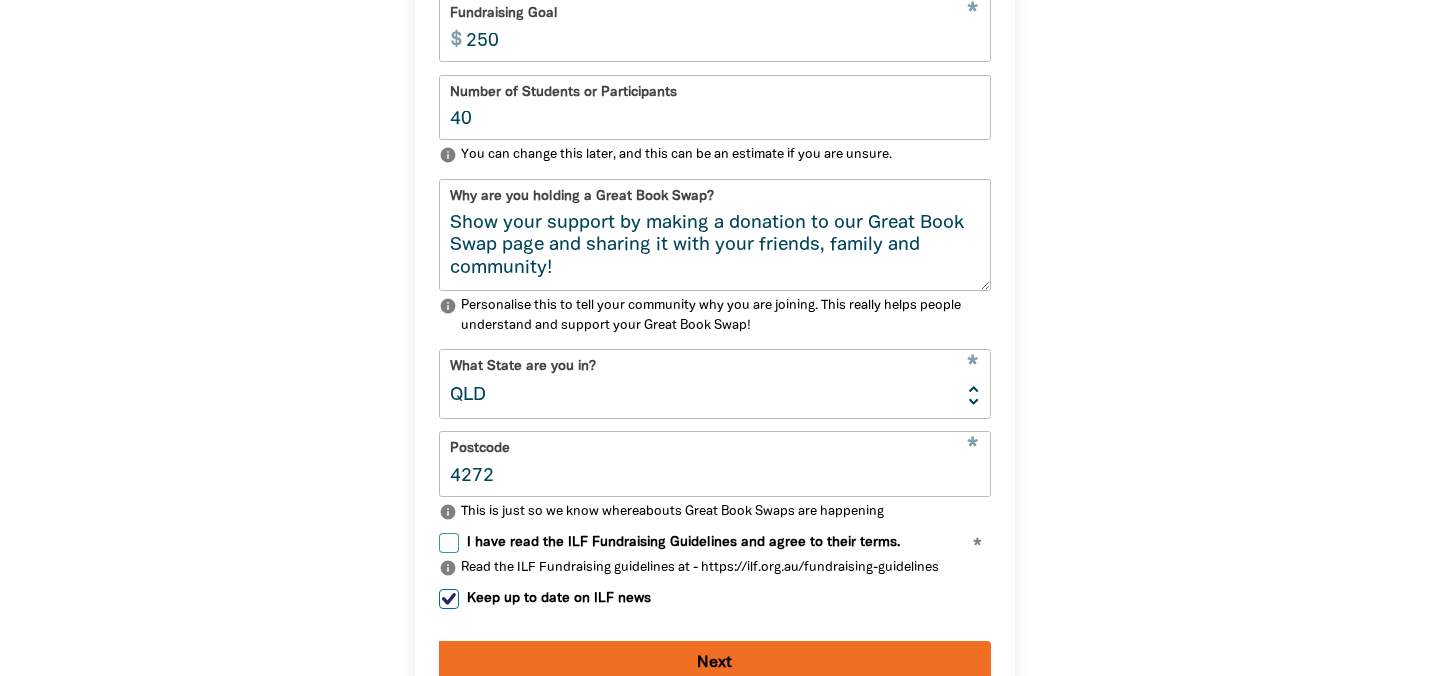 scroll, scrollTop: 1156, scrollLeft: 0, axis: vertical 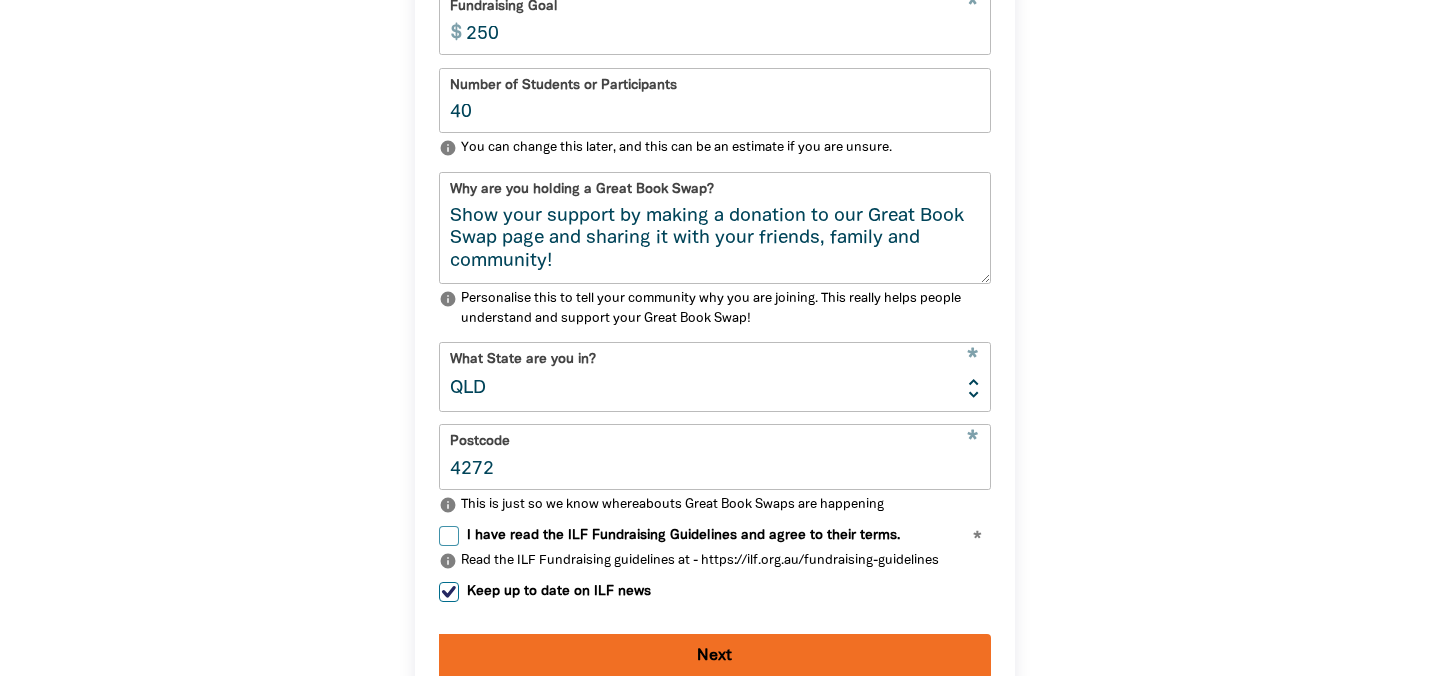click on "I have read the ILF Fundraising Guidelines and agree to their terms." at bounding box center [449, 536] 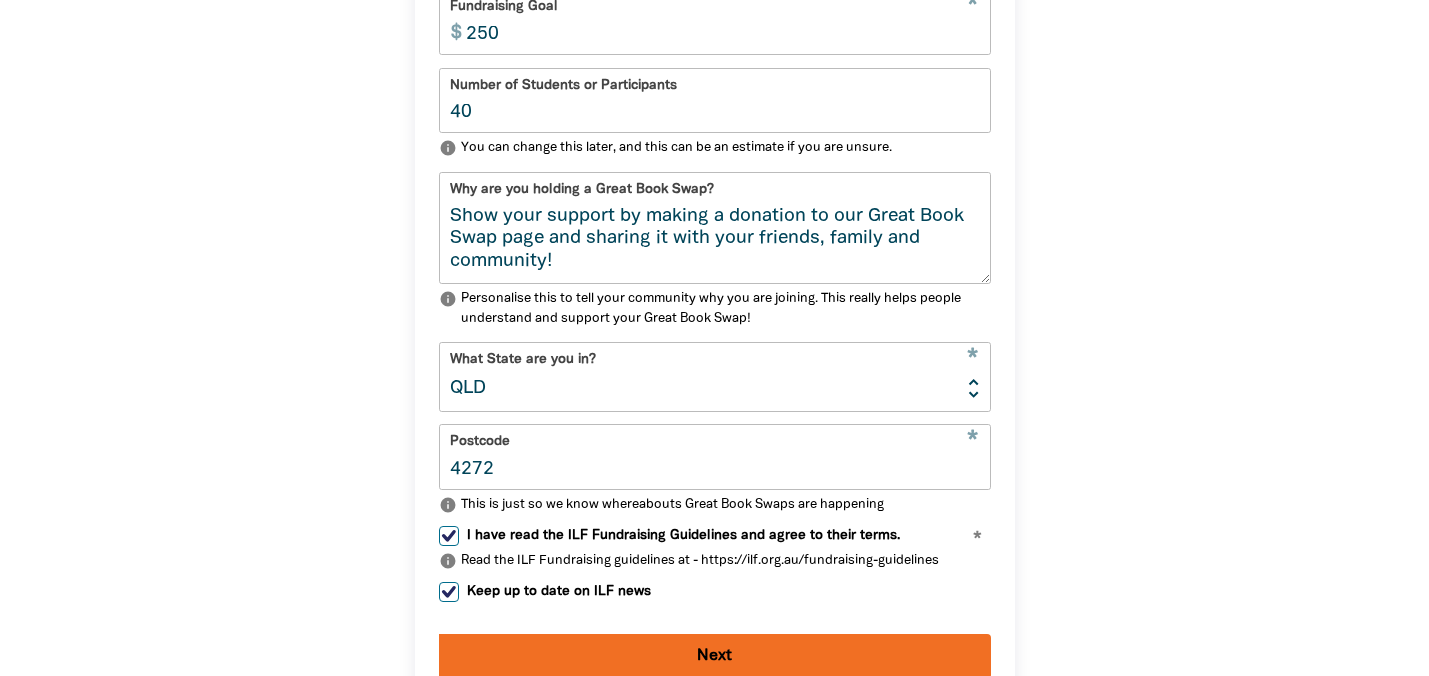 checkbox on "true" 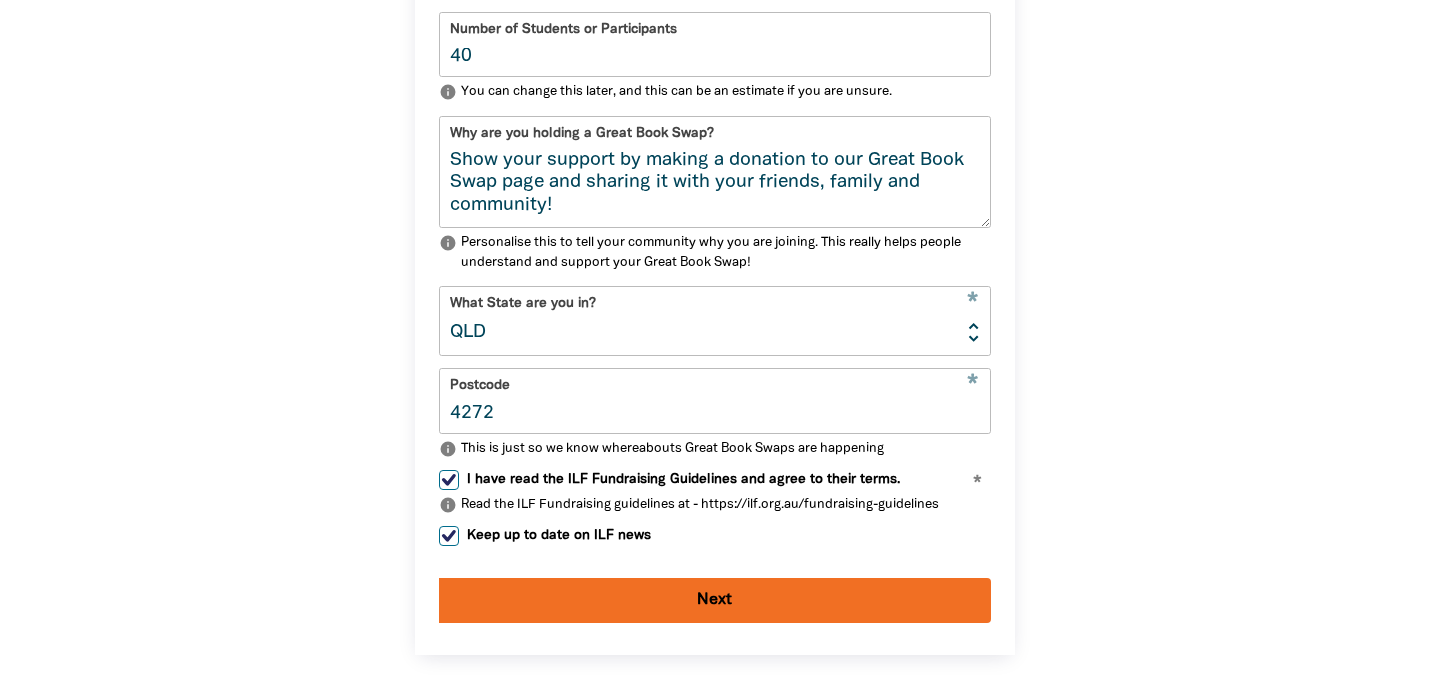 scroll, scrollTop: 1217, scrollLeft: 0, axis: vertical 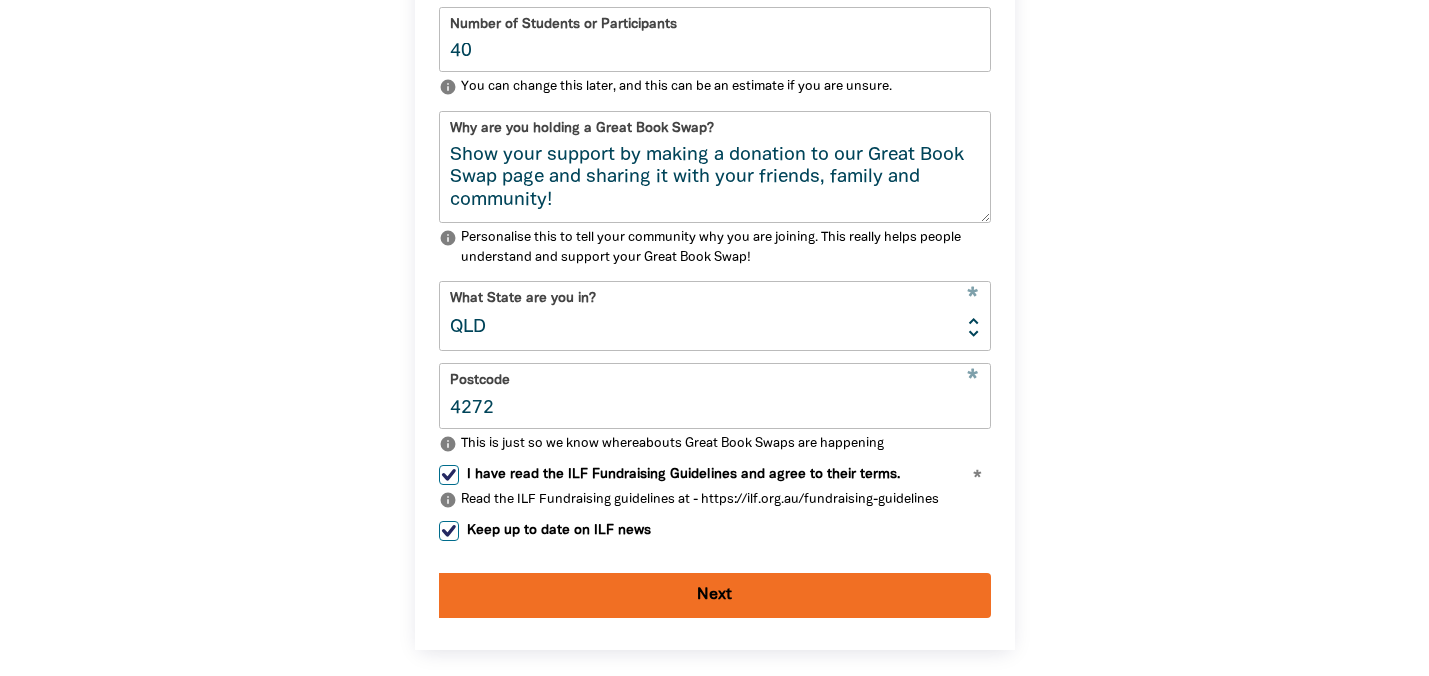 click on "Next" at bounding box center [715, 595] 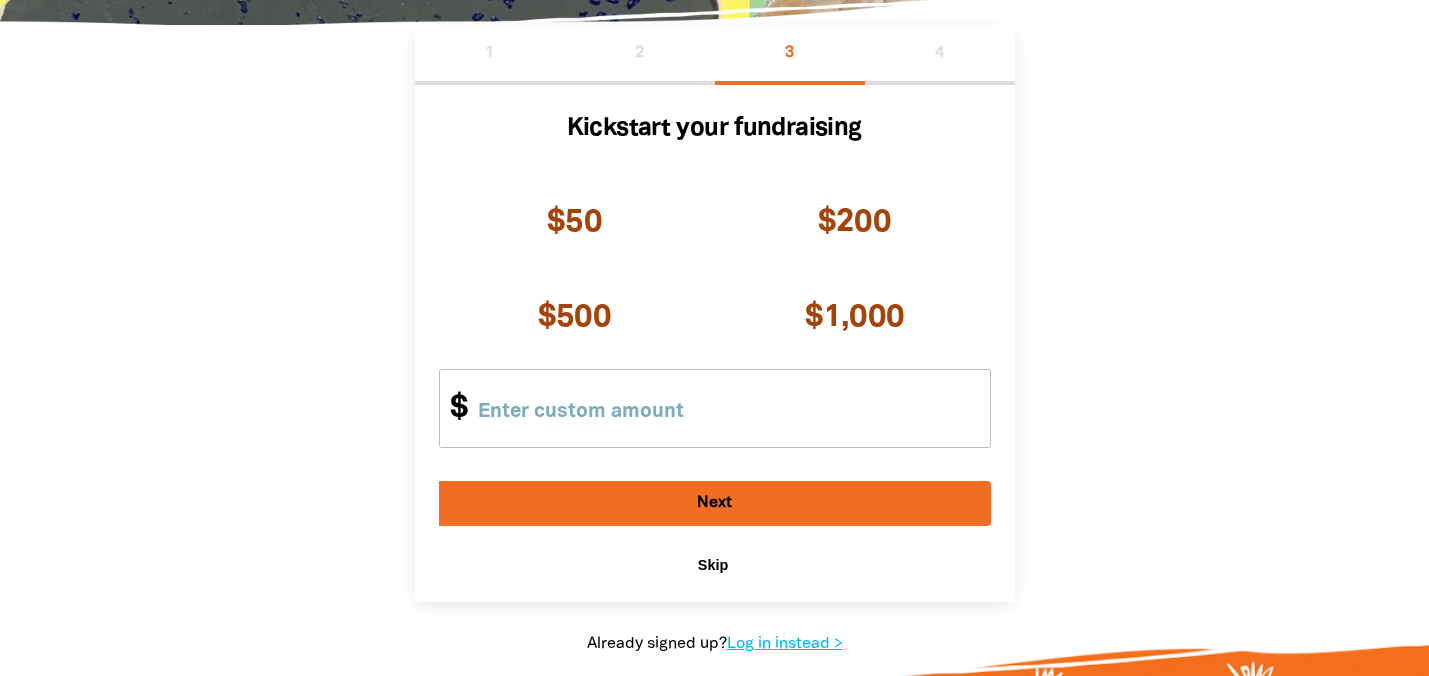 scroll, scrollTop: 415, scrollLeft: 0, axis: vertical 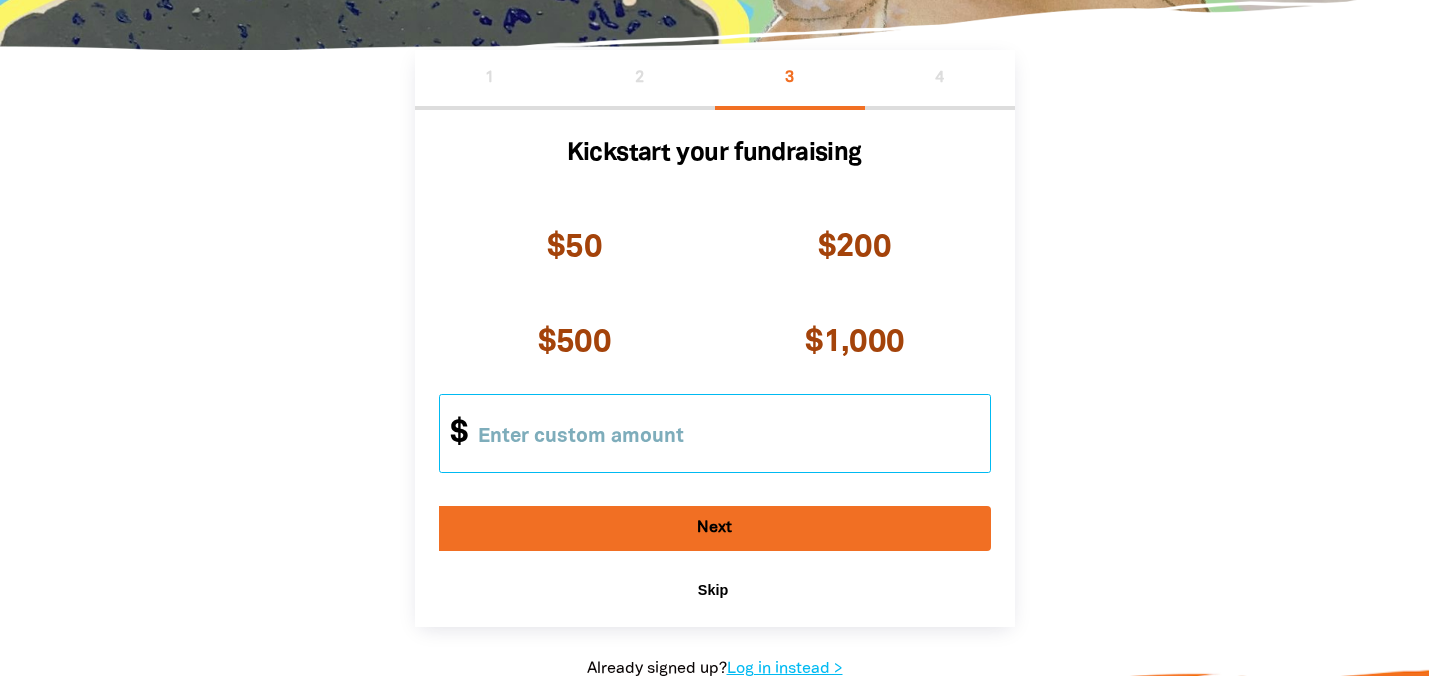 click on "Other Amount" at bounding box center [725, 433] 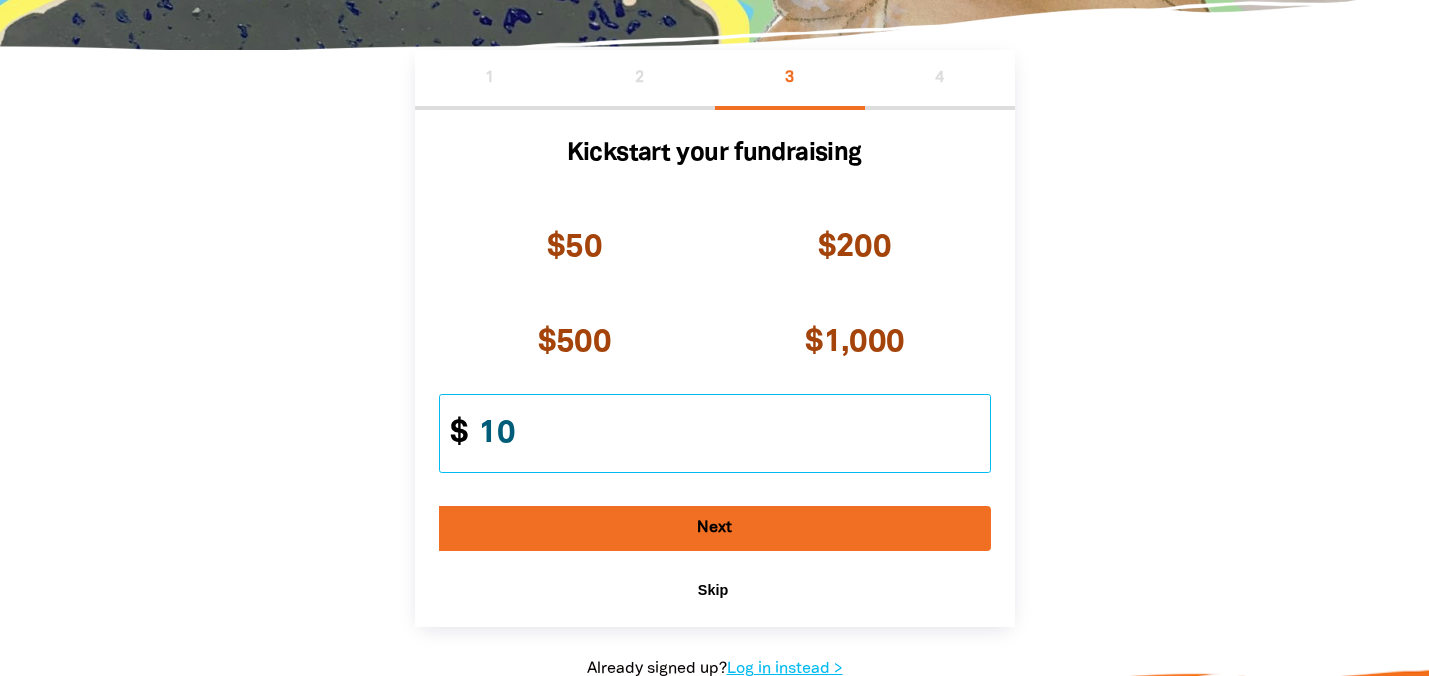 type on "10" 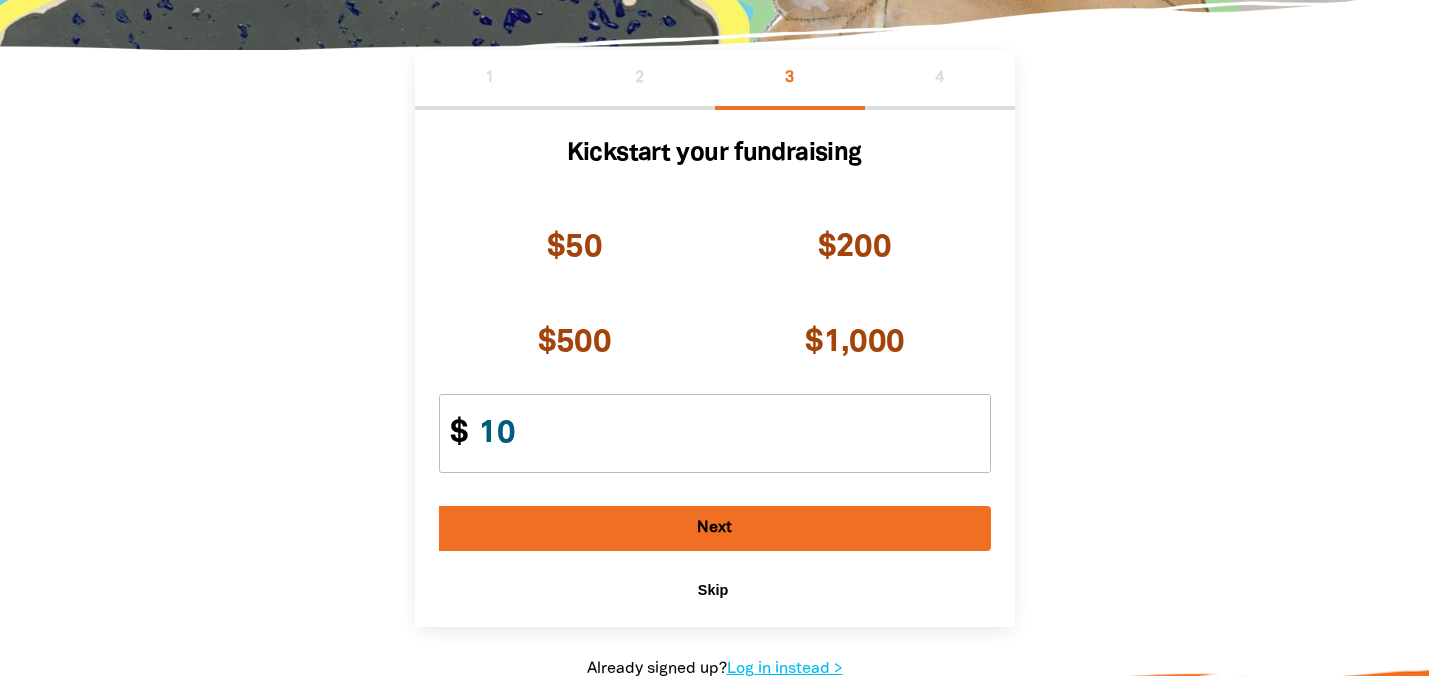 click on "Next" at bounding box center [715, 528] 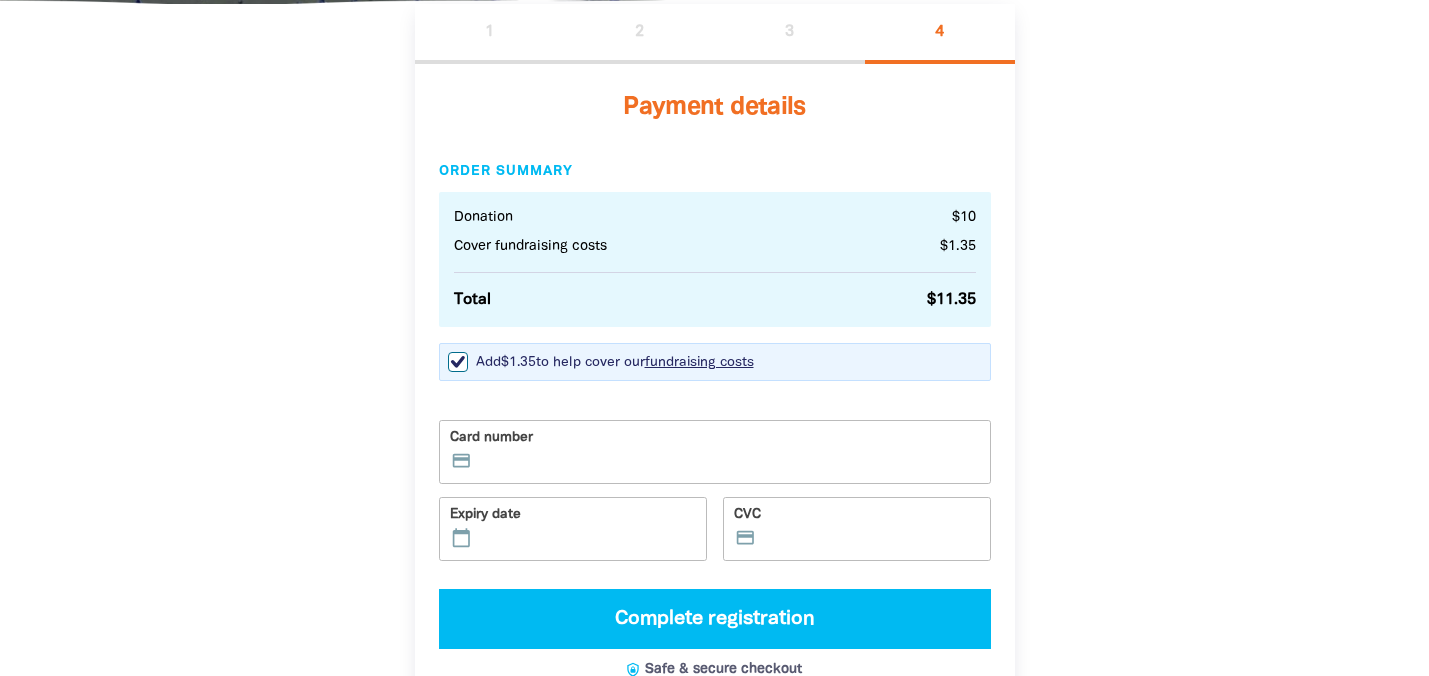 scroll, scrollTop: 465, scrollLeft: 0, axis: vertical 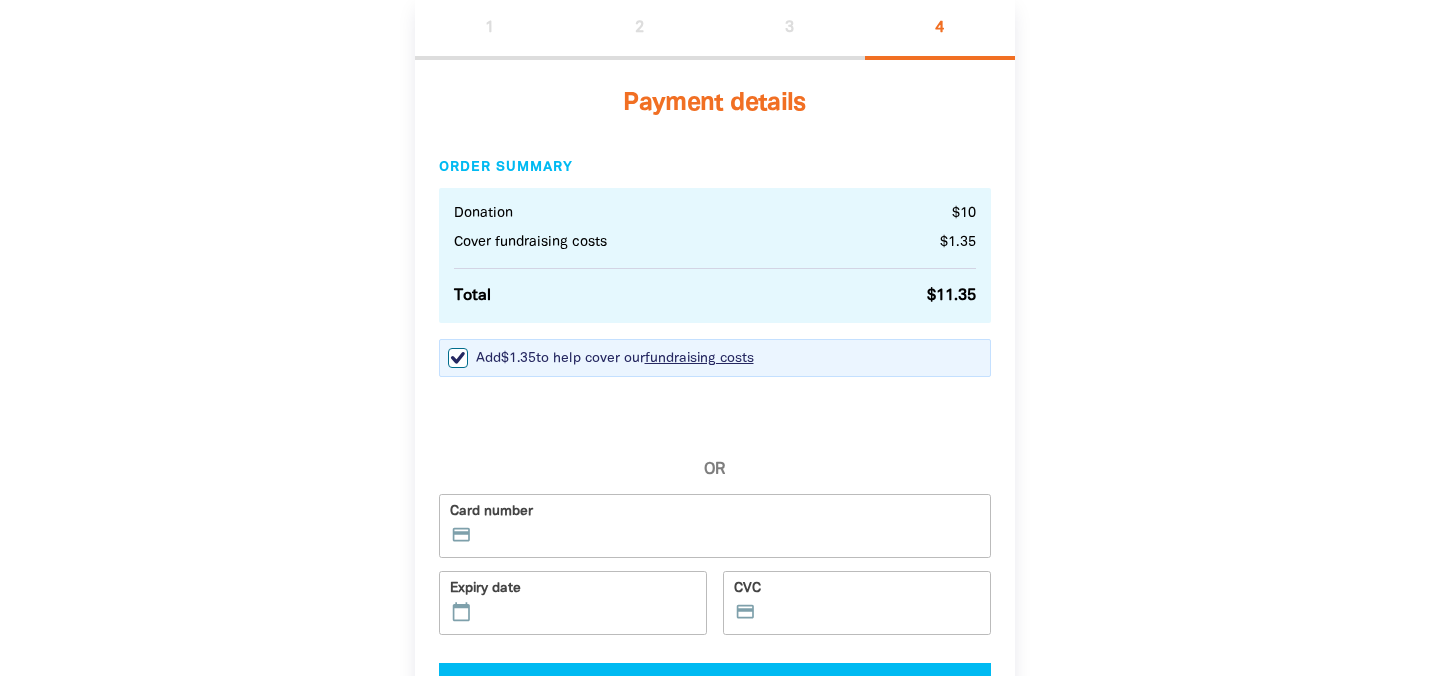 click on "Add  $1.35  to help cover our  fundraising costs Adding this small percentage will help Raisely, a for-purpose giving platform, cover our website and platform costs." at bounding box center (458, 358) 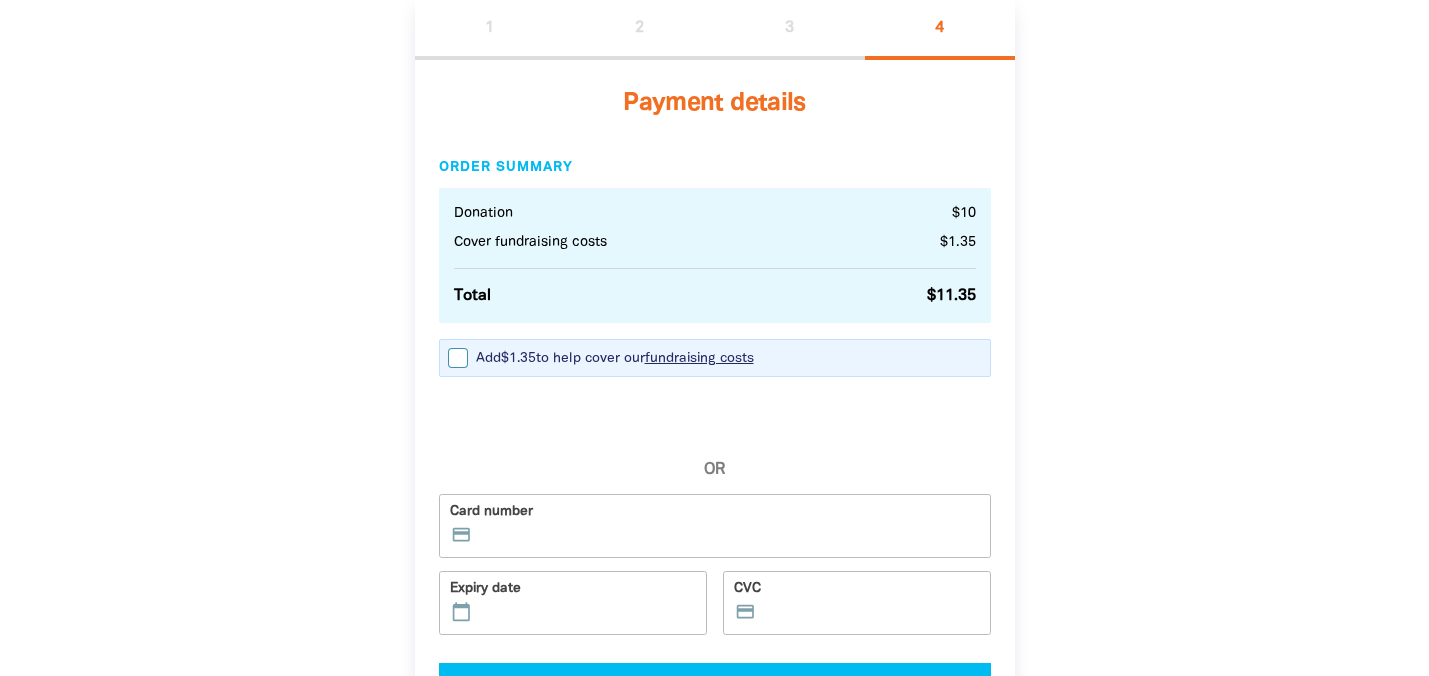 checkbox on "false" 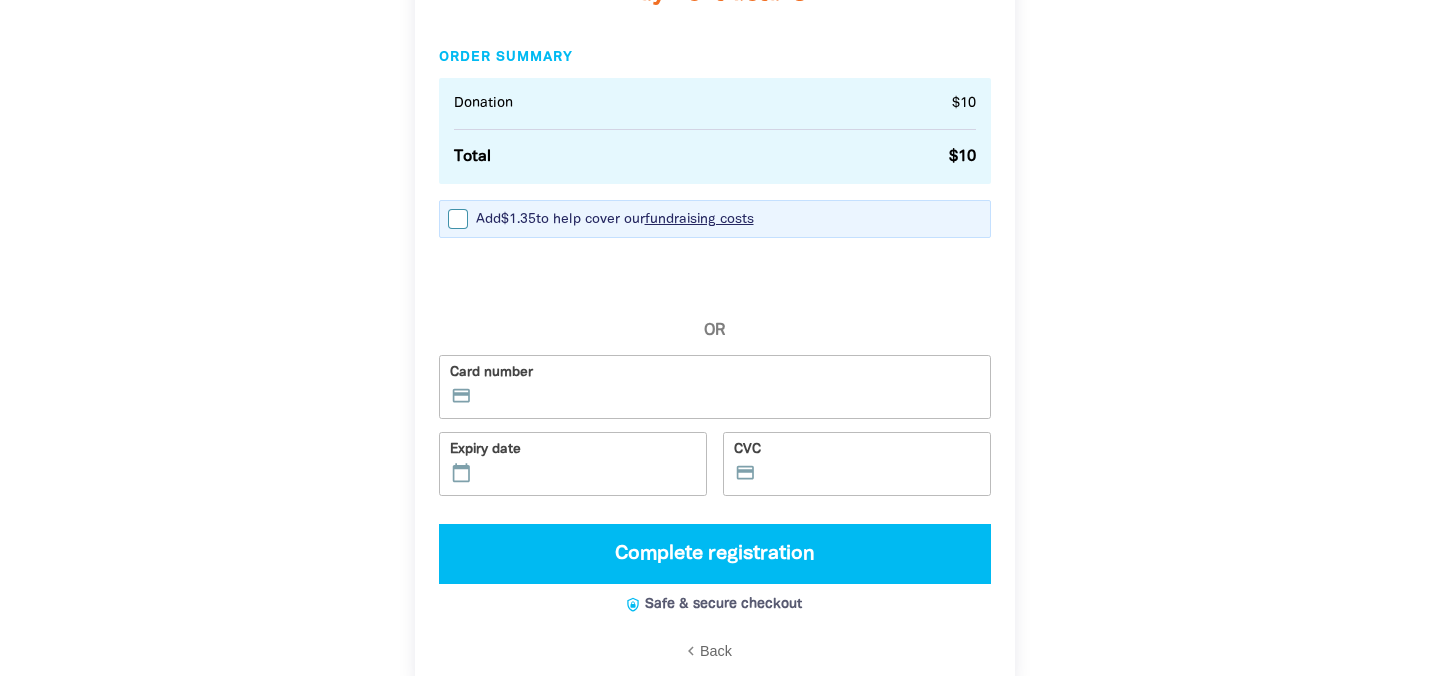 scroll, scrollTop: 577, scrollLeft: 0, axis: vertical 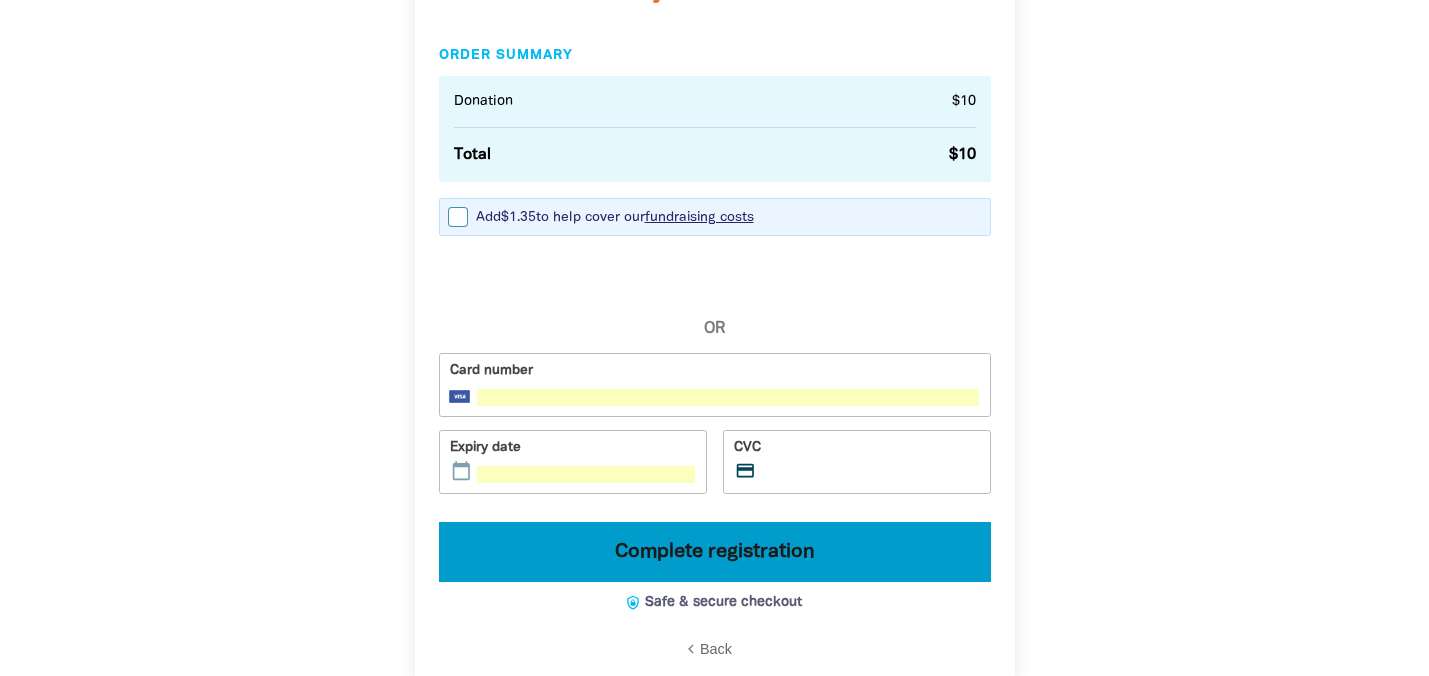 click on "Complete registration" at bounding box center (715, 552) 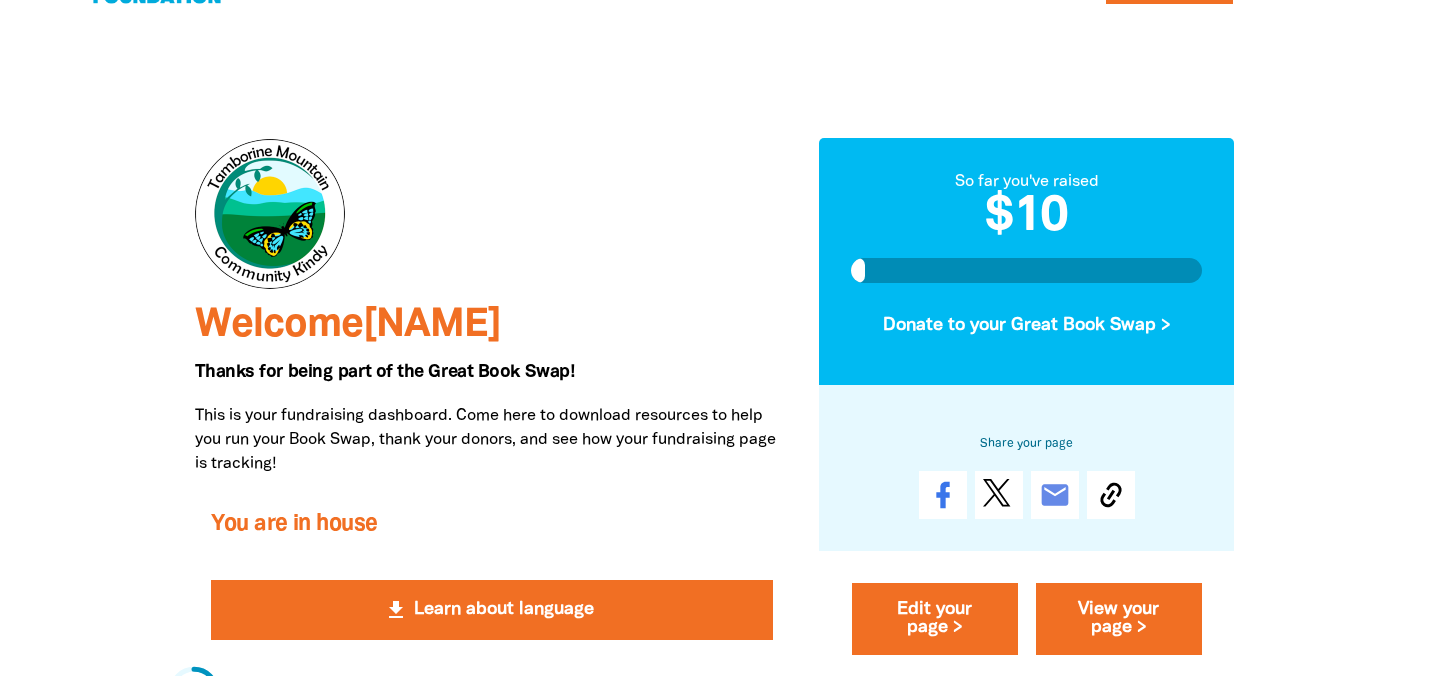 scroll, scrollTop: 84, scrollLeft: 0, axis: vertical 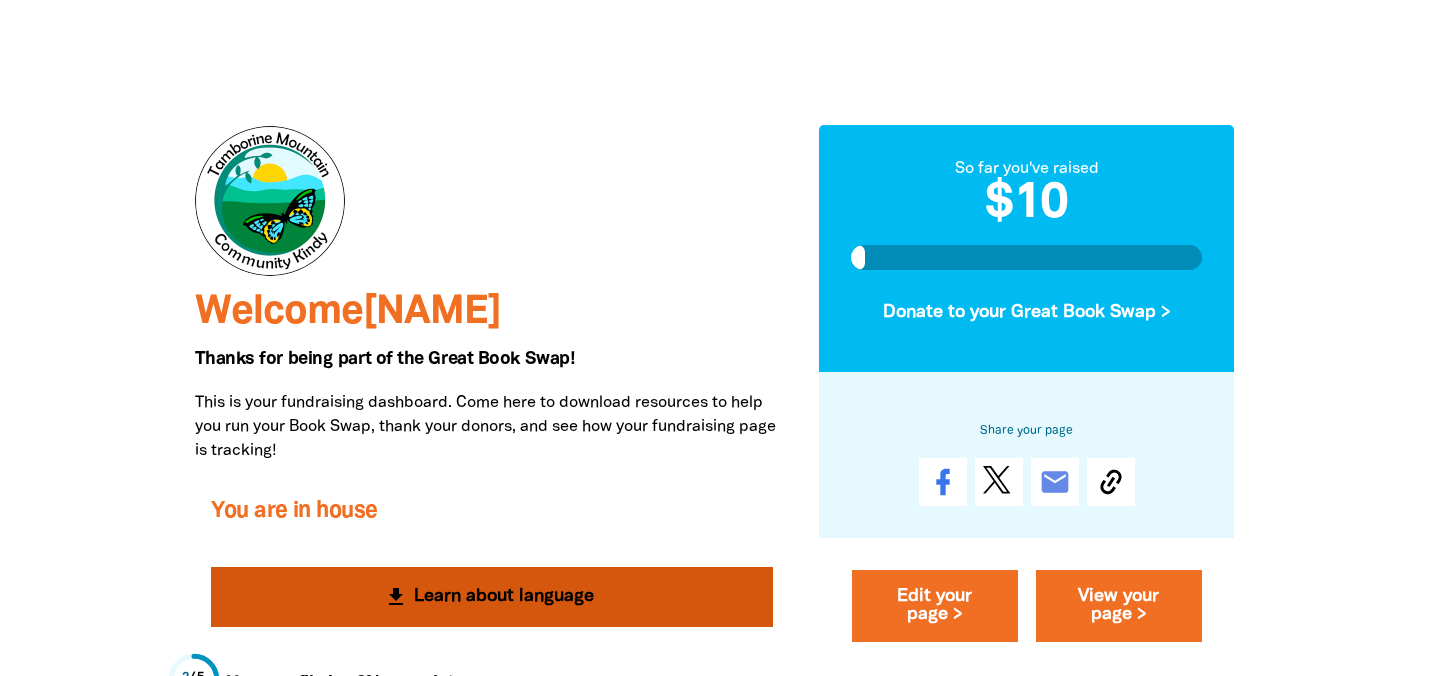 click on "get_app   Learn about  language" at bounding box center [492, 597] 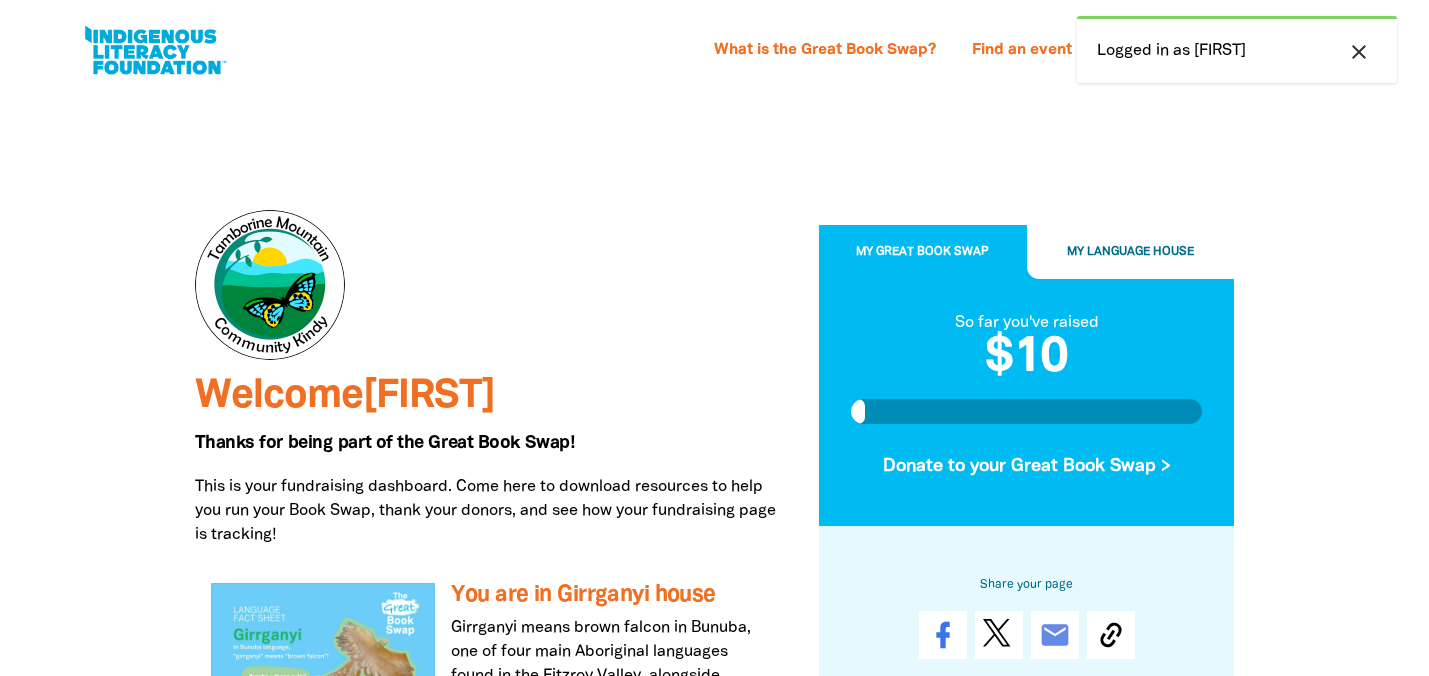scroll, scrollTop: 0, scrollLeft: 0, axis: both 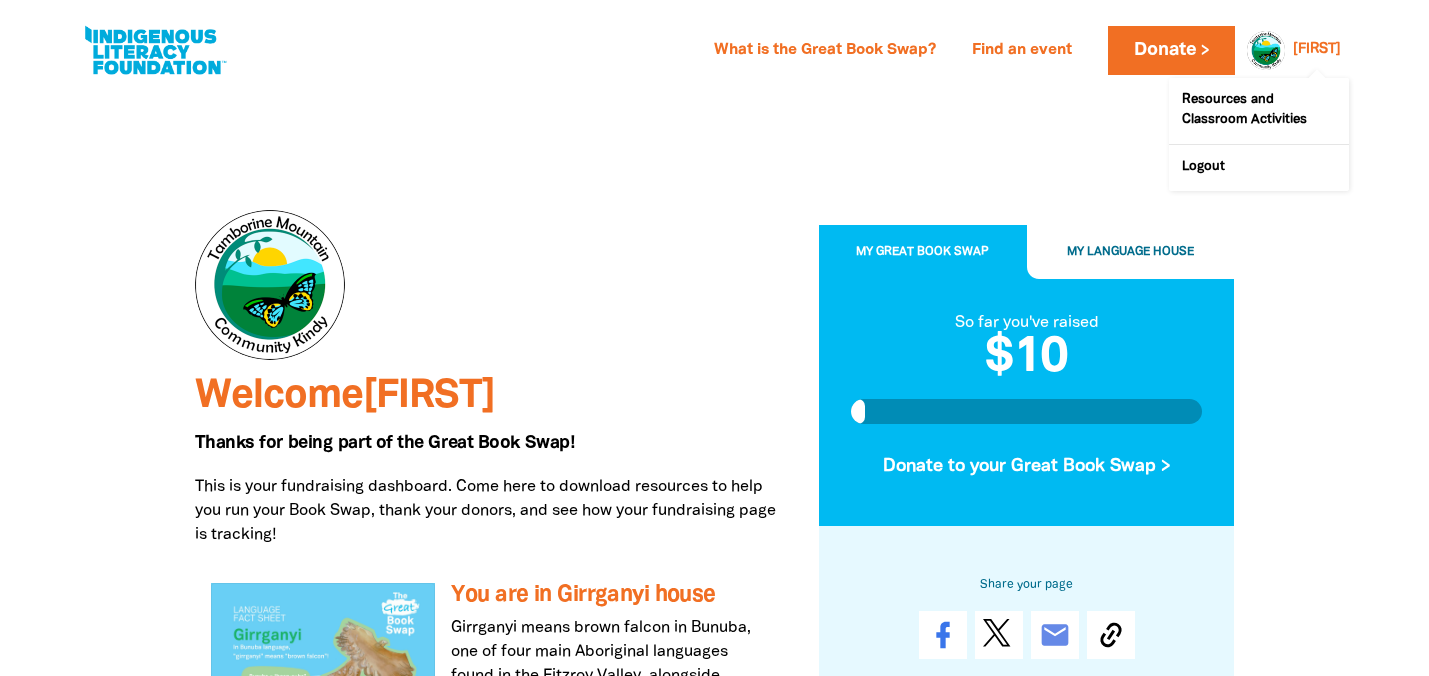 click on "[FIRST]" at bounding box center [1317, 50] 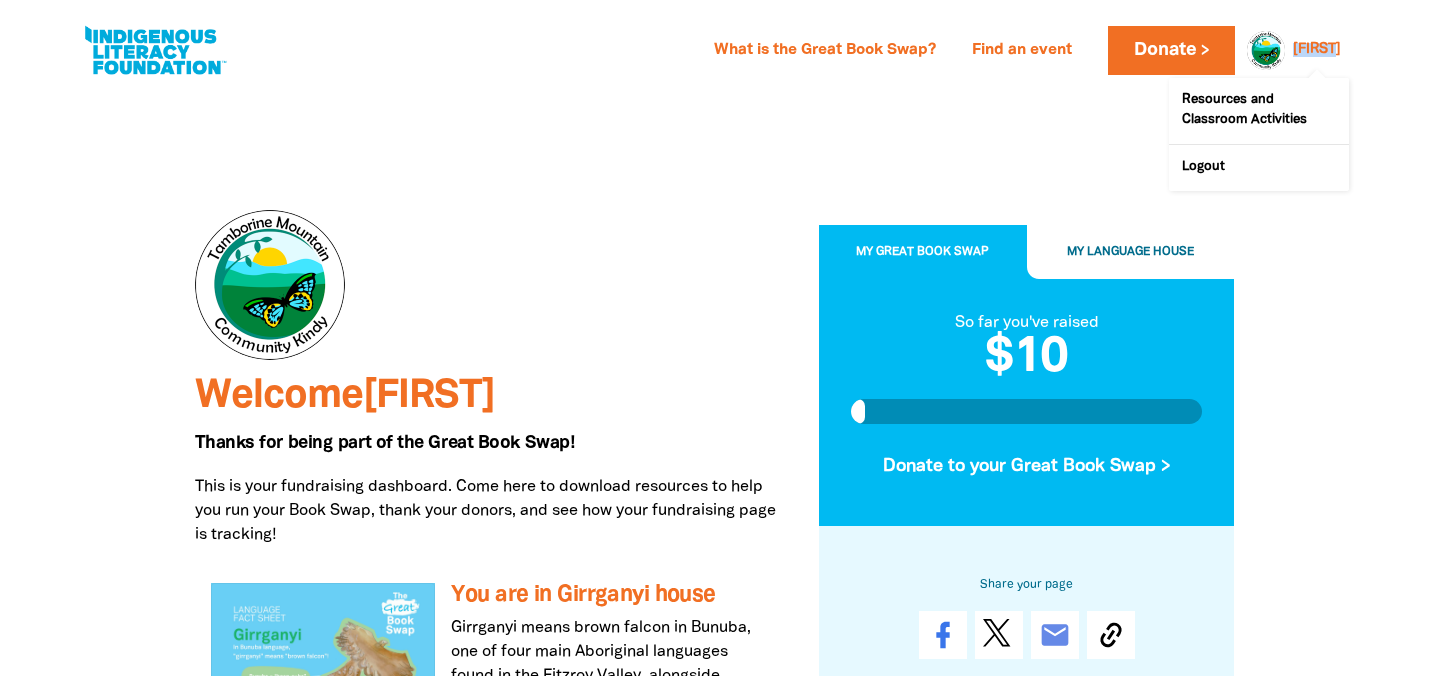 click on "[FIRST]" at bounding box center [1317, 50] 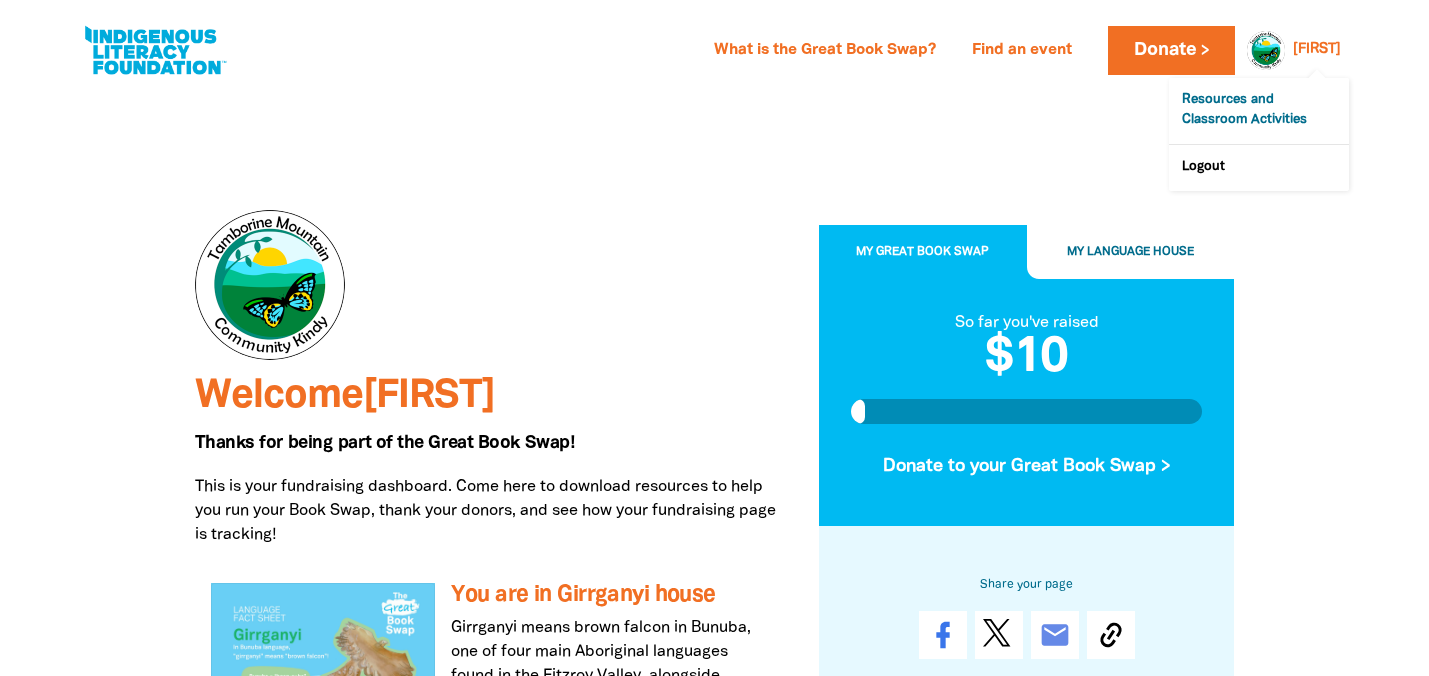 click on "Resources and Classroom Activities" at bounding box center [1259, 111] 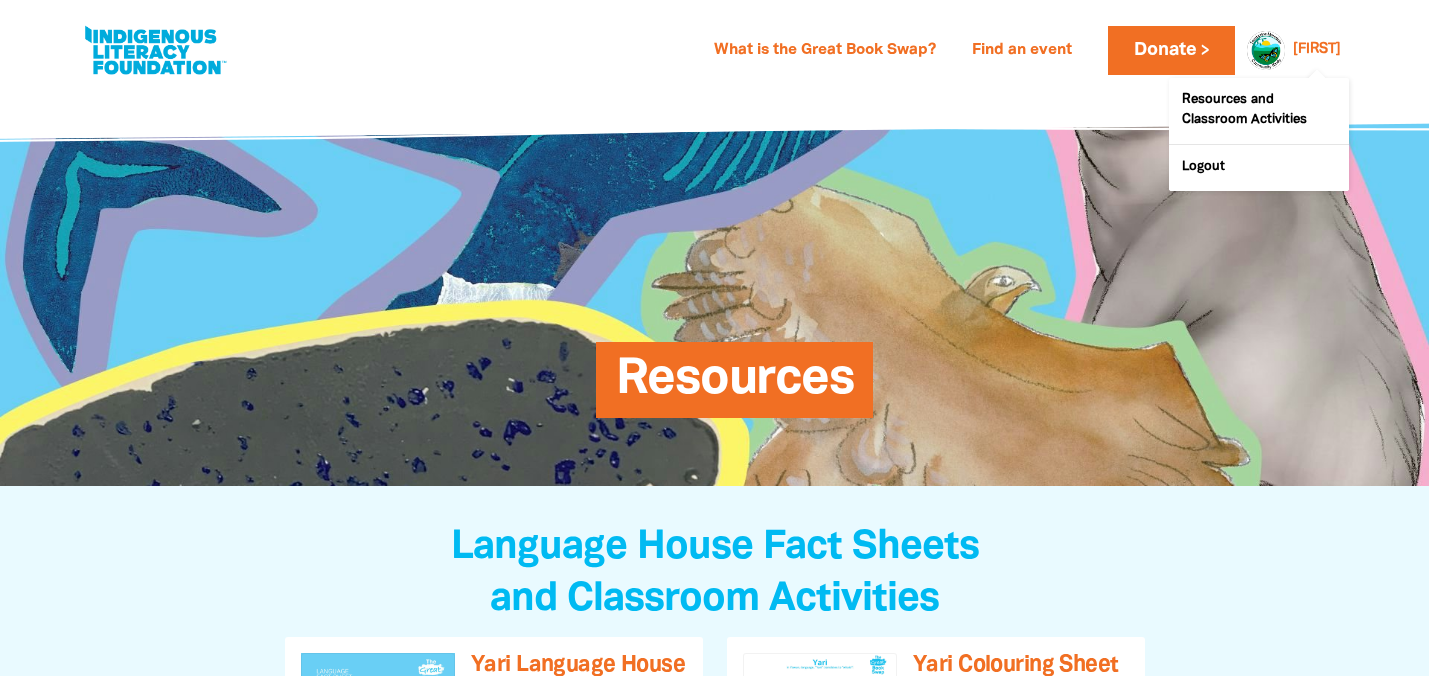 click at bounding box center [1261, 50] 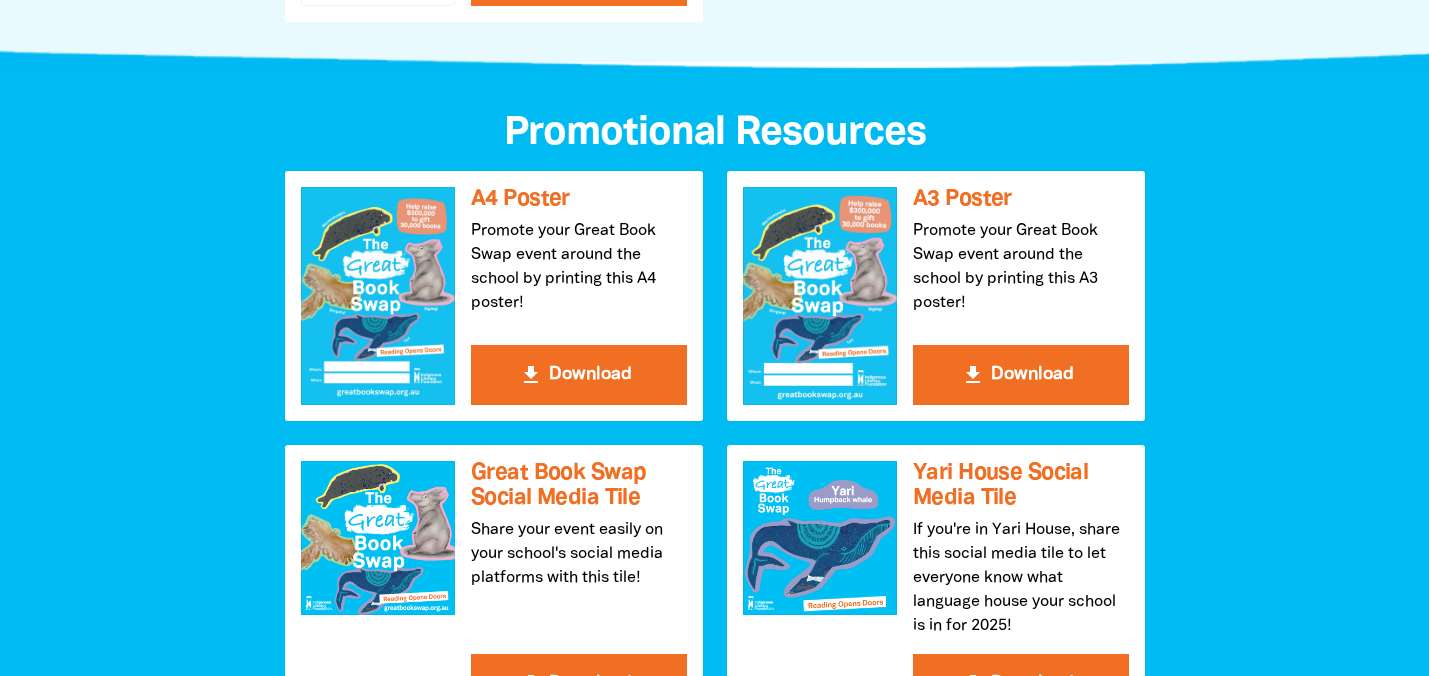 scroll, scrollTop: 2061, scrollLeft: 0, axis: vertical 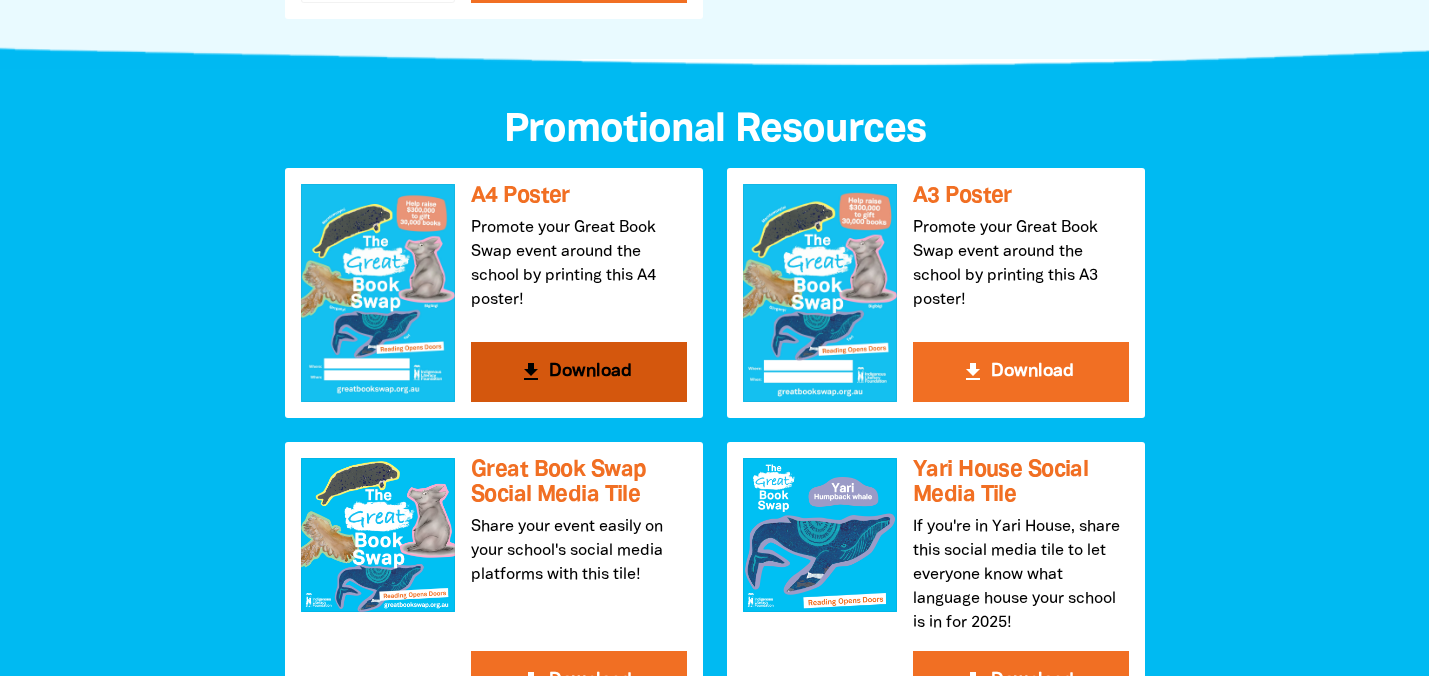 click on "get_app   Download" at bounding box center [579, 372] 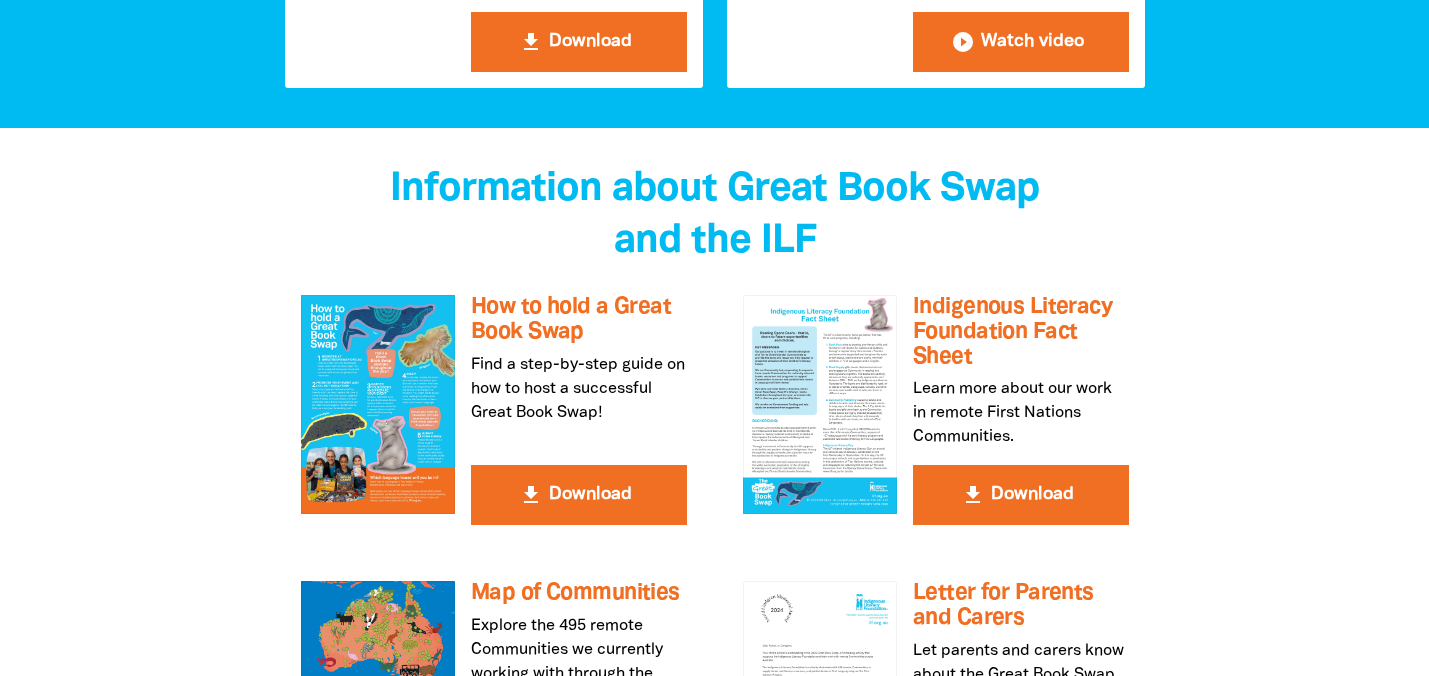 scroll, scrollTop: 3454, scrollLeft: 0, axis: vertical 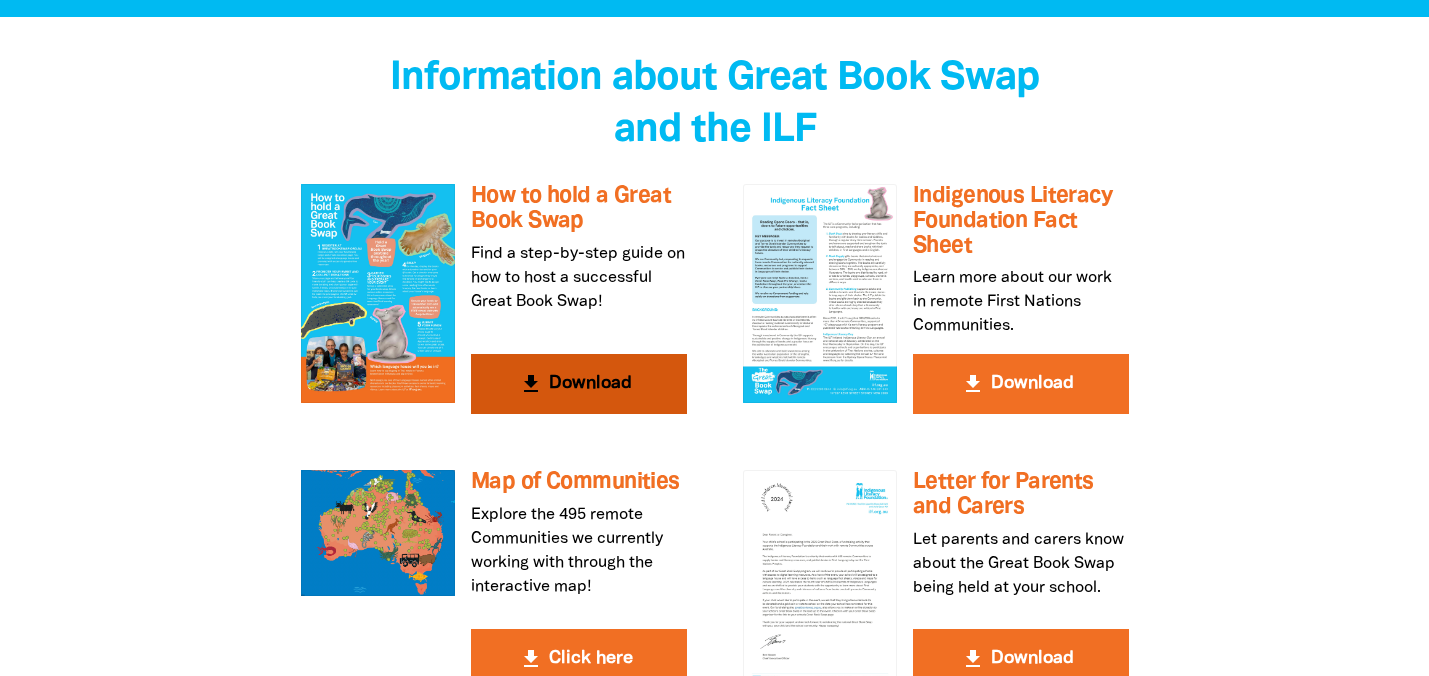 click on "get_app   Download" at bounding box center (579, 384) 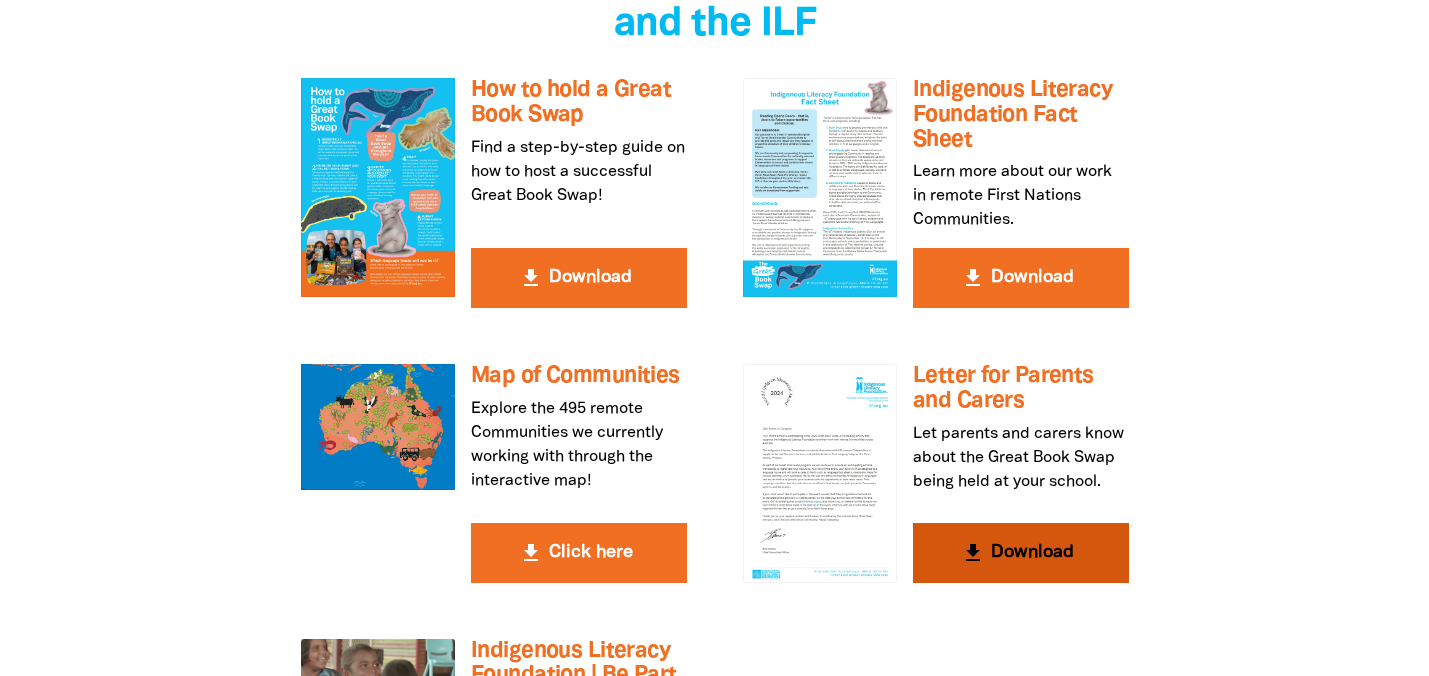 click on "get_app" at bounding box center (973, 553) 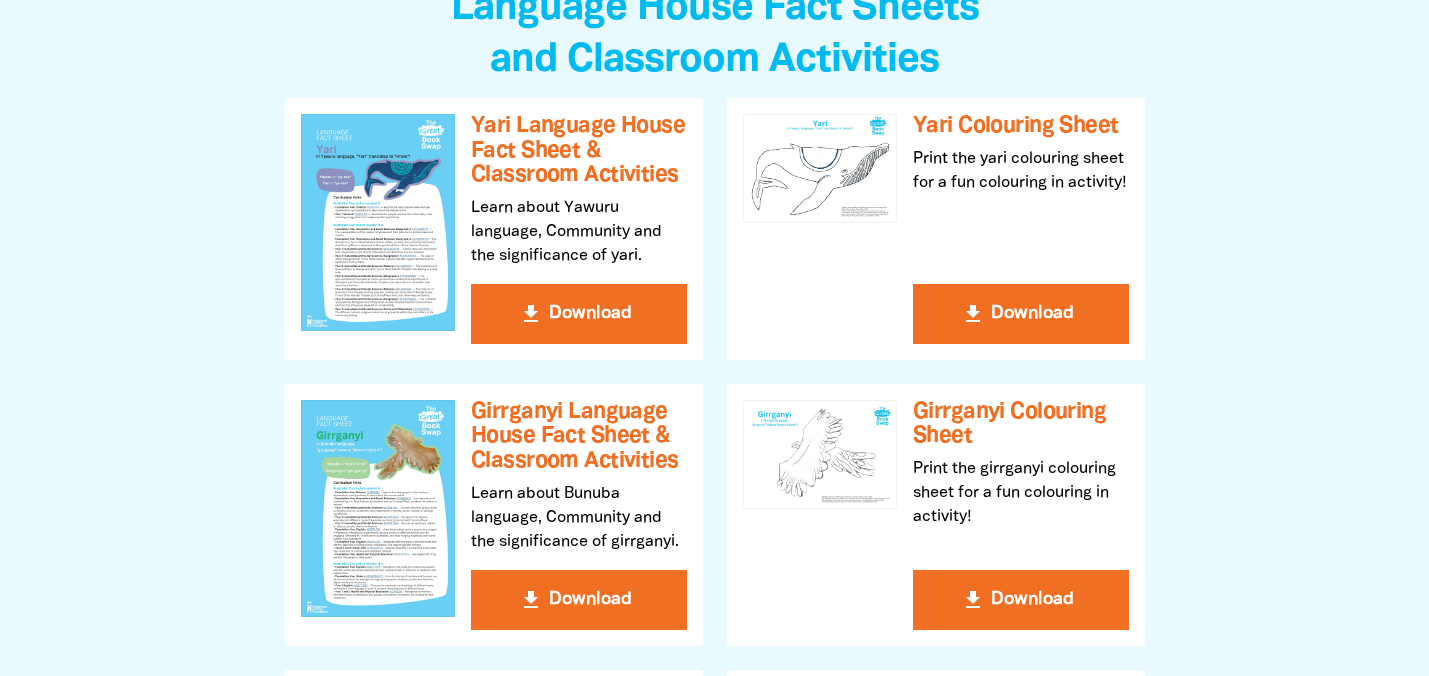 scroll, scrollTop: 0, scrollLeft: 0, axis: both 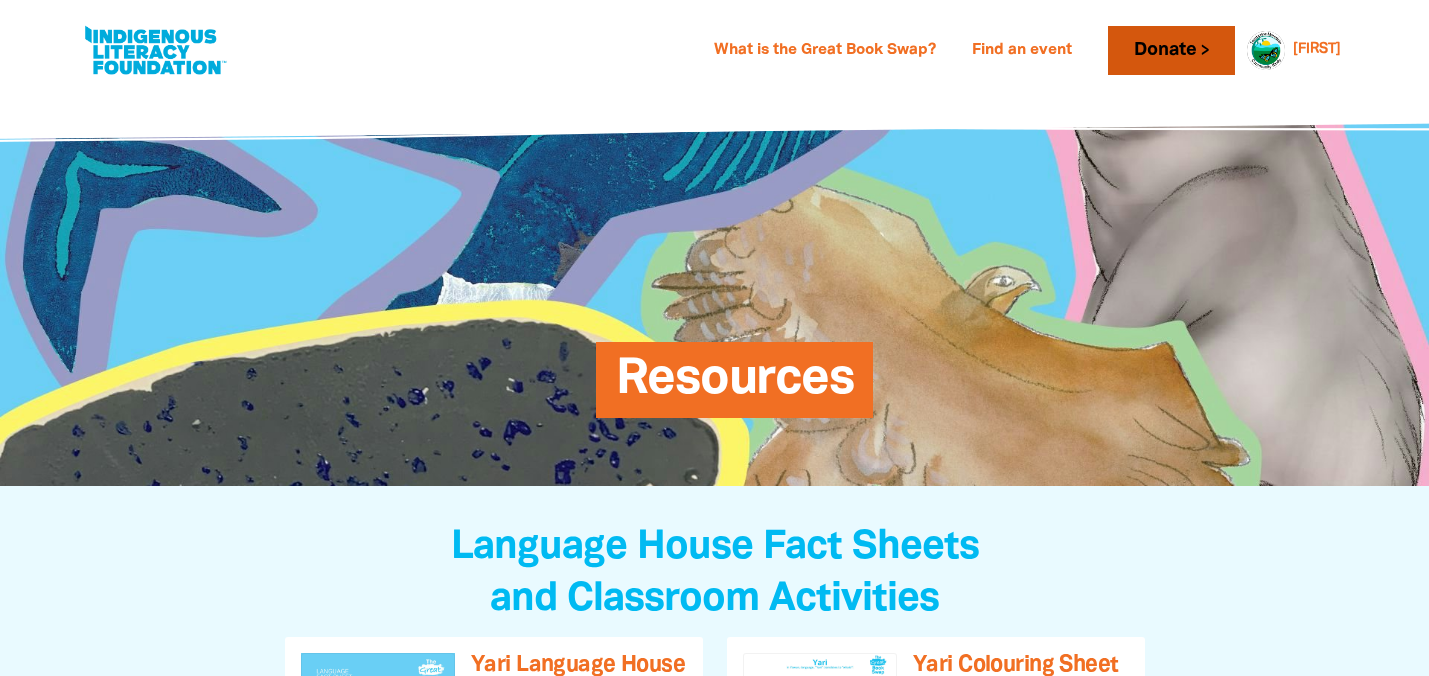click on "Donate" at bounding box center (1171, 50) 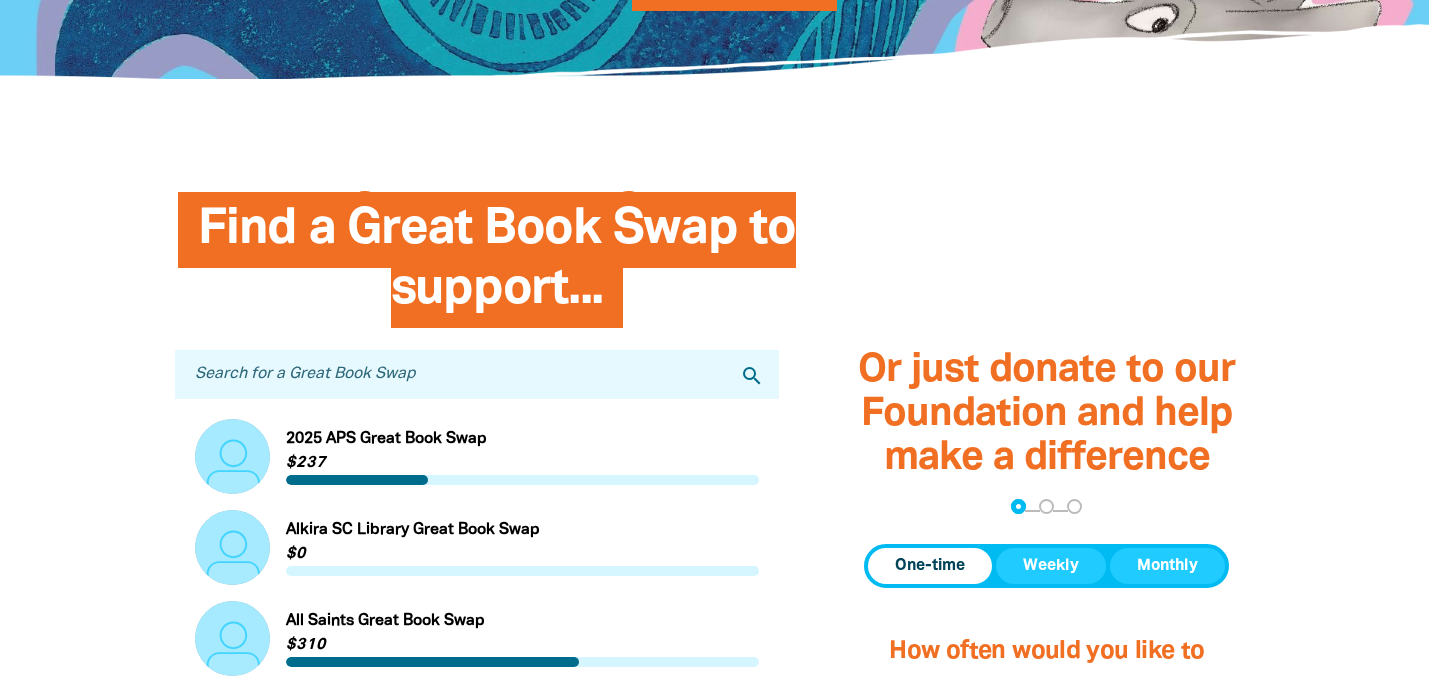 scroll, scrollTop: 429, scrollLeft: 0, axis: vertical 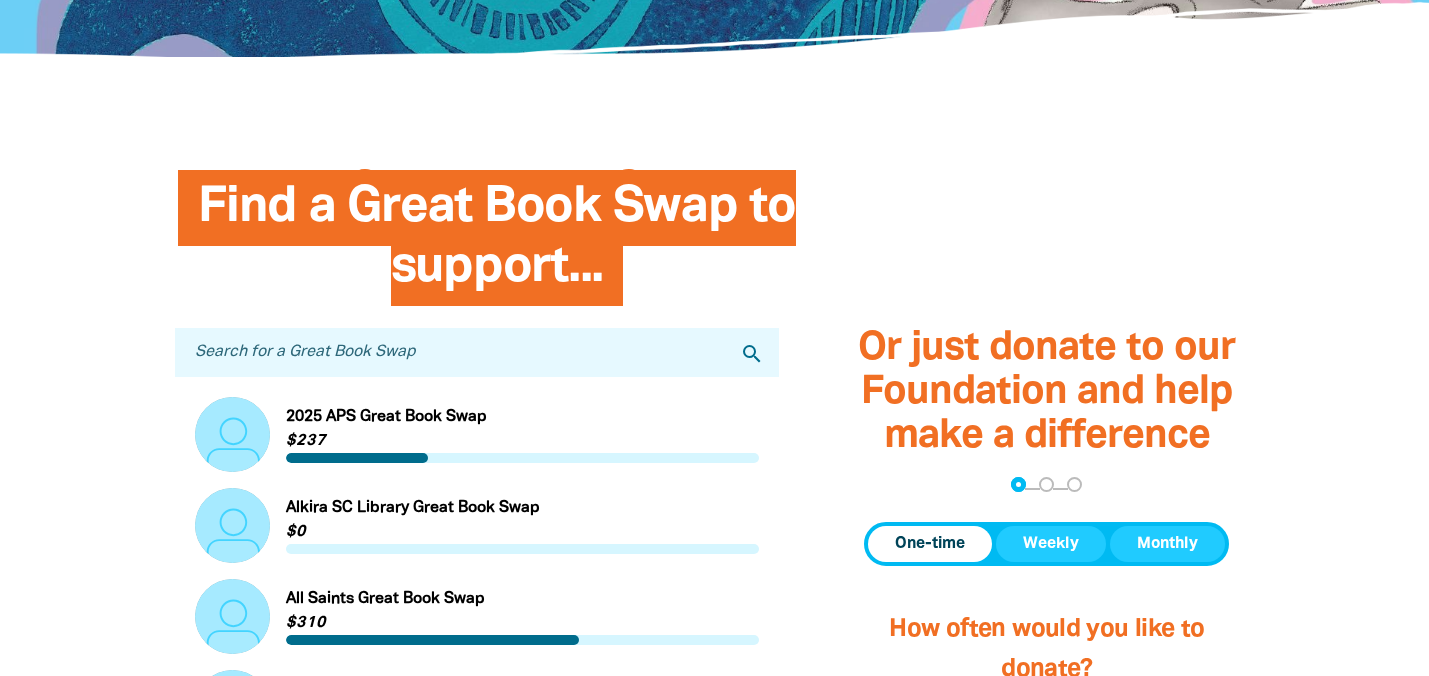 click on "Search for a Great Book Swap" at bounding box center (477, 352) 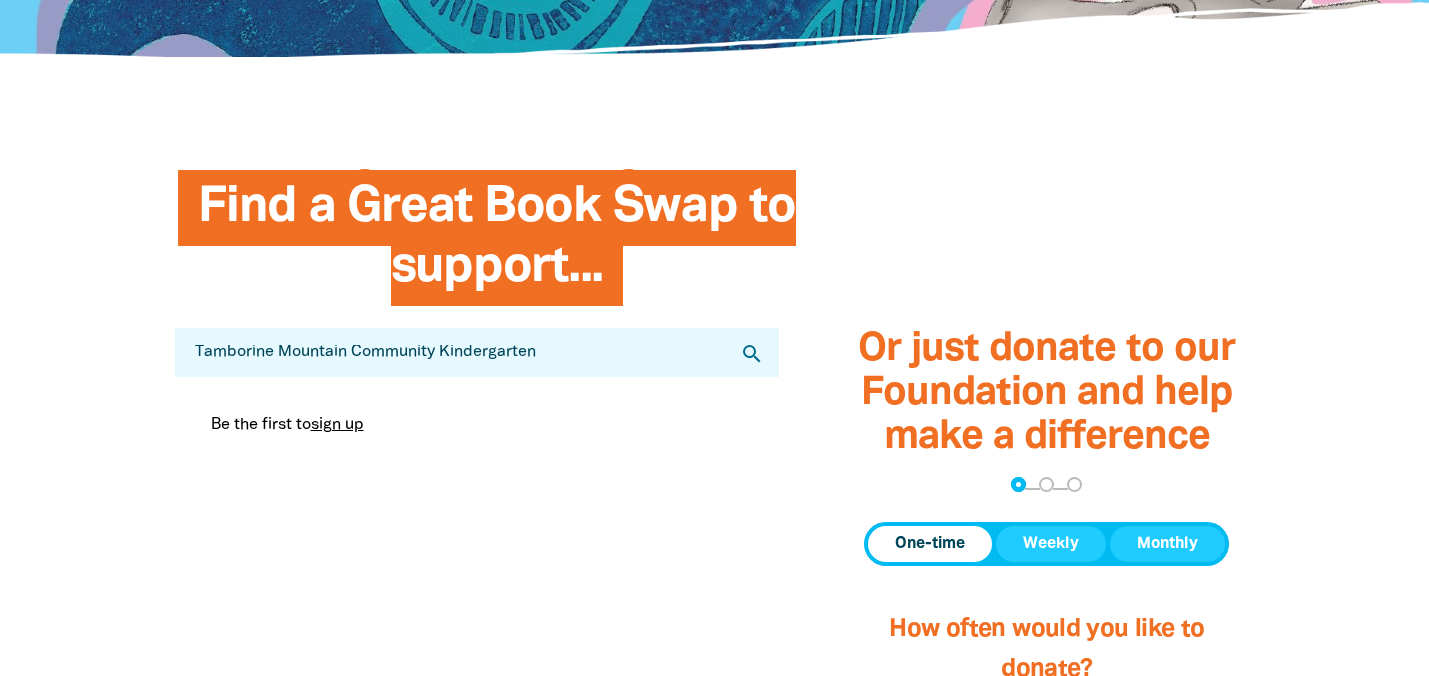type on "Tamborine Mountain Community Kindergarten" 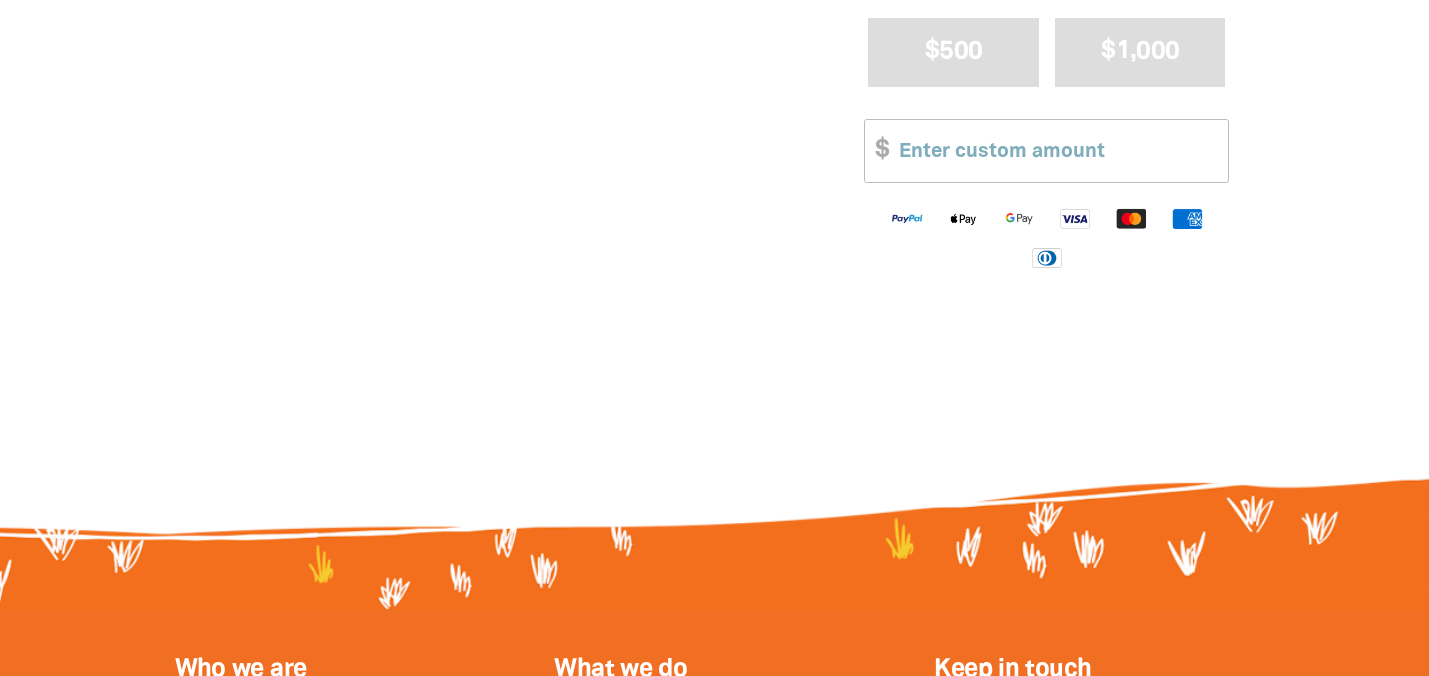 scroll, scrollTop: 0, scrollLeft: 0, axis: both 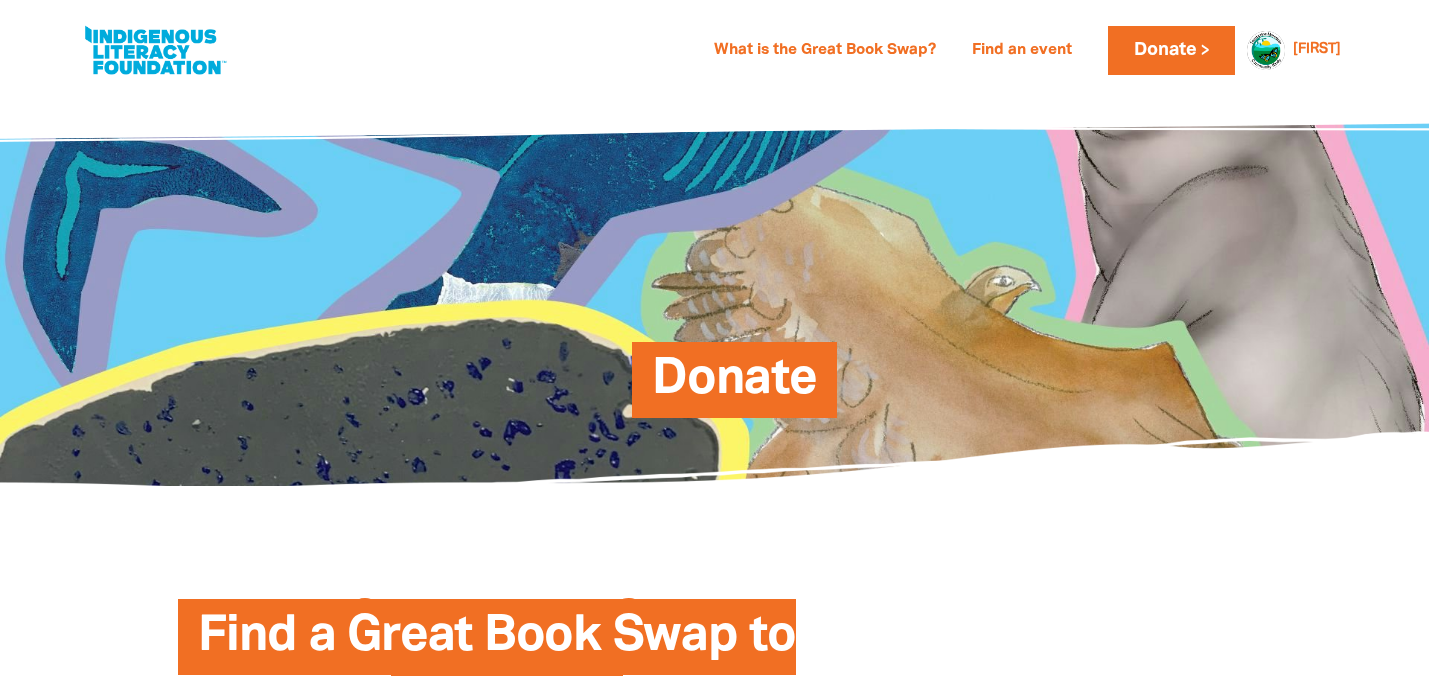 click at bounding box center (155, 50) 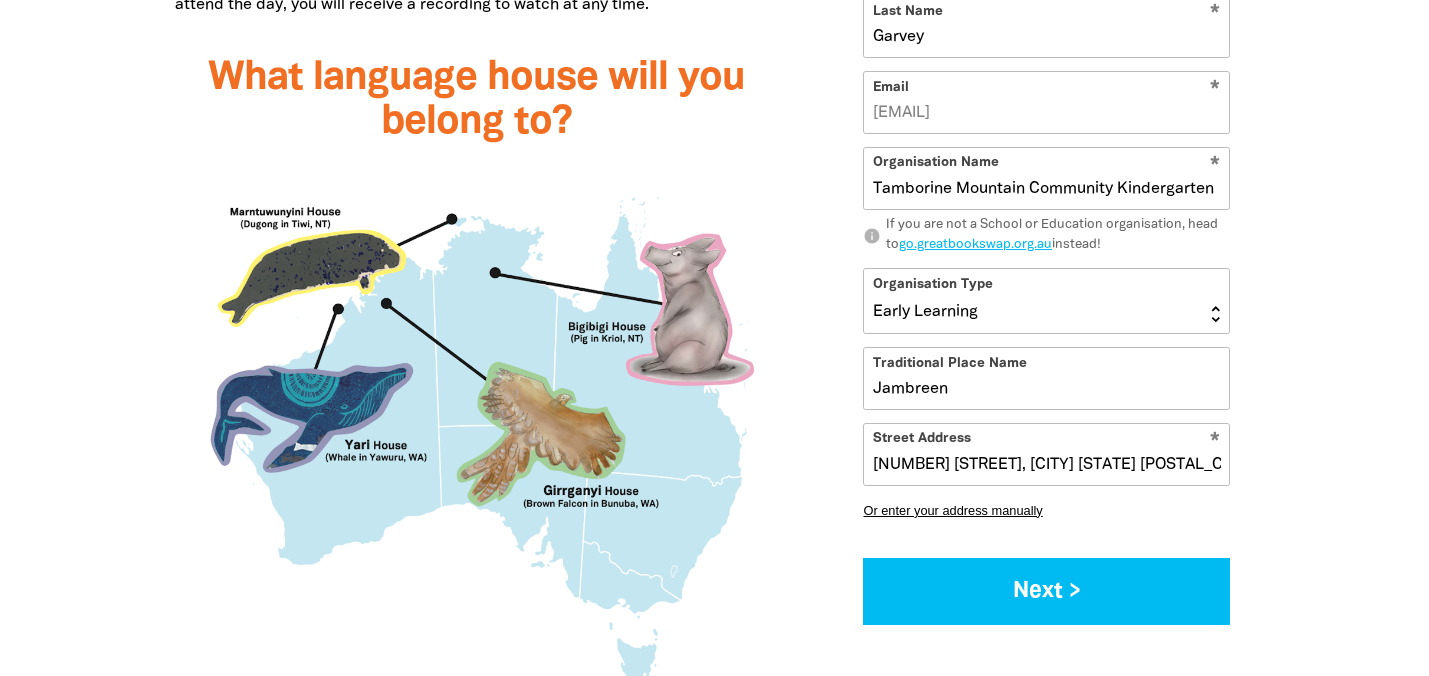scroll, scrollTop: 1813, scrollLeft: 0, axis: vertical 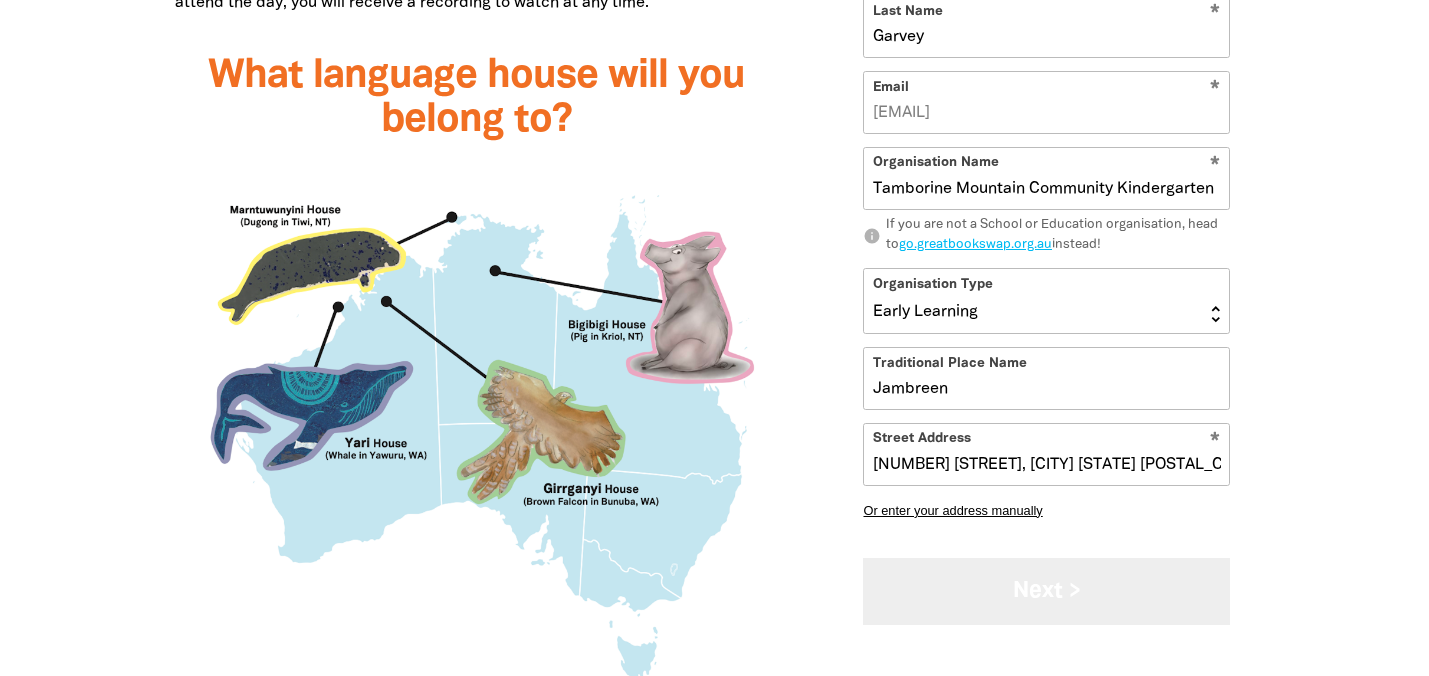 click on "Next >" at bounding box center [1046, 591] 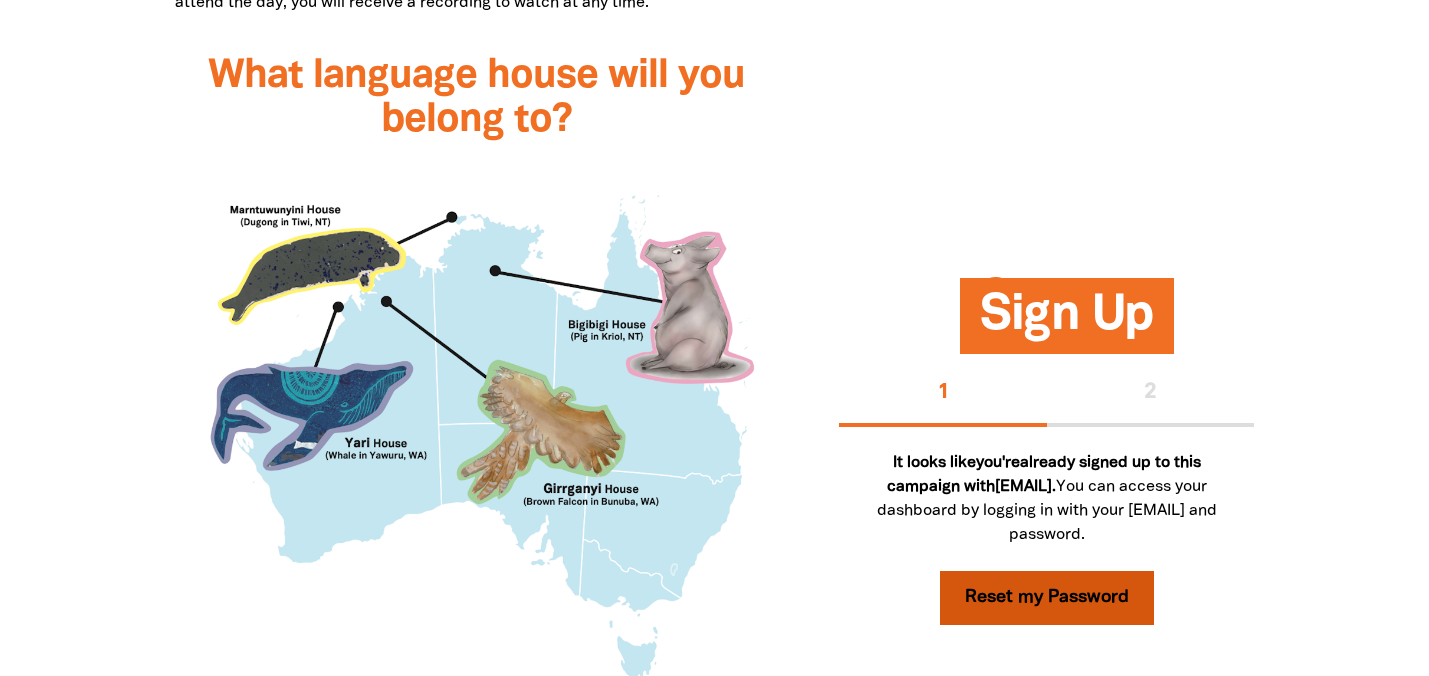 click on "Reset my Password" at bounding box center [1047, 598] 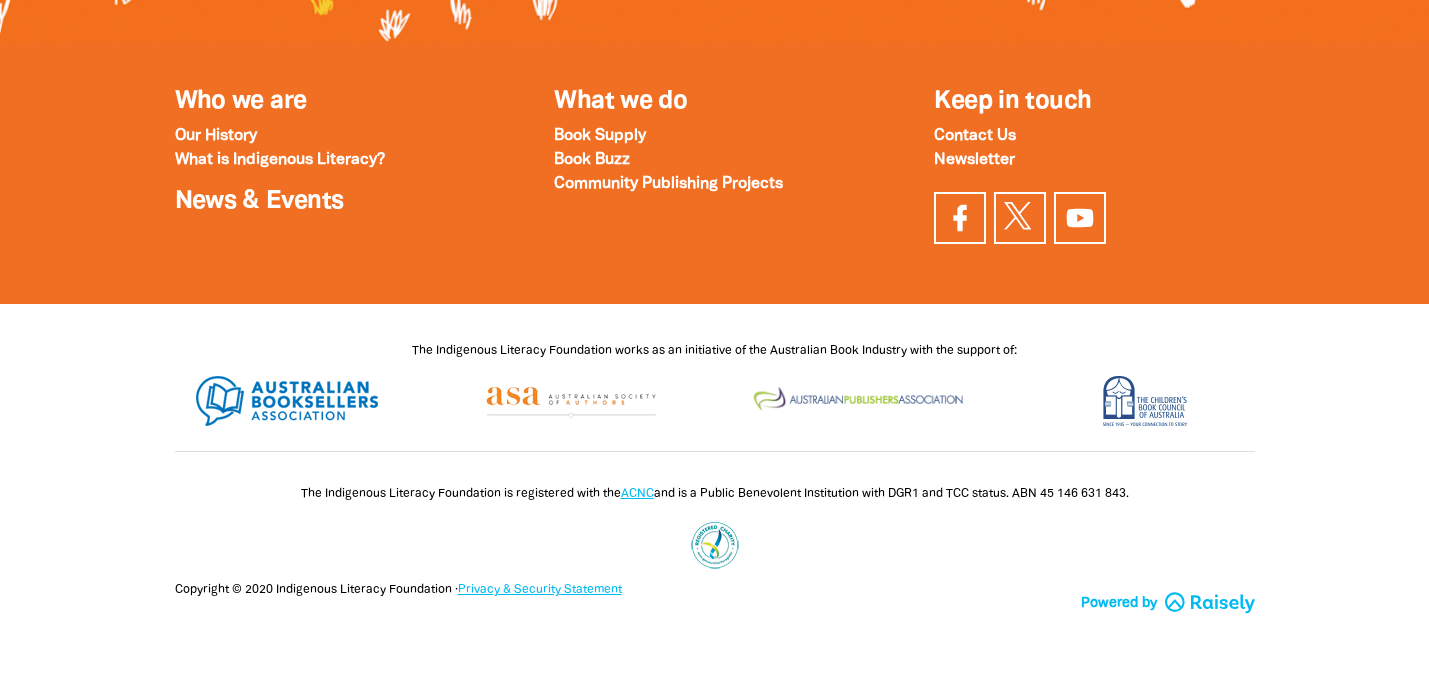 scroll, scrollTop: 0, scrollLeft: 0, axis: both 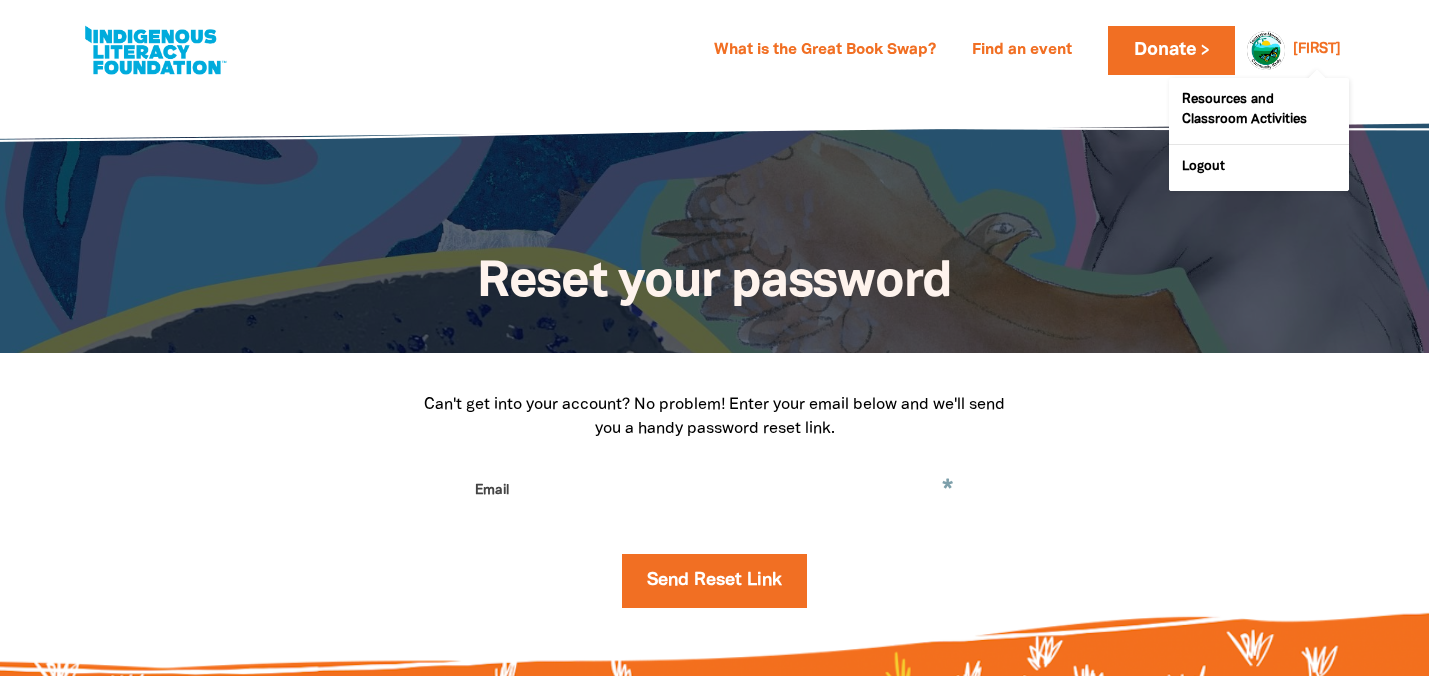 click on "[FIRST]" at bounding box center [1317, 50] 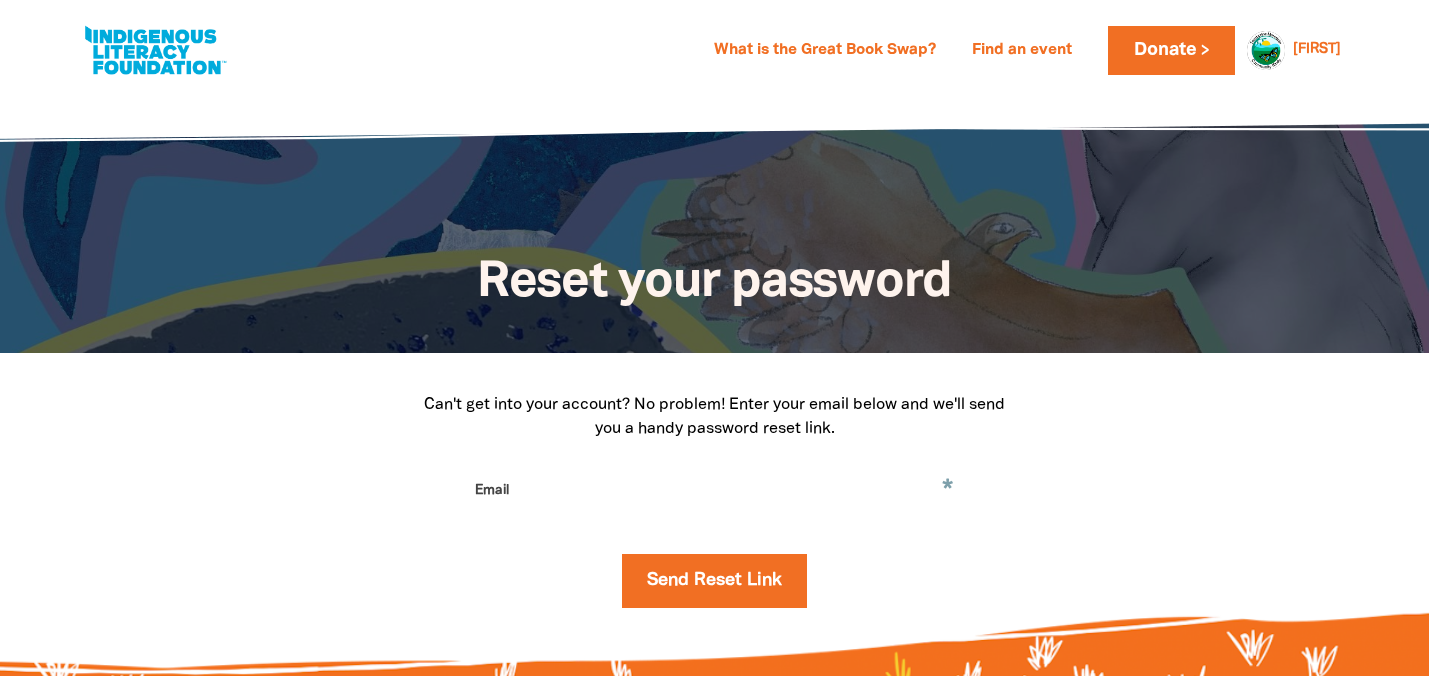 select on "early-learning" 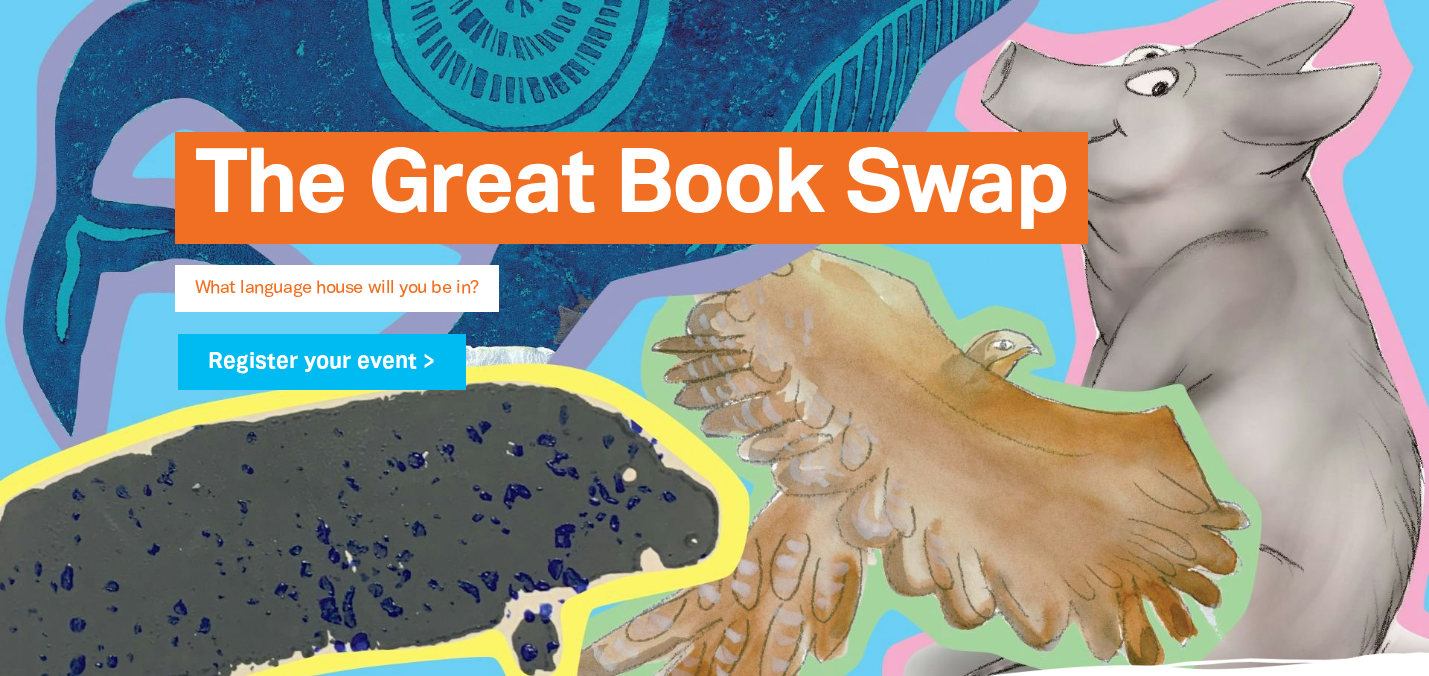 scroll, scrollTop: 0, scrollLeft: 0, axis: both 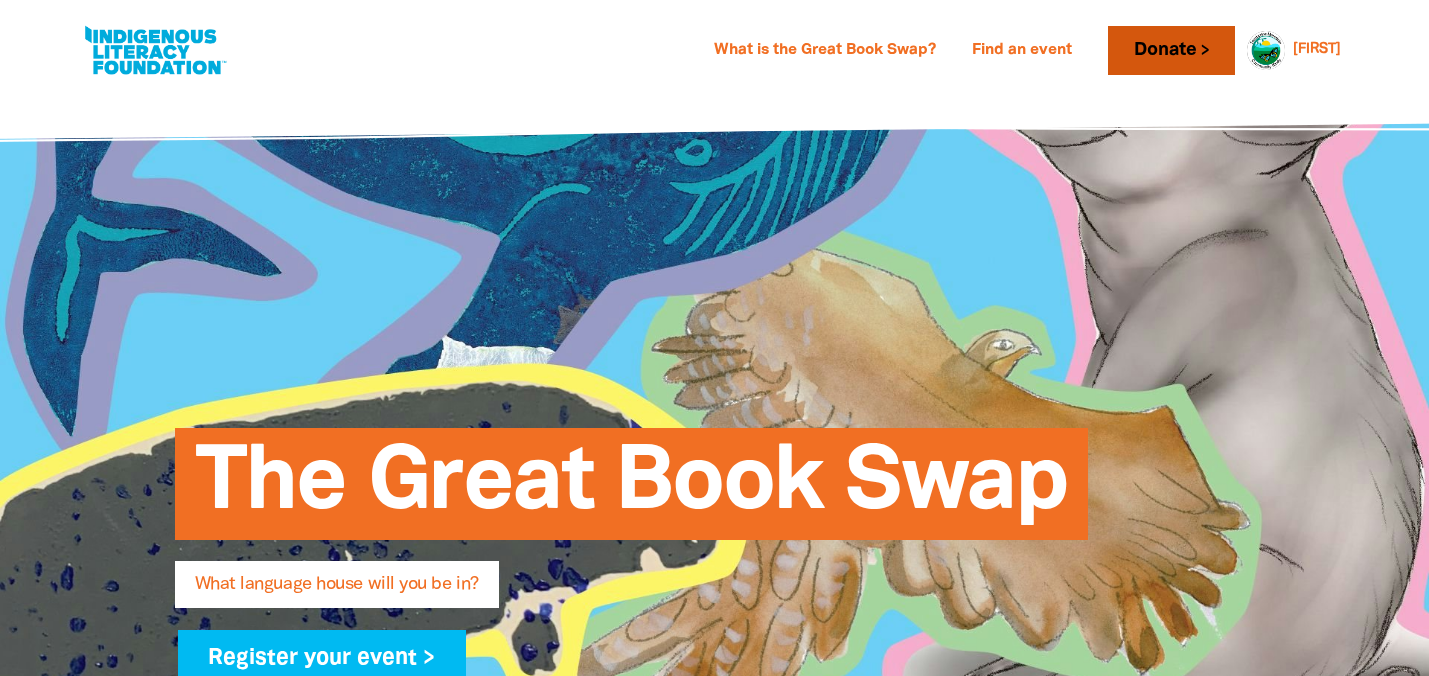 click on "Donate" at bounding box center [1171, 50] 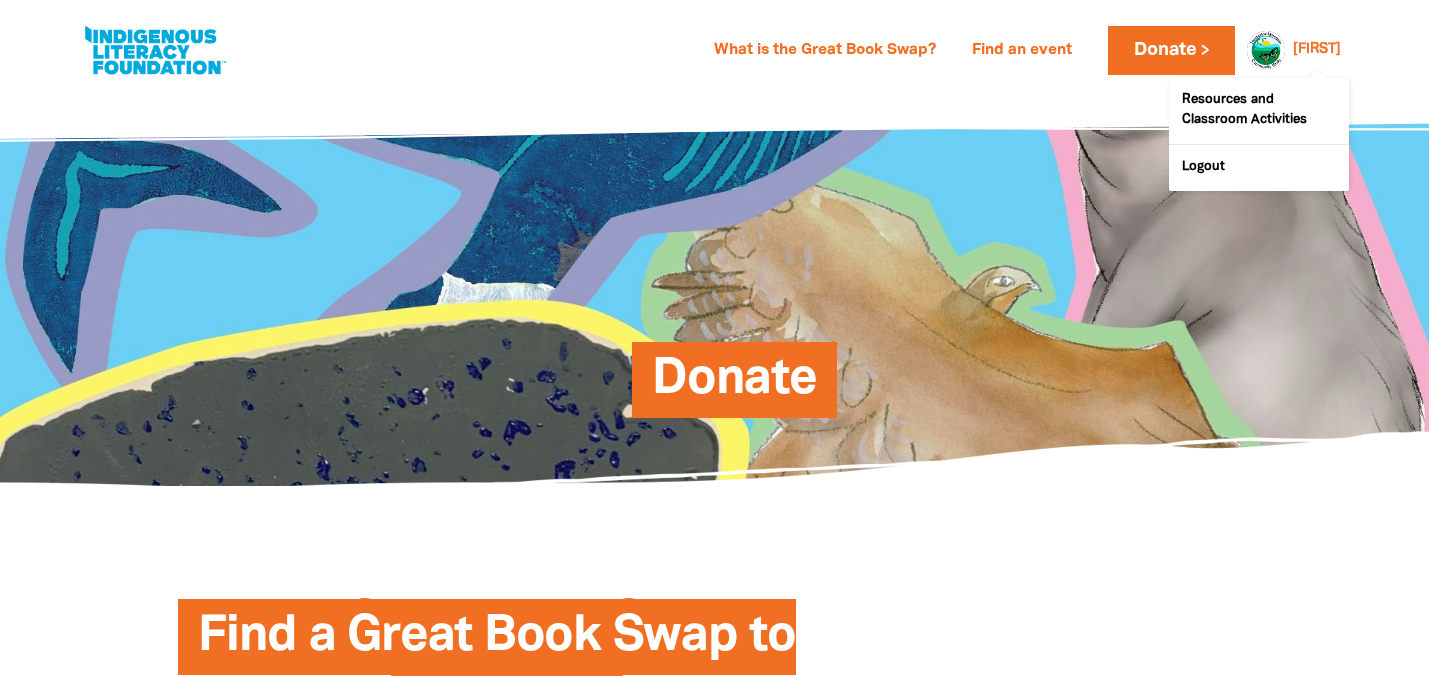 click on "[FIRST]" at bounding box center [1317, 50] 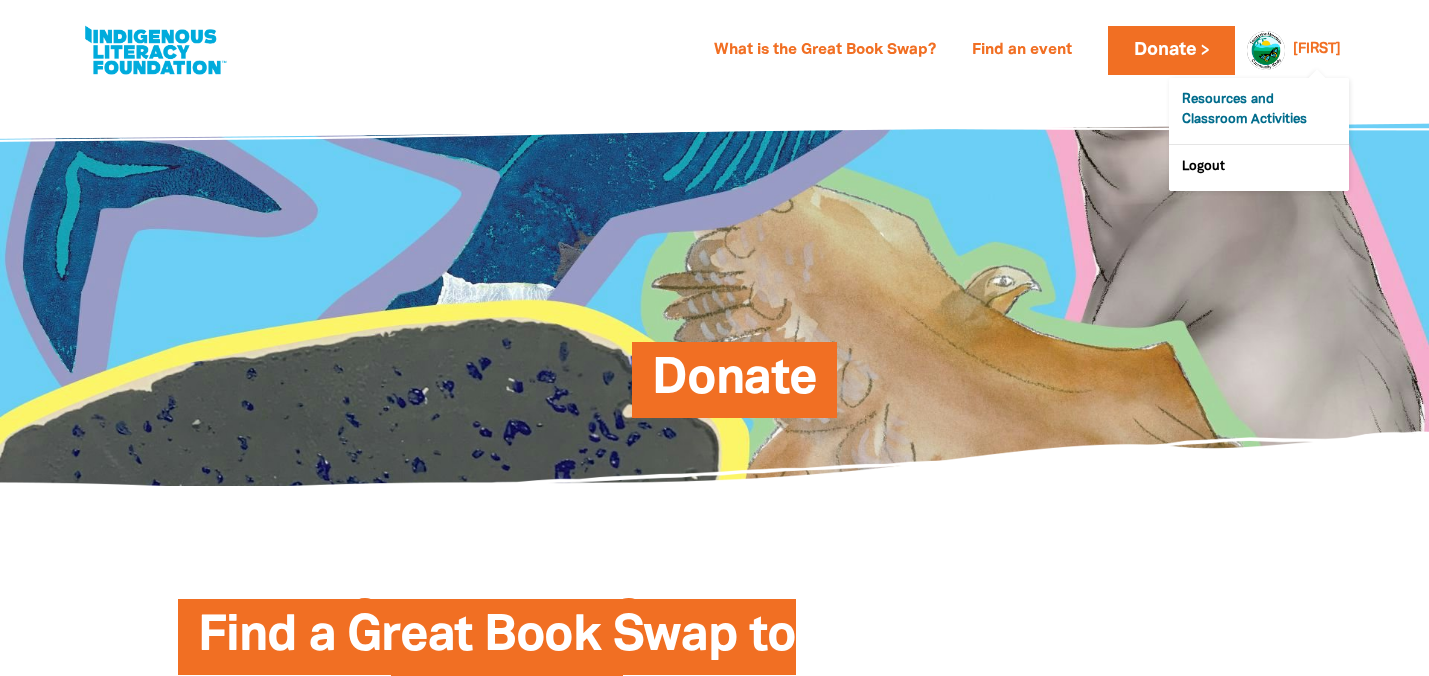 click on "Resources and Classroom Activities" at bounding box center (1259, 111) 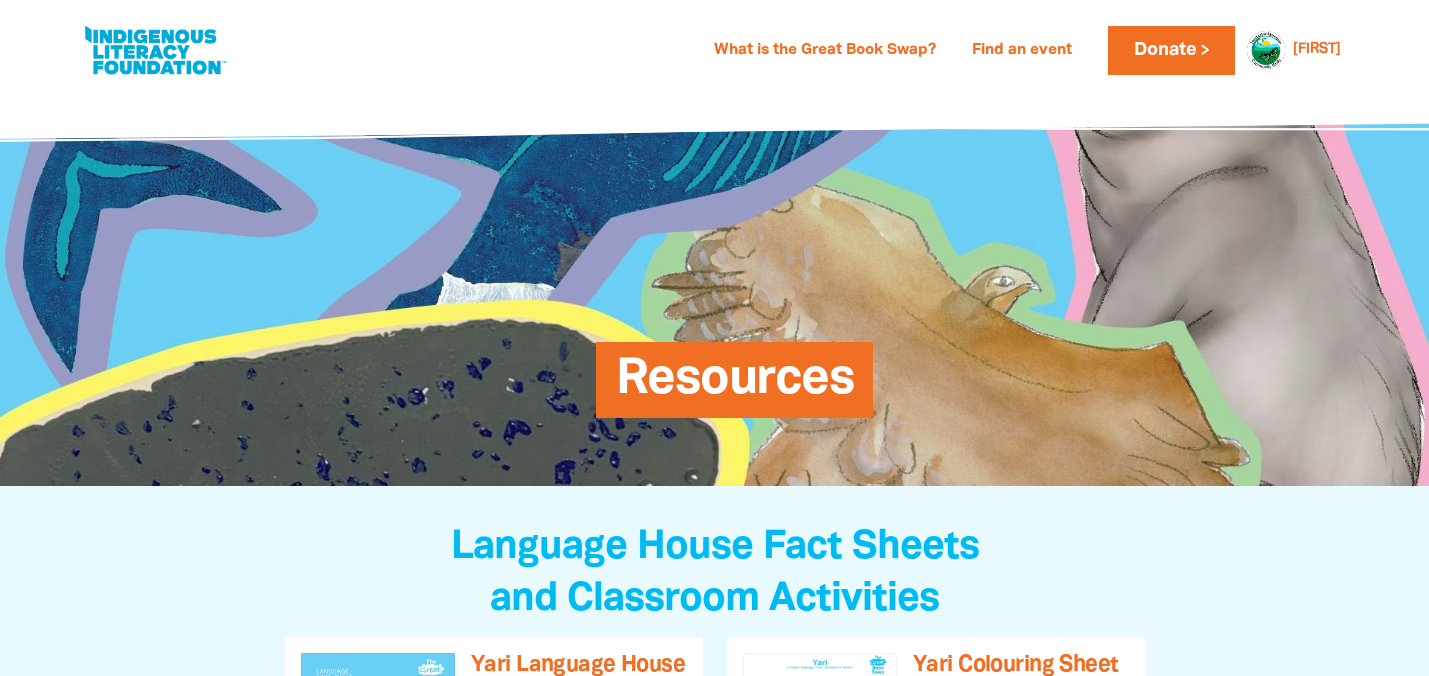scroll, scrollTop: 5, scrollLeft: 0, axis: vertical 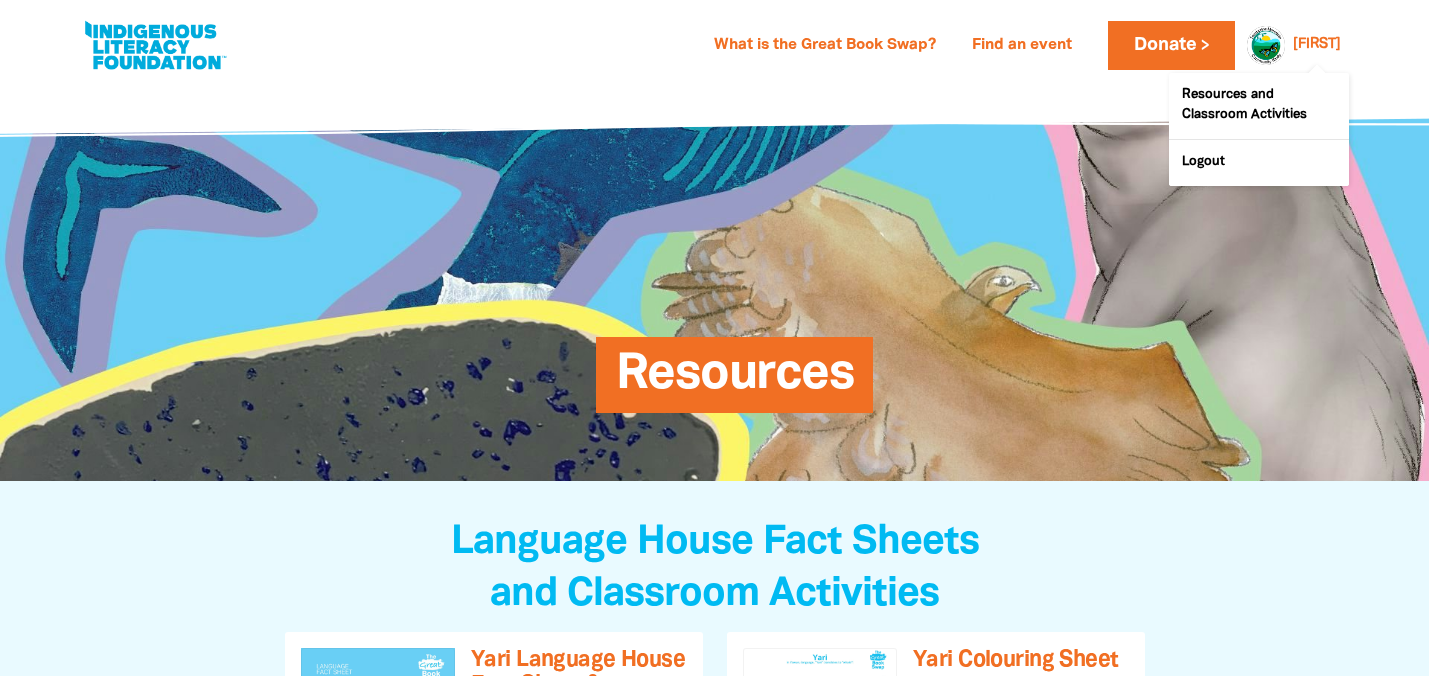 click at bounding box center [1261, 45] 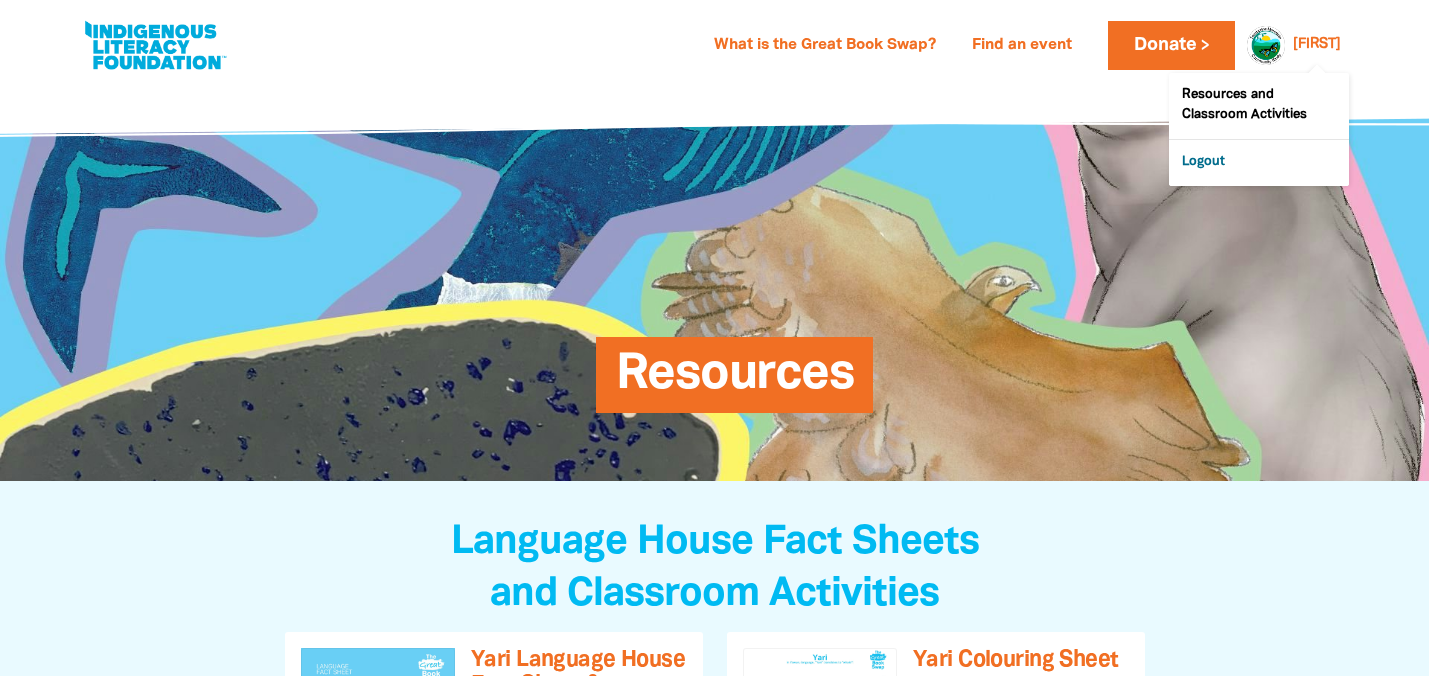 click on "Logout" at bounding box center [1259, 163] 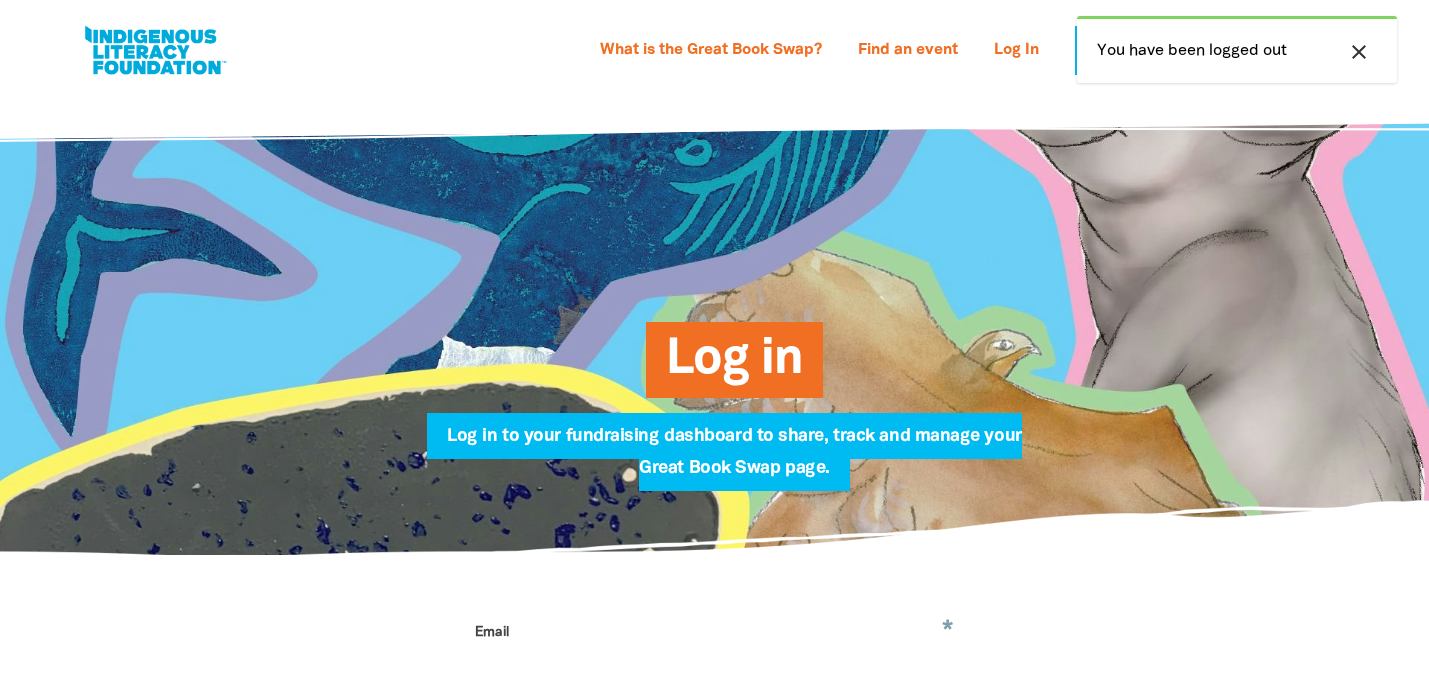 type on "staff@tmckindy.org.au" 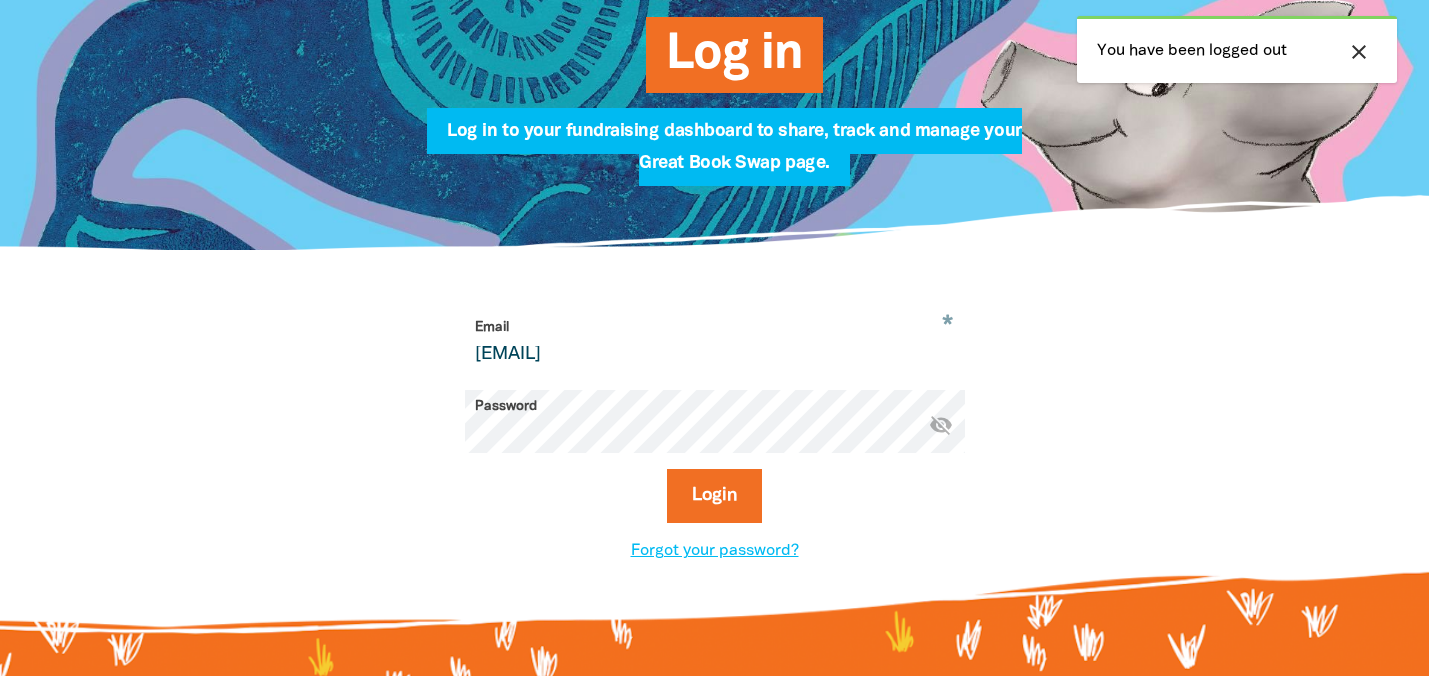 scroll, scrollTop: 311, scrollLeft: 0, axis: vertical 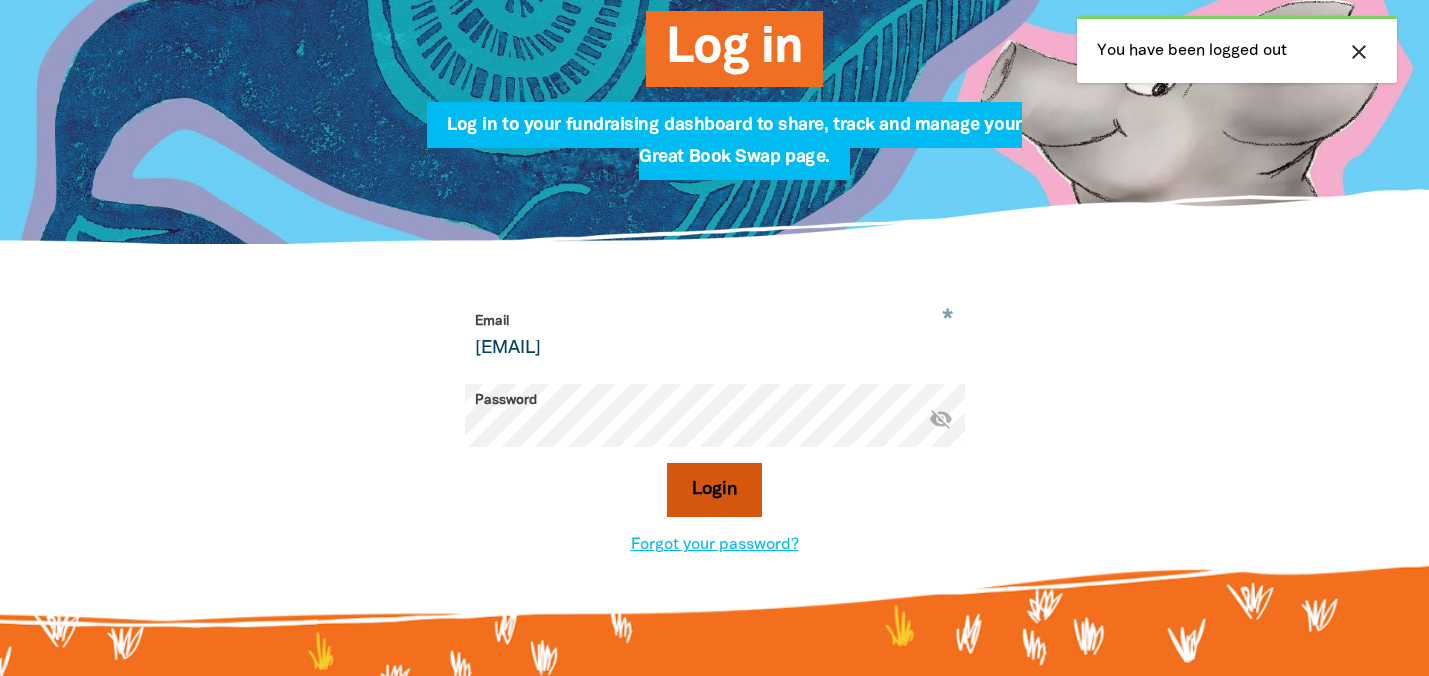 click on "Login" at bounding box center [714, 490] 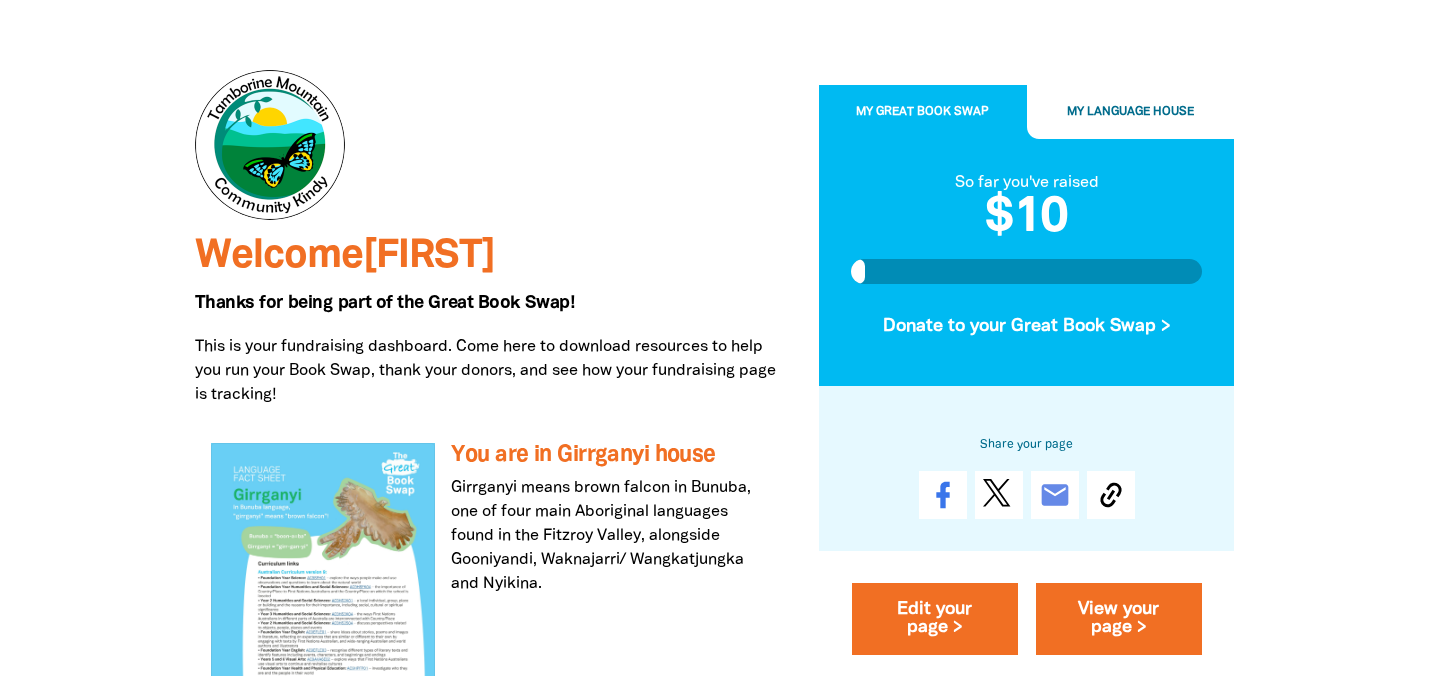scroll, scrollTop: 145, scrollLeft: 0, axis: vertical 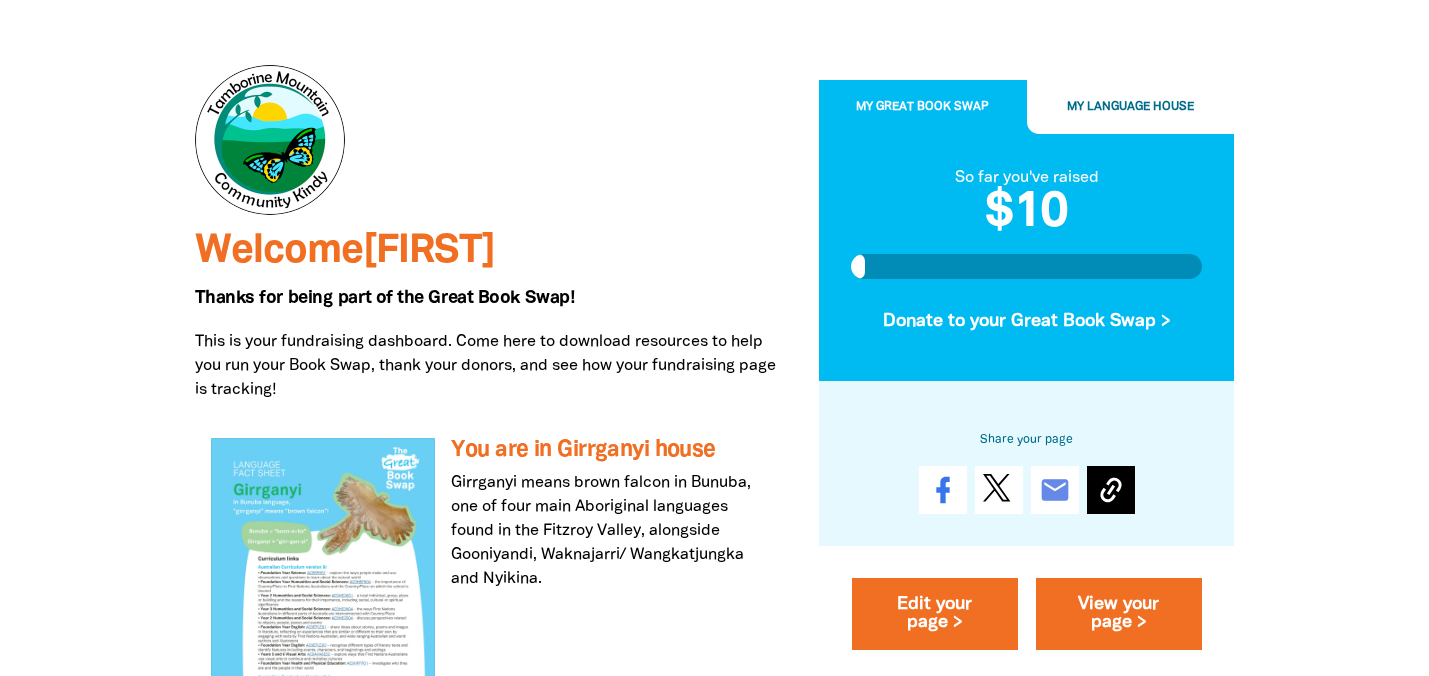 click 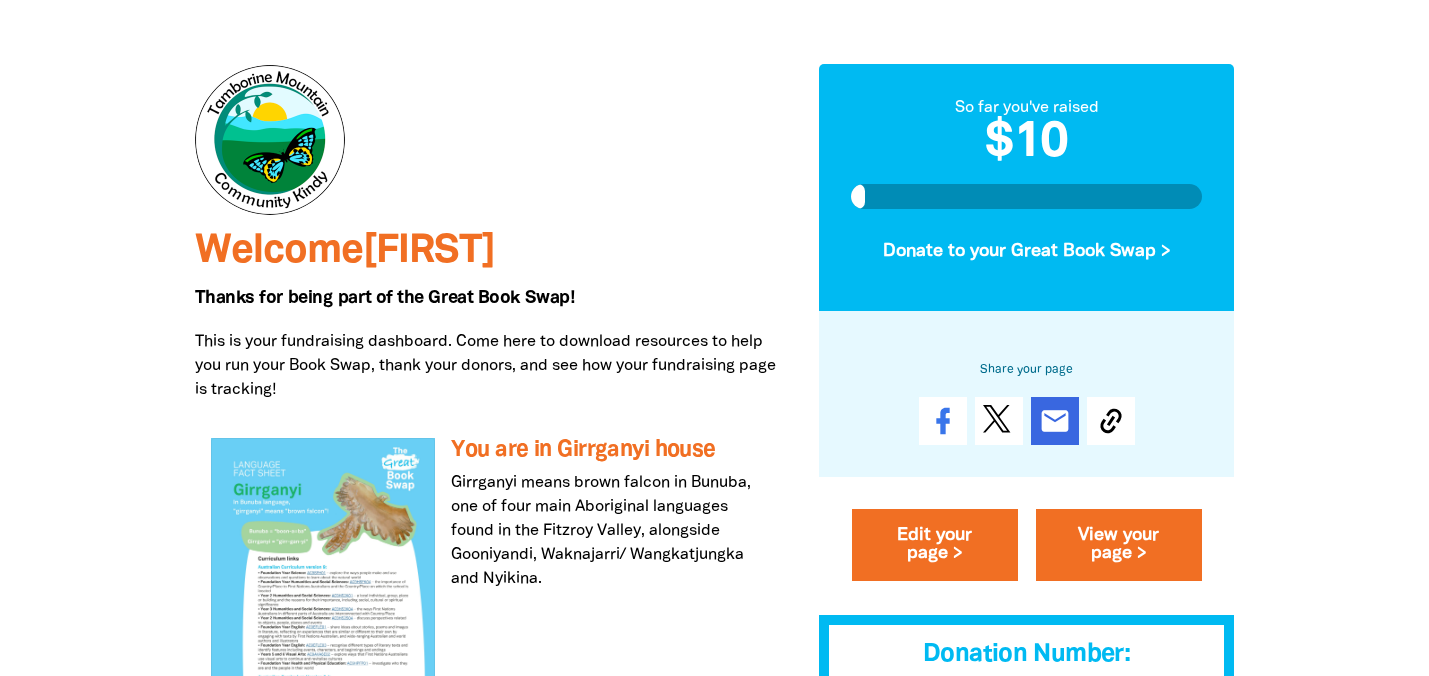 click on "email" at bounding box center [1055, 421] 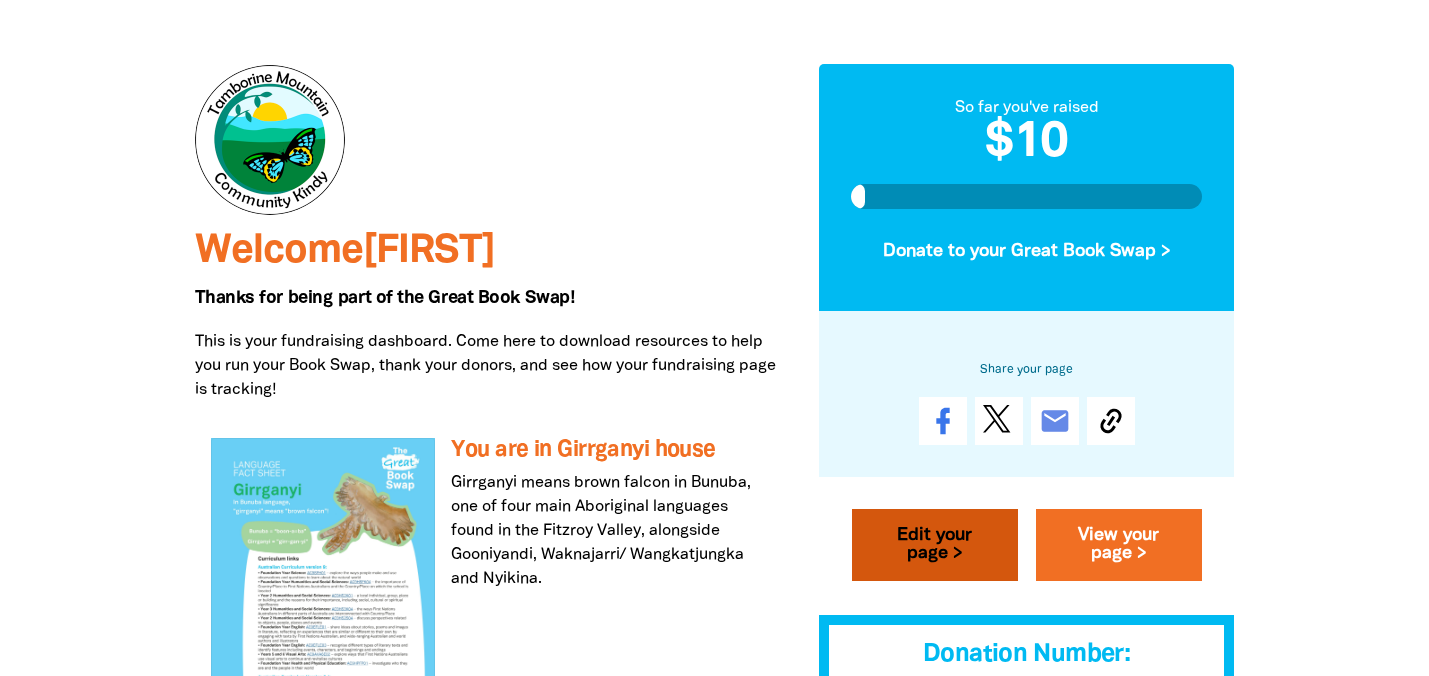 click on "Edit your page >" at bounding box center (935, 545) 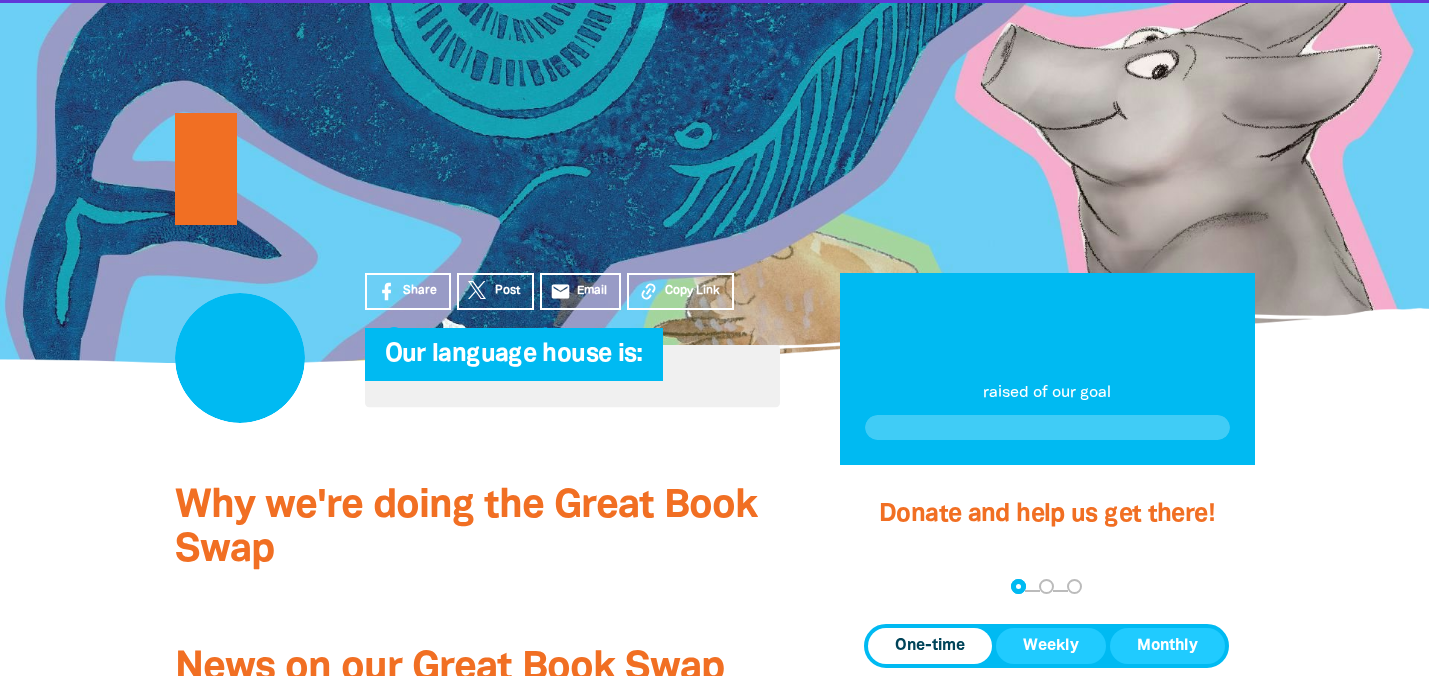 scroll, scrollTop: 0, scrollLeft: 0, axis: both 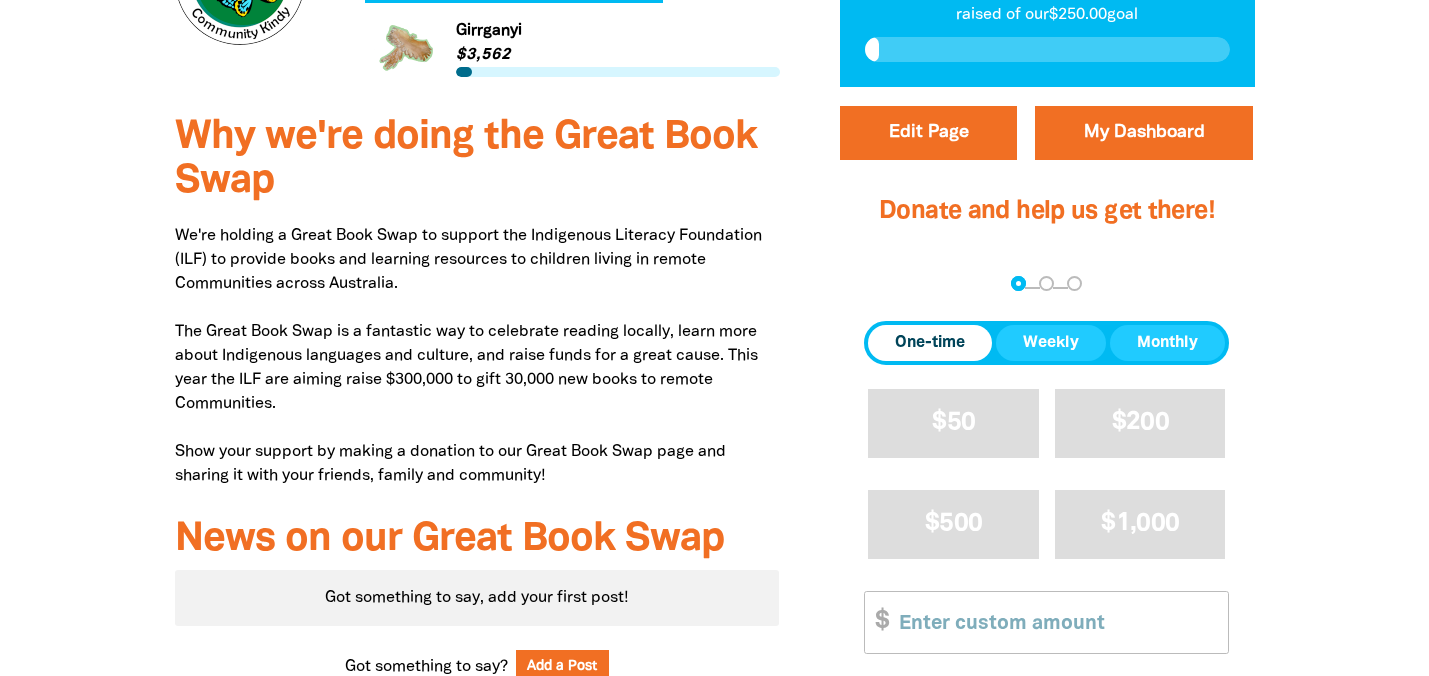 select on "QLD" 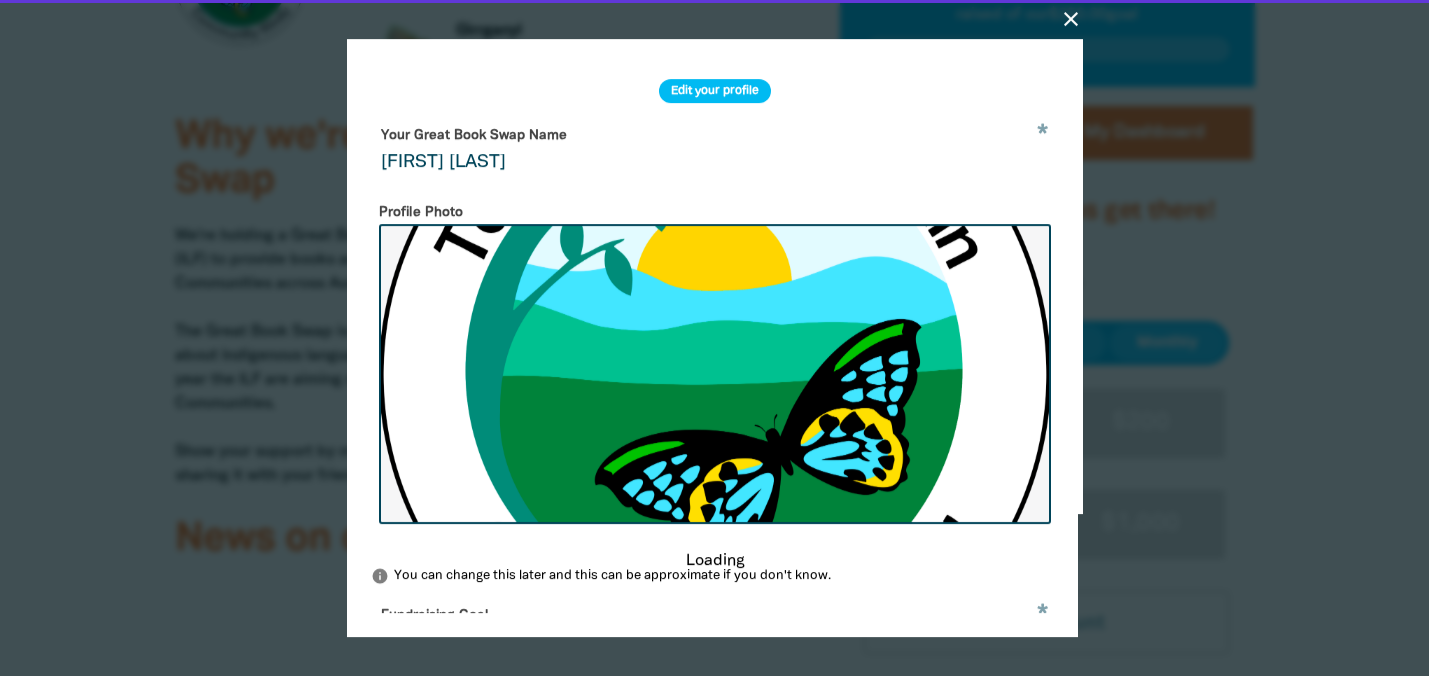 scroll, scrollTop: 532, scrollLeft: 0, axis: vertical 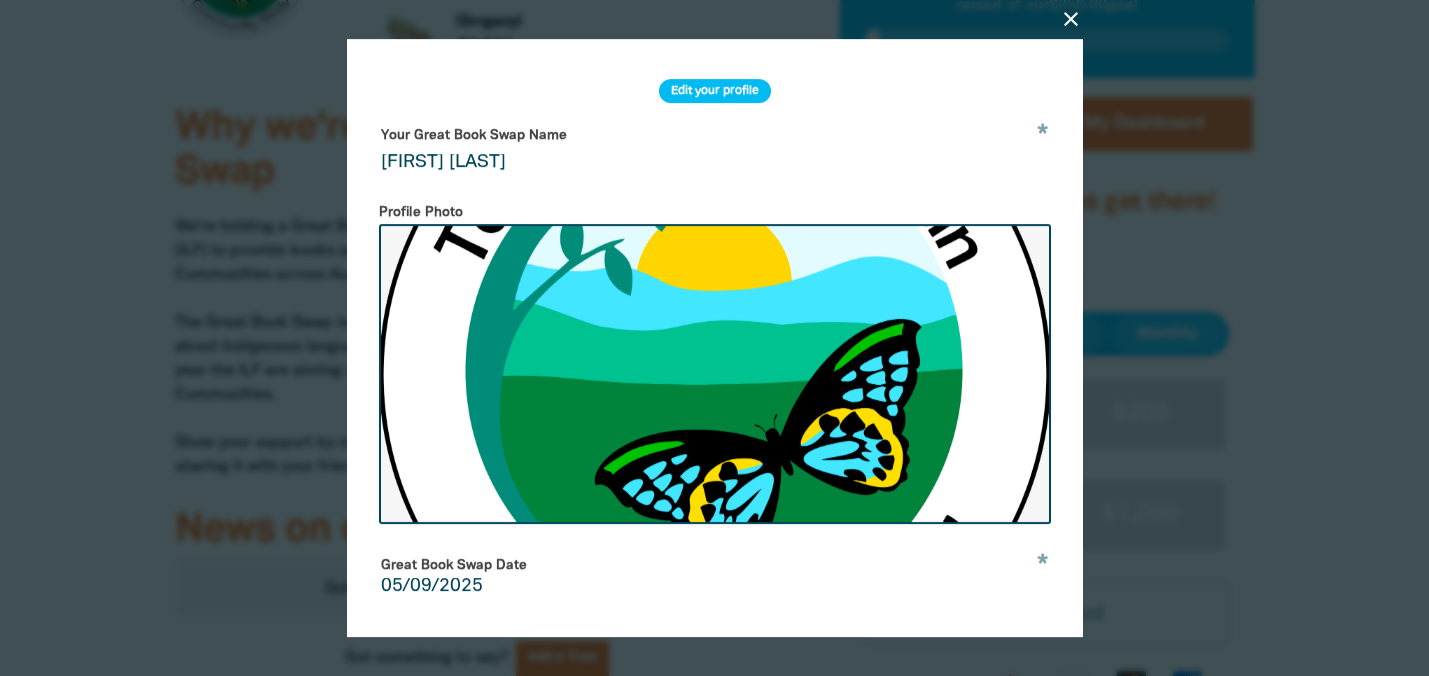 click on "Tamara Garvey" at bounding box center (715, 150) 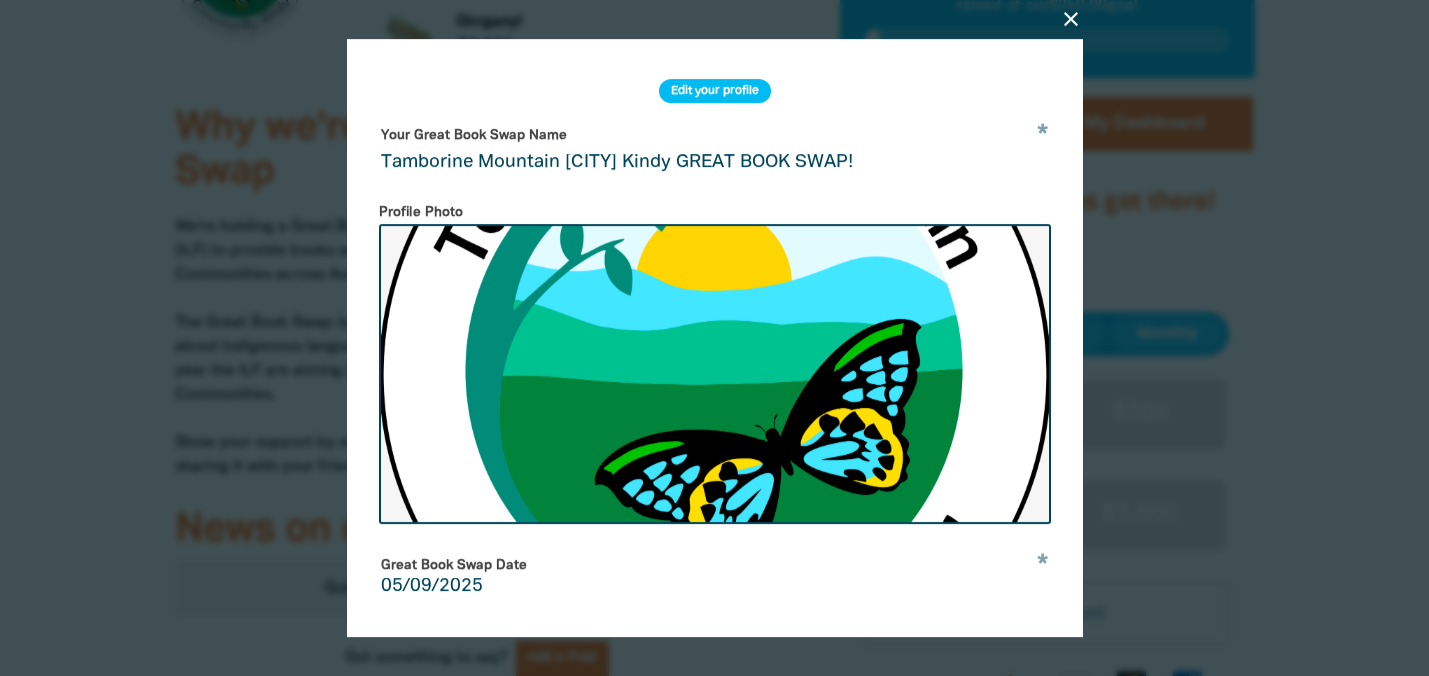 drag, startPoint x: 719, startPoint y: 161, endPoint x: 393, endPoint y: 158, distance: 326.0138 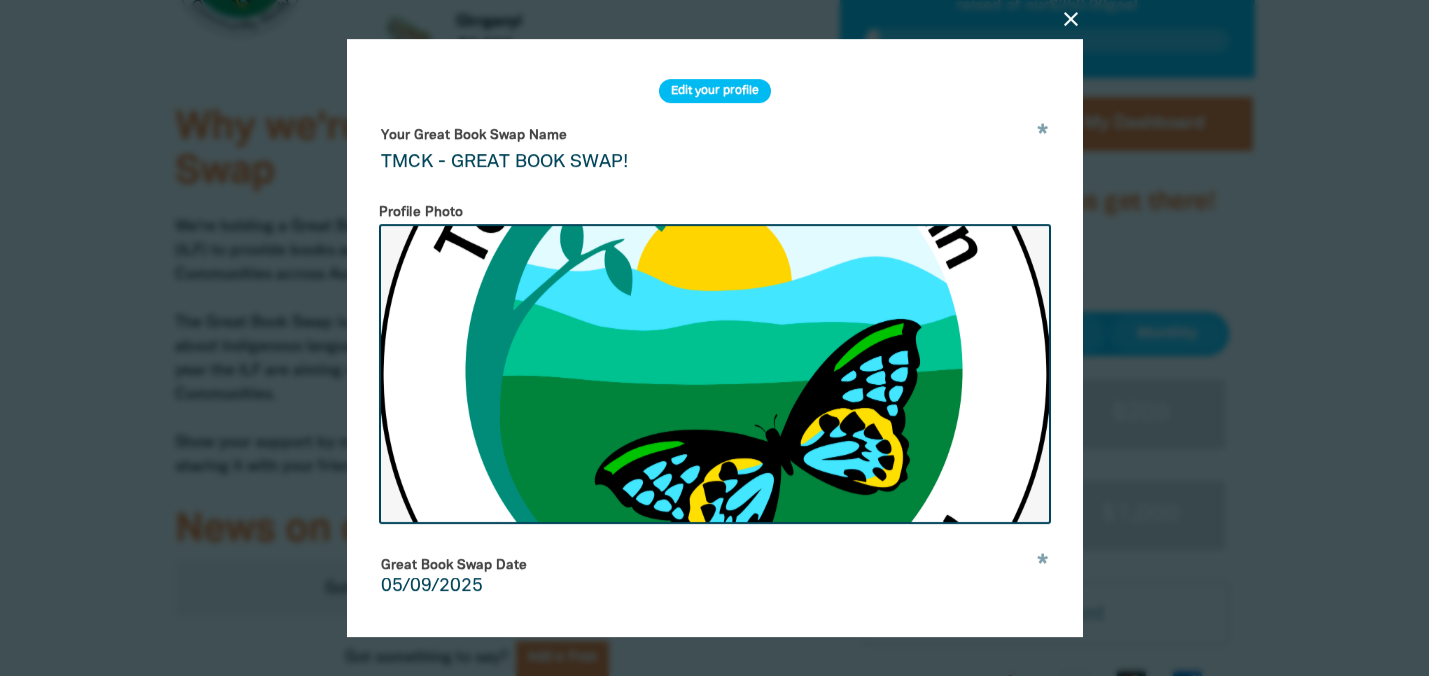 click on "TMCK - GREAT BOOK SWAP!" at bounding box center (715, 150) 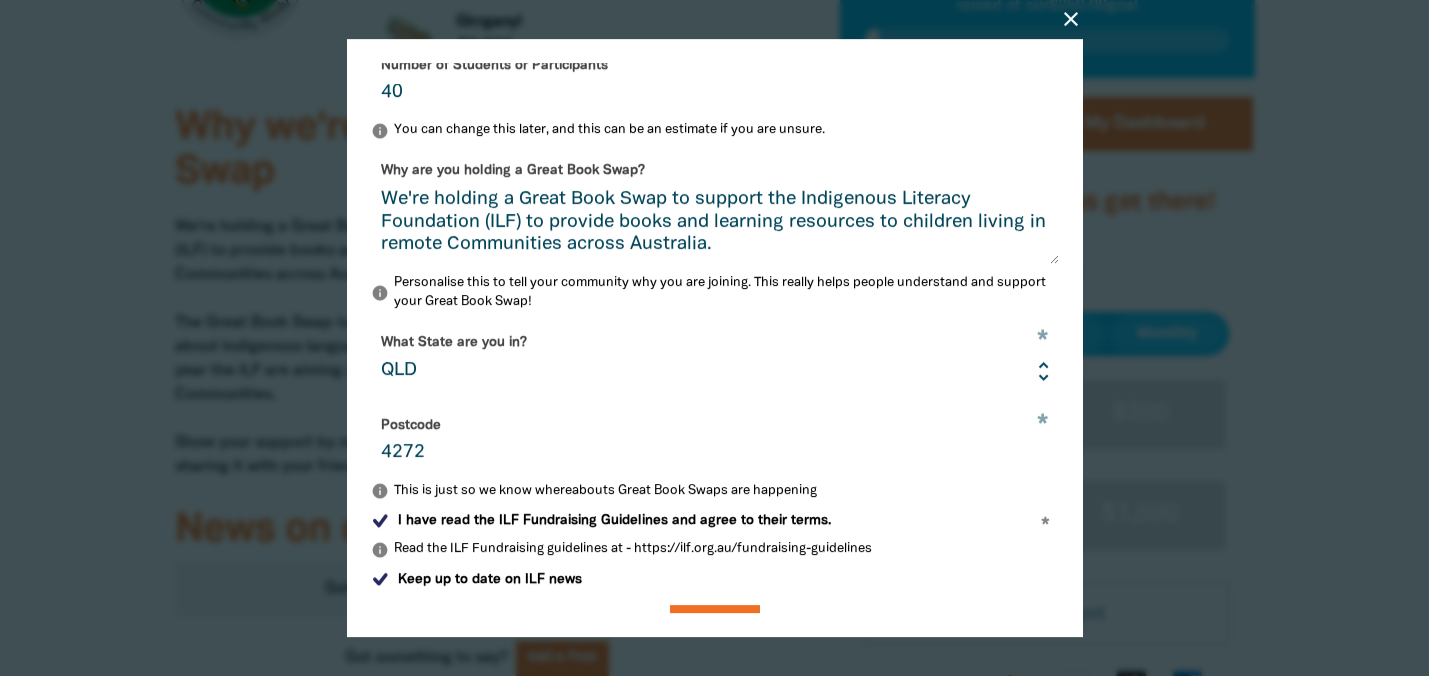 scroll, scrollTop: 725, scrollLeft: 0, axis: vertical 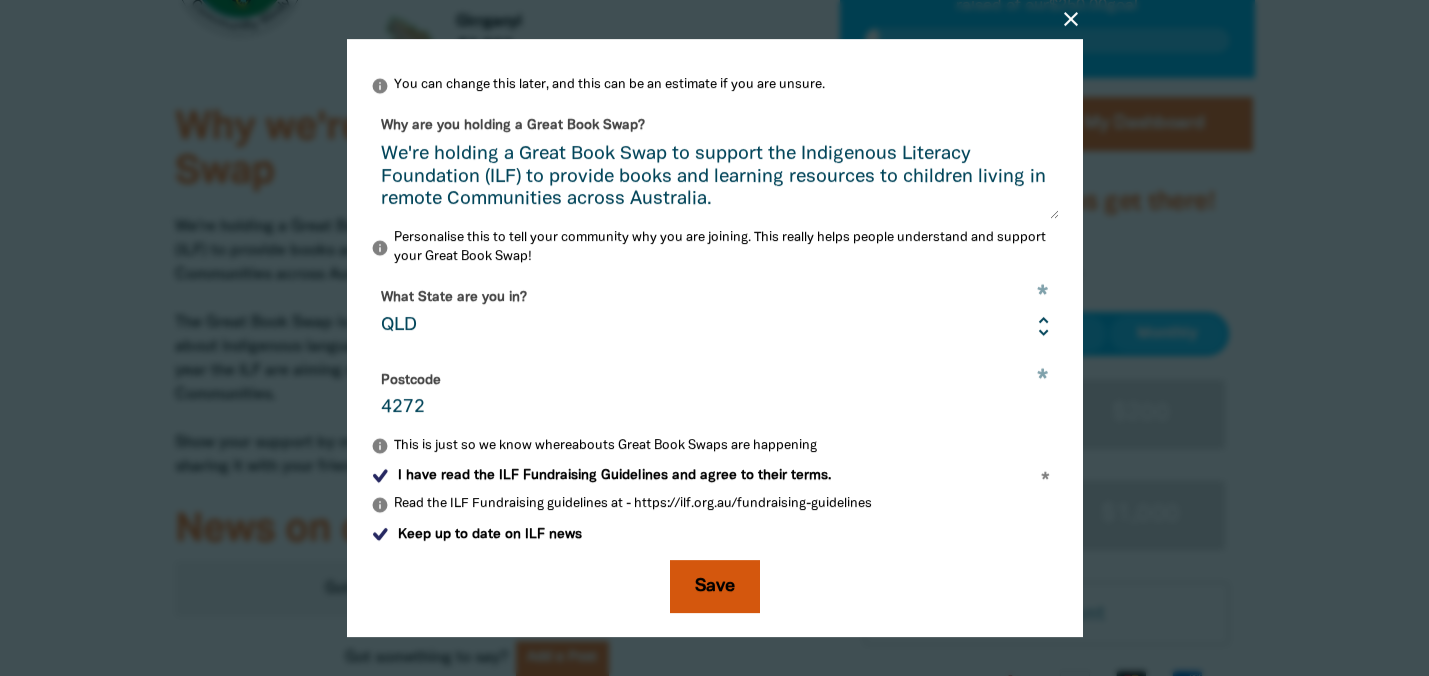 click on "Save" at bounding box center [715, 587] 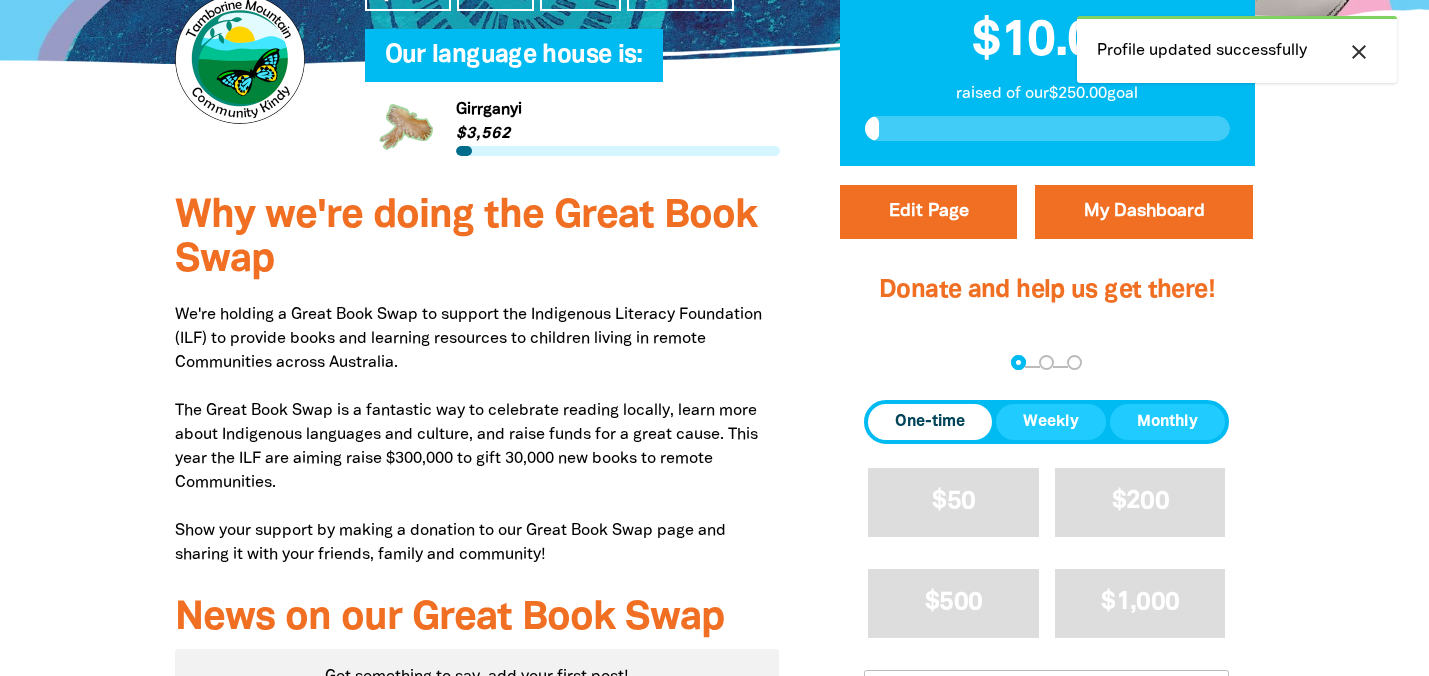 scroll, scrollTop: 0, scrollLeft: 0, axis: both 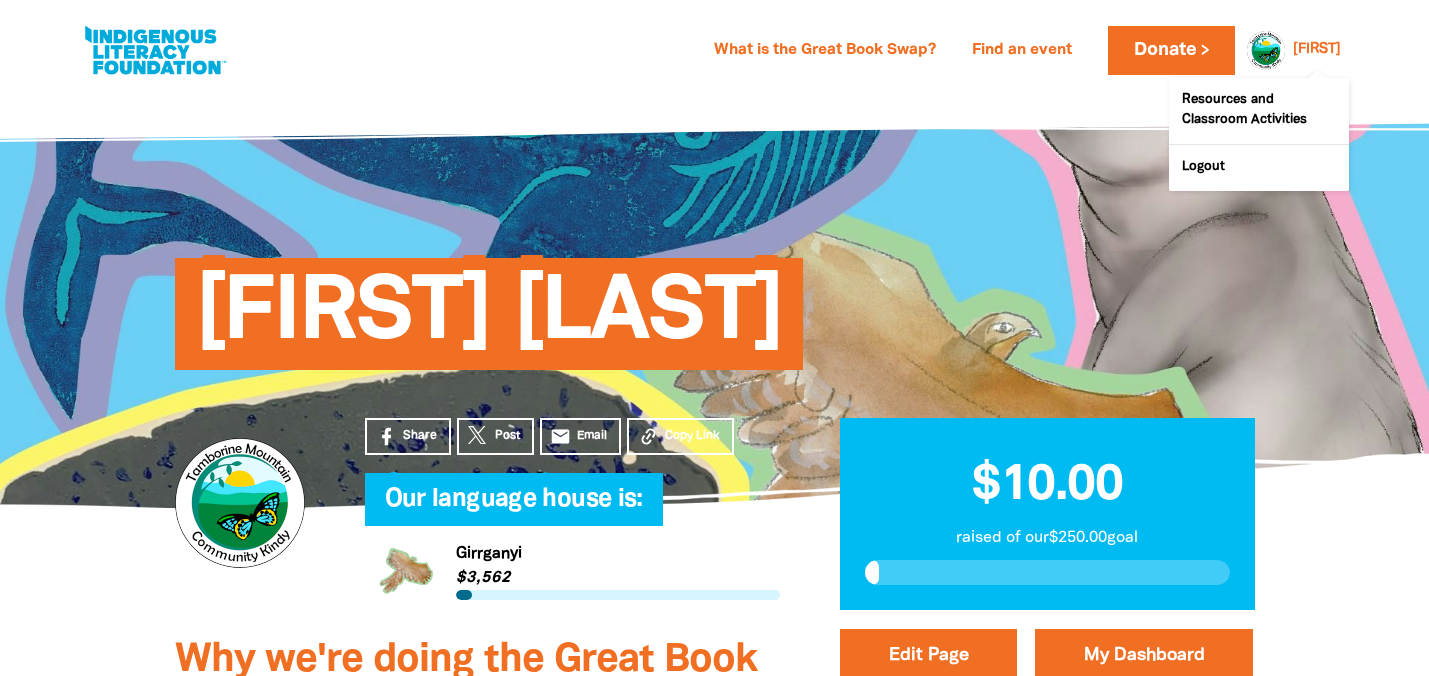 click on "[FIRST]" at bounding box center [1317, 50] 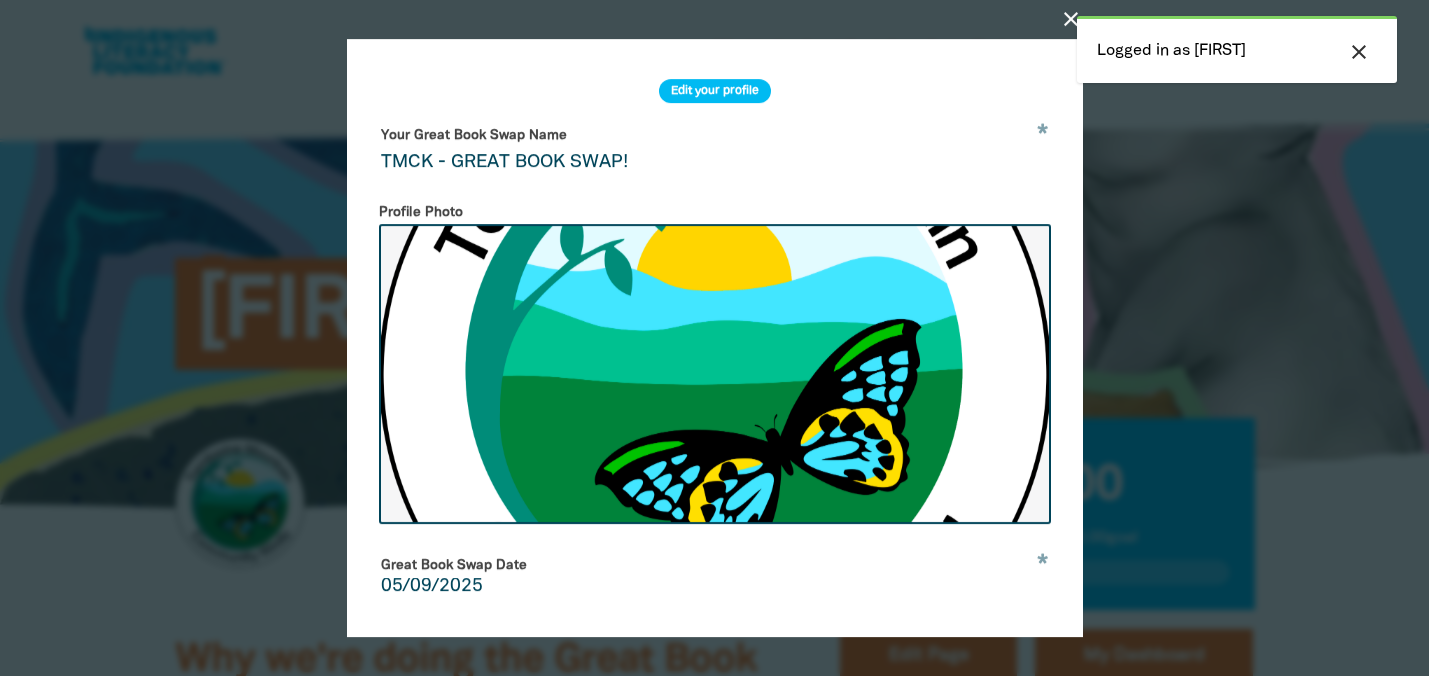 select on "QLD" 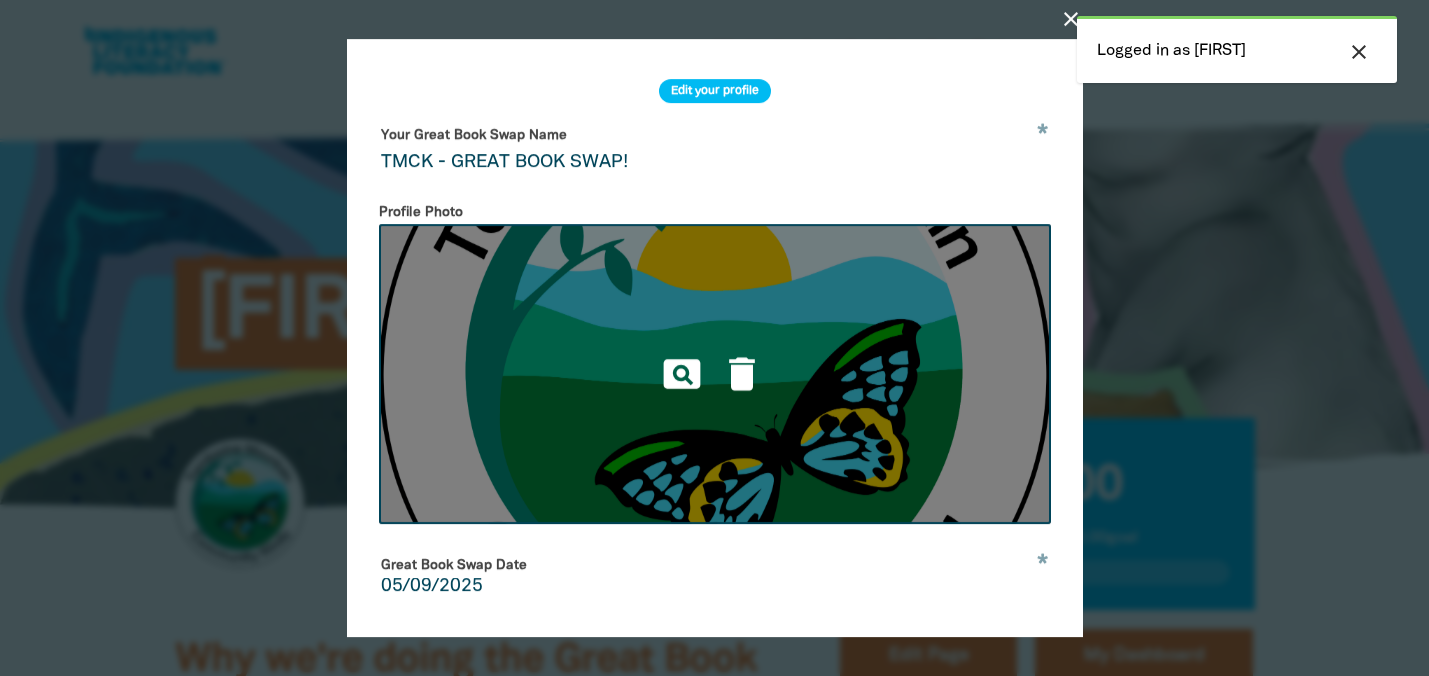 scroll, scrollTop: 725, scrollLeft: 0, axis: vertical 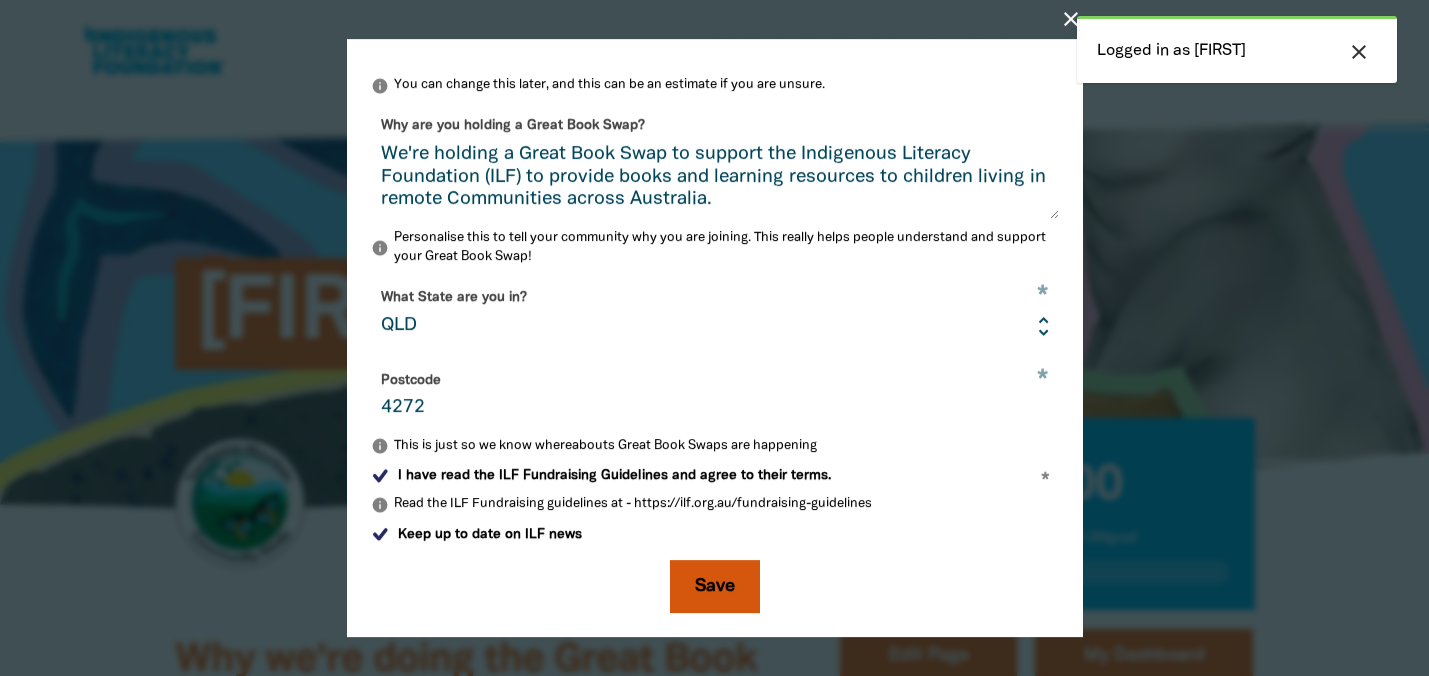 click on "Save" at bounding box center (715, 587) 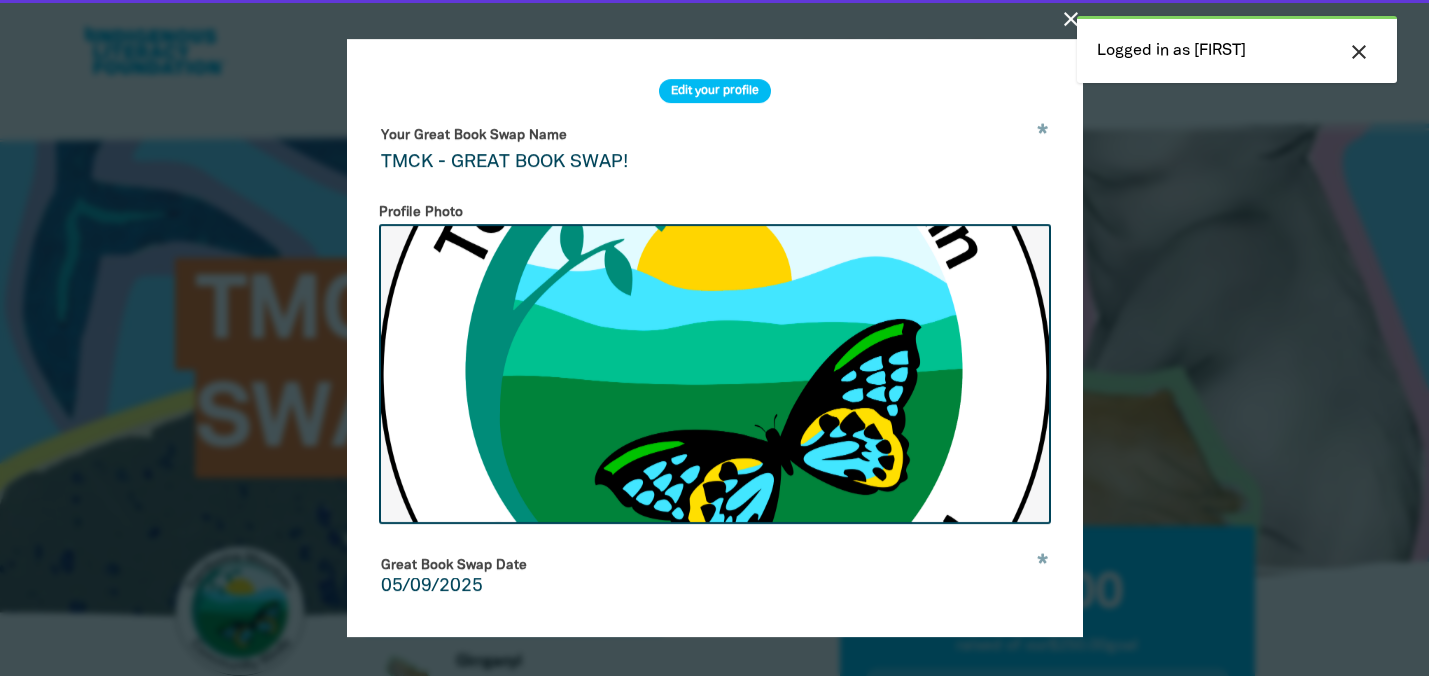 select on "QLD" 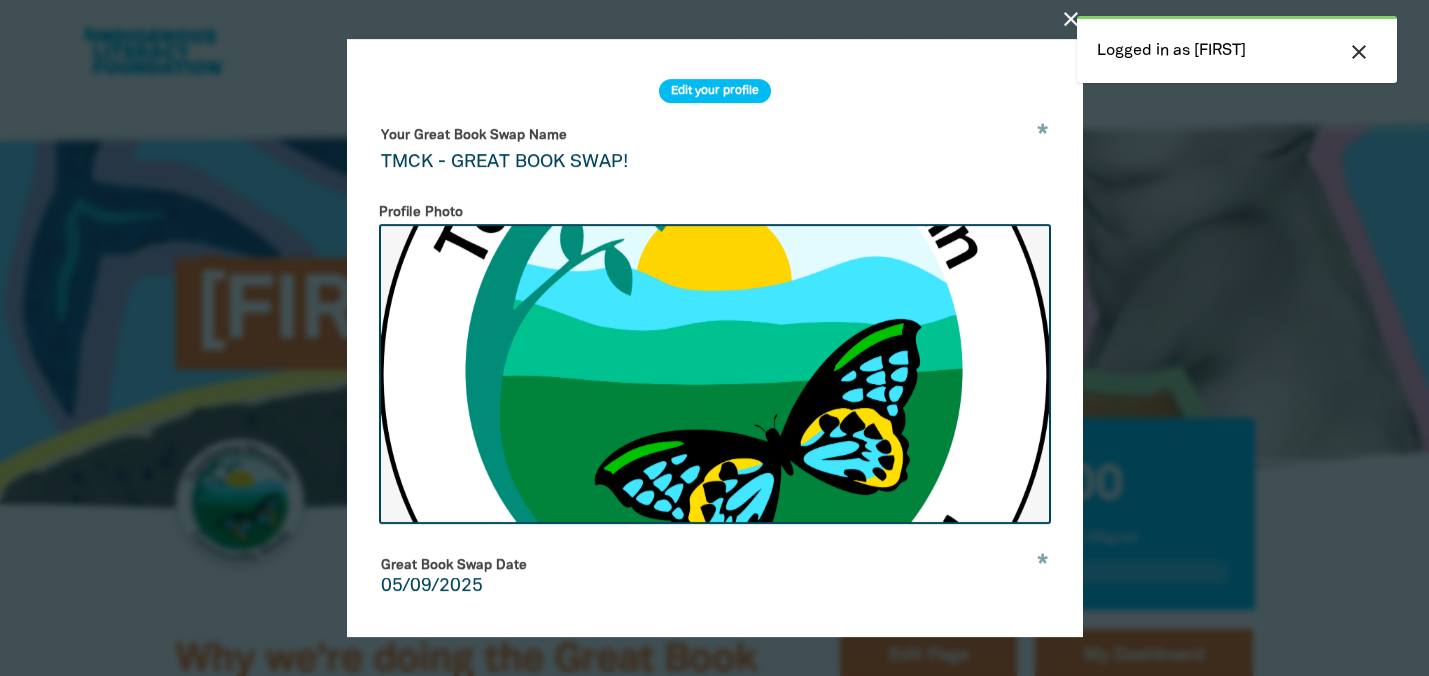 scroll, scrollTop: 0, scrollLeft: 0, axis: both 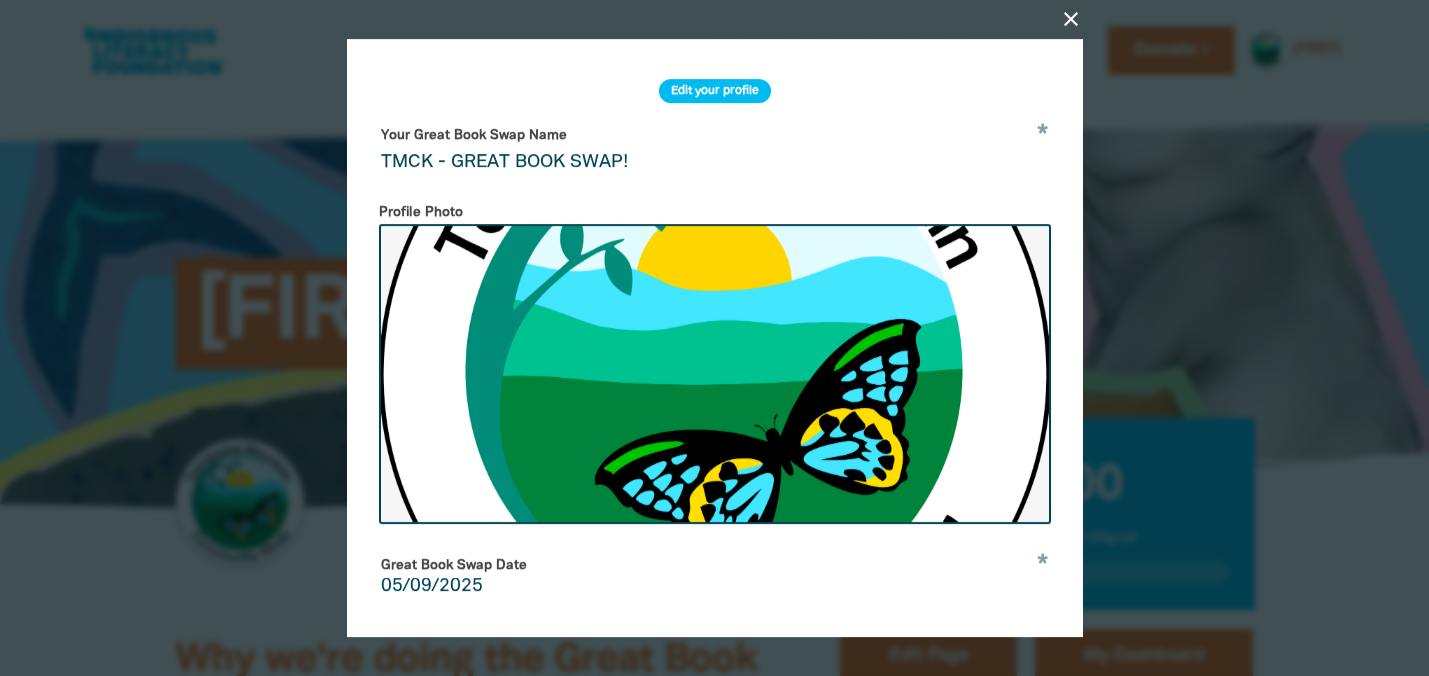 click on "TMCK - GREAT BOOK SWAP!" at bounding box center (715, 150) 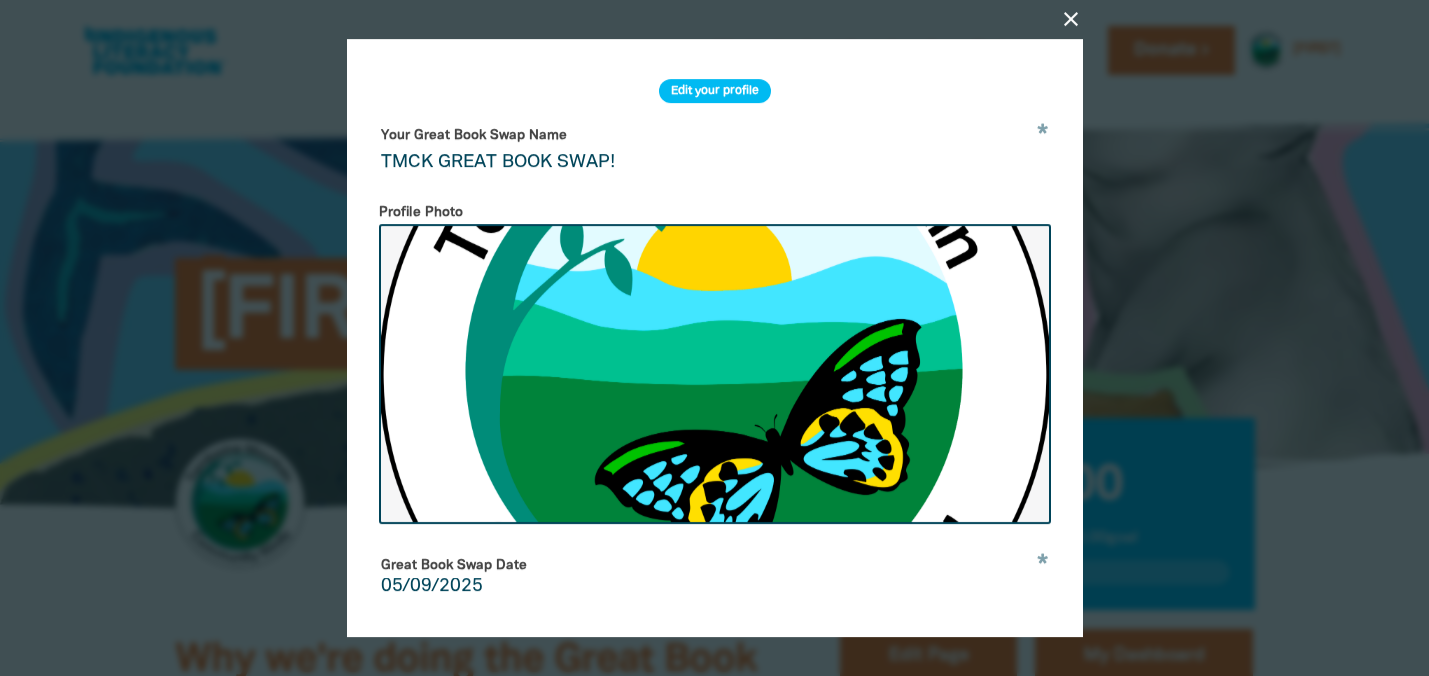 click on "TMCK GREAT BOOK SWAP!" at bounding box center (715, 150) 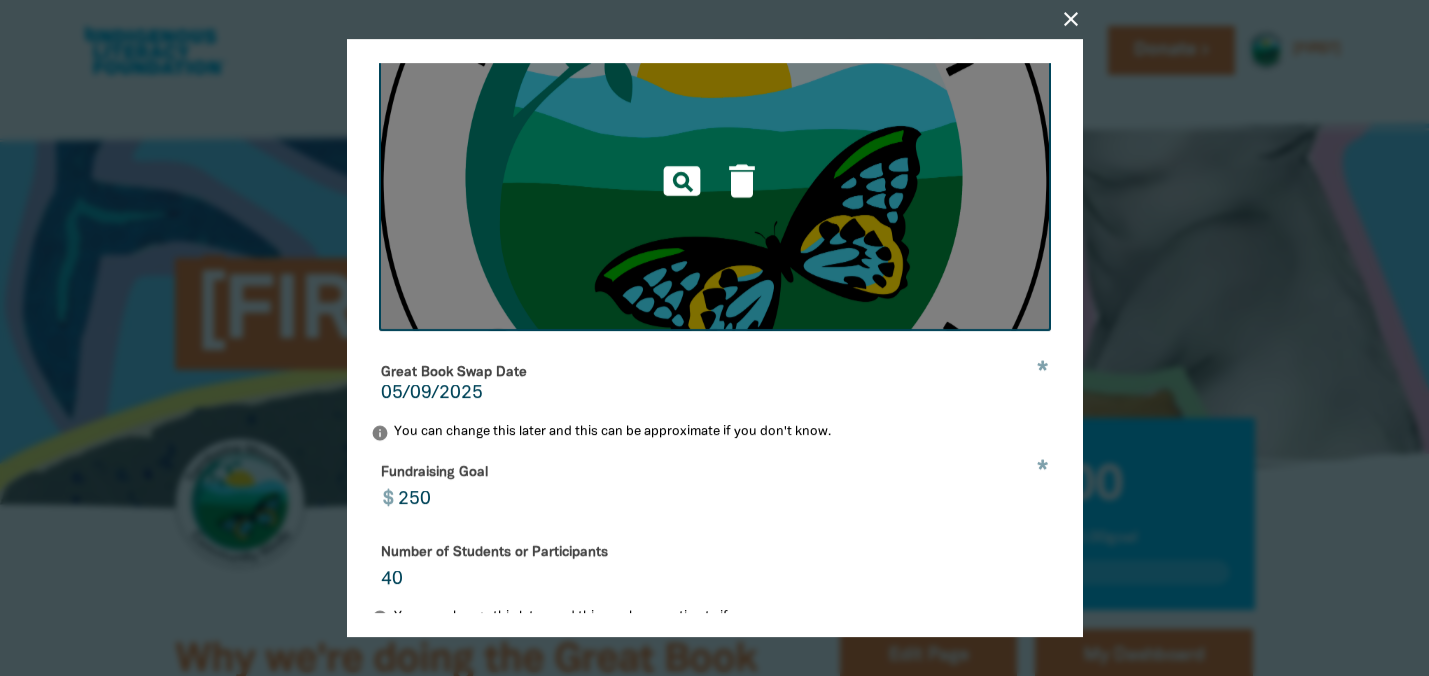 scroll, scrollTop: 725, scrollLeft: 0, axis: vertical 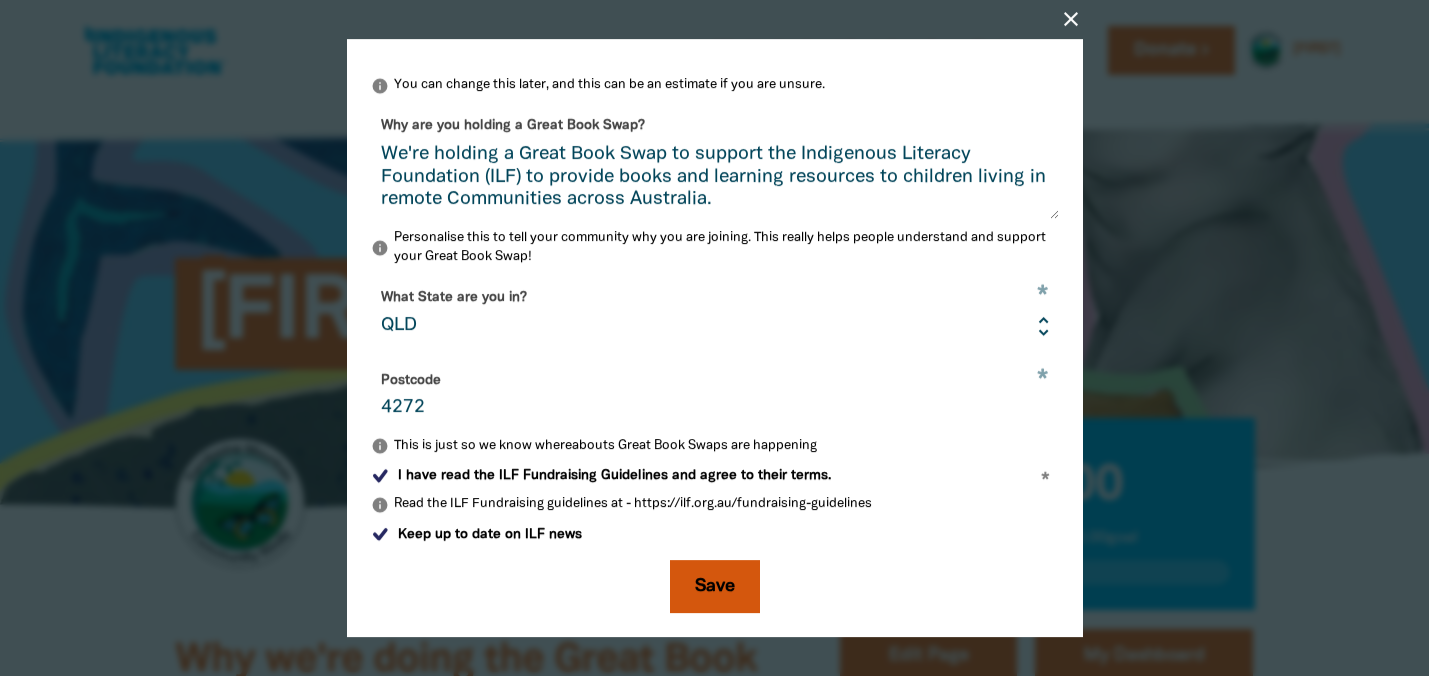 type on "TMCK Great Book Swap 2025" 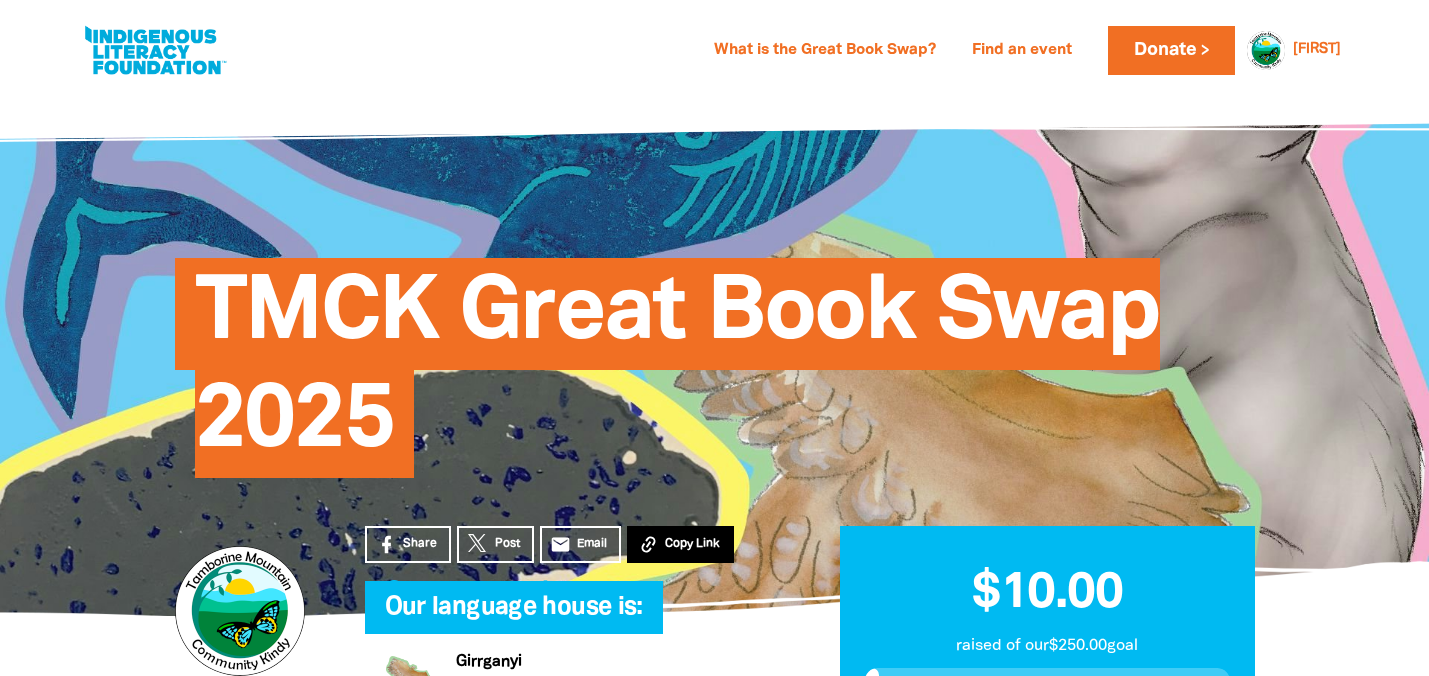 click on "Copy Link" at bounding box center (692, 544) 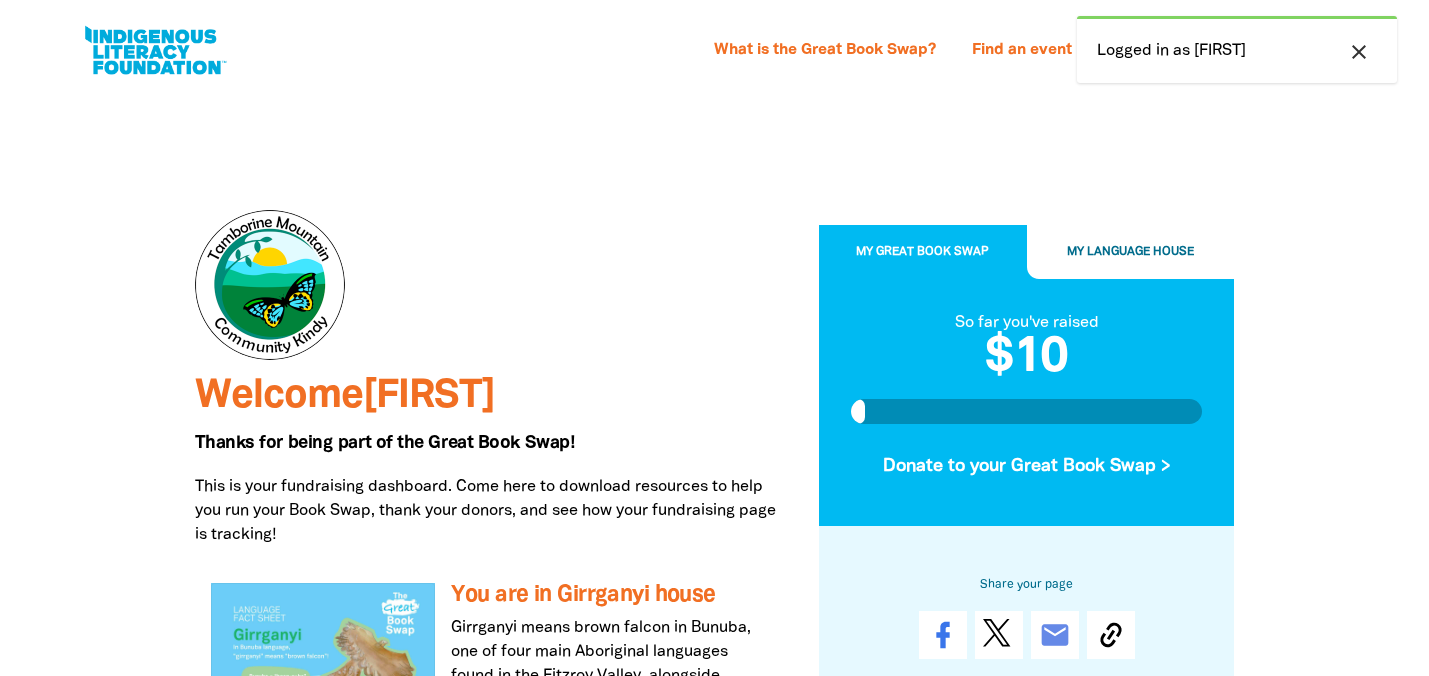 scroll, scrollTop: 0, scrollLeft: 0, axis: both 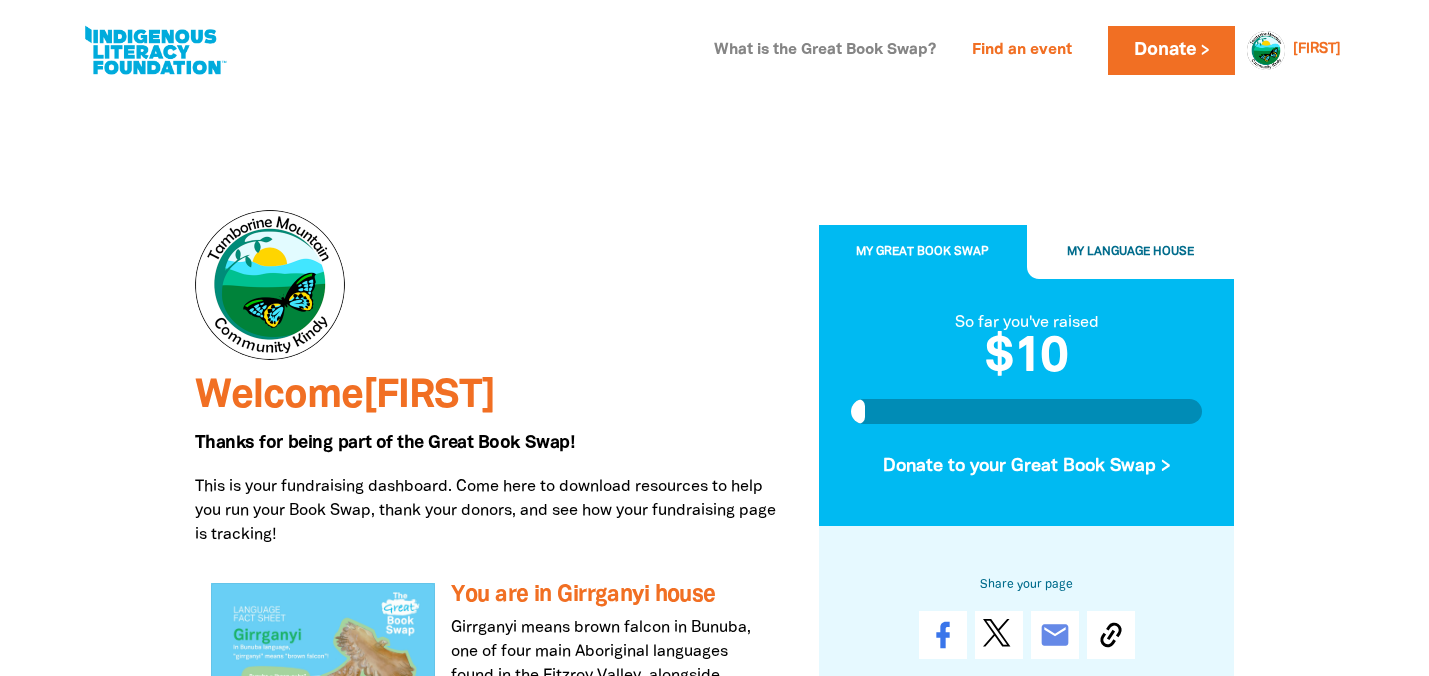 click on "What is the Great Book Swap?" at bounding box center (825, 51) 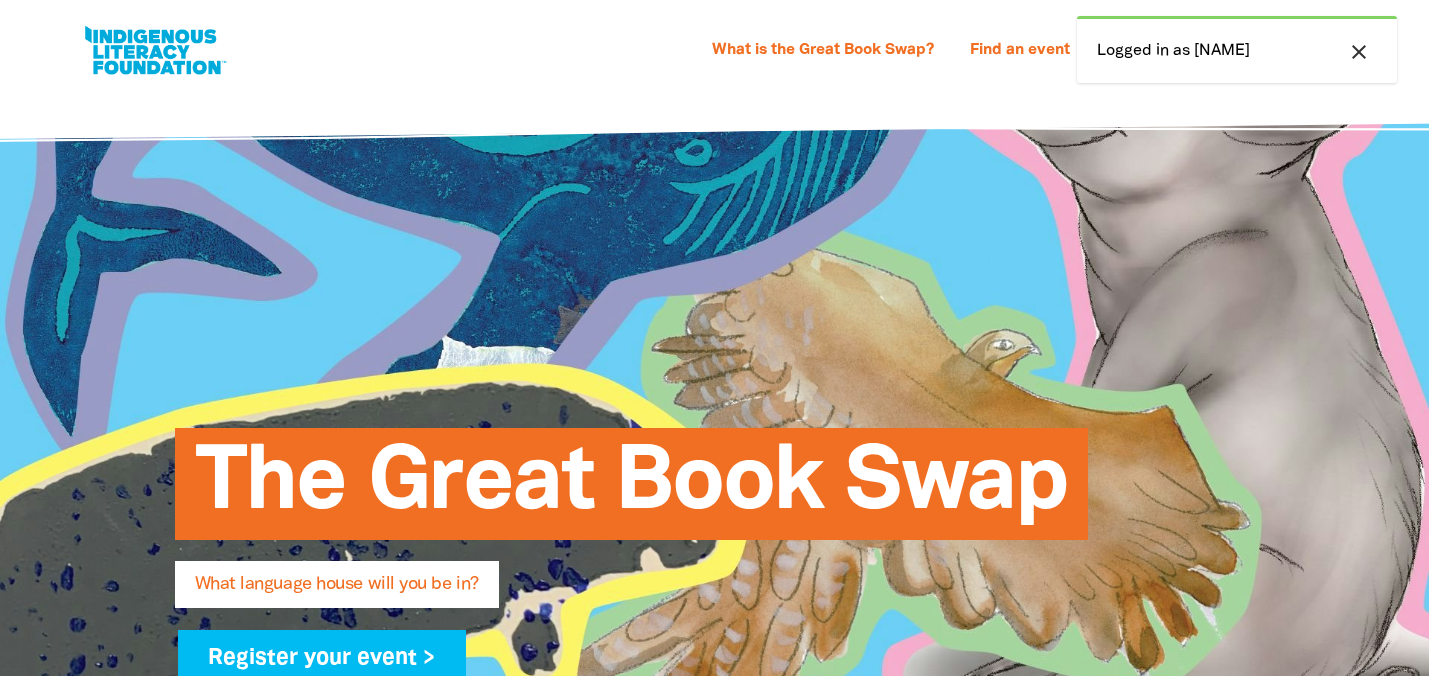 select on "early-learning" 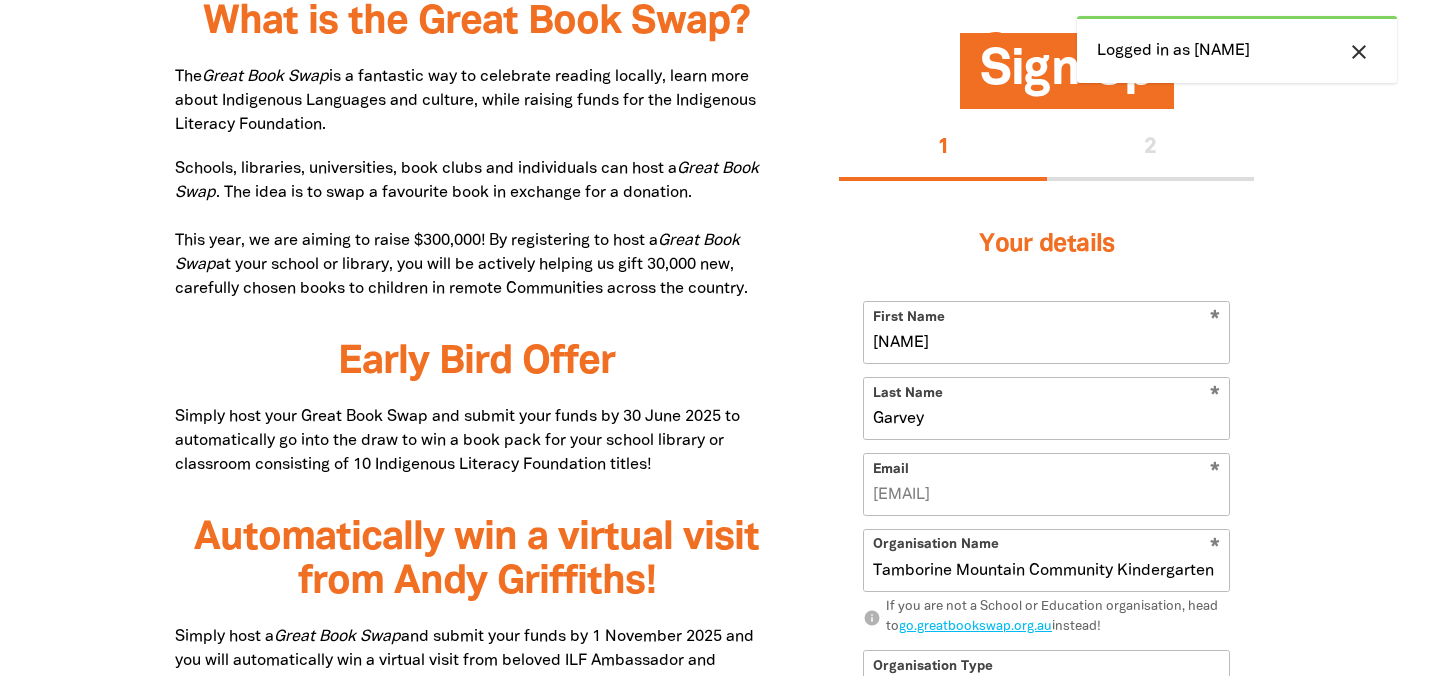 scroll, scrollTop: 0, scrollLeft: 0, axis: both 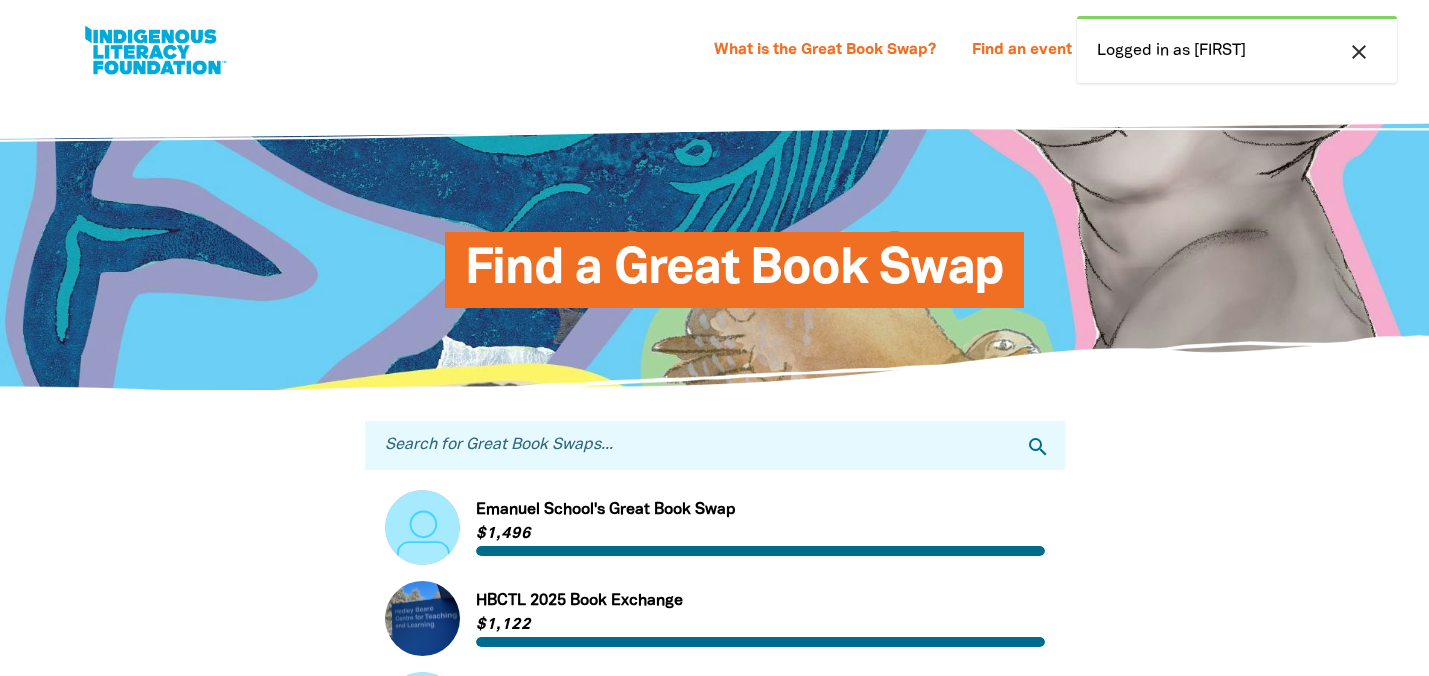click on "Search for Great Book Swaps..." at bounding box center (715, 445) 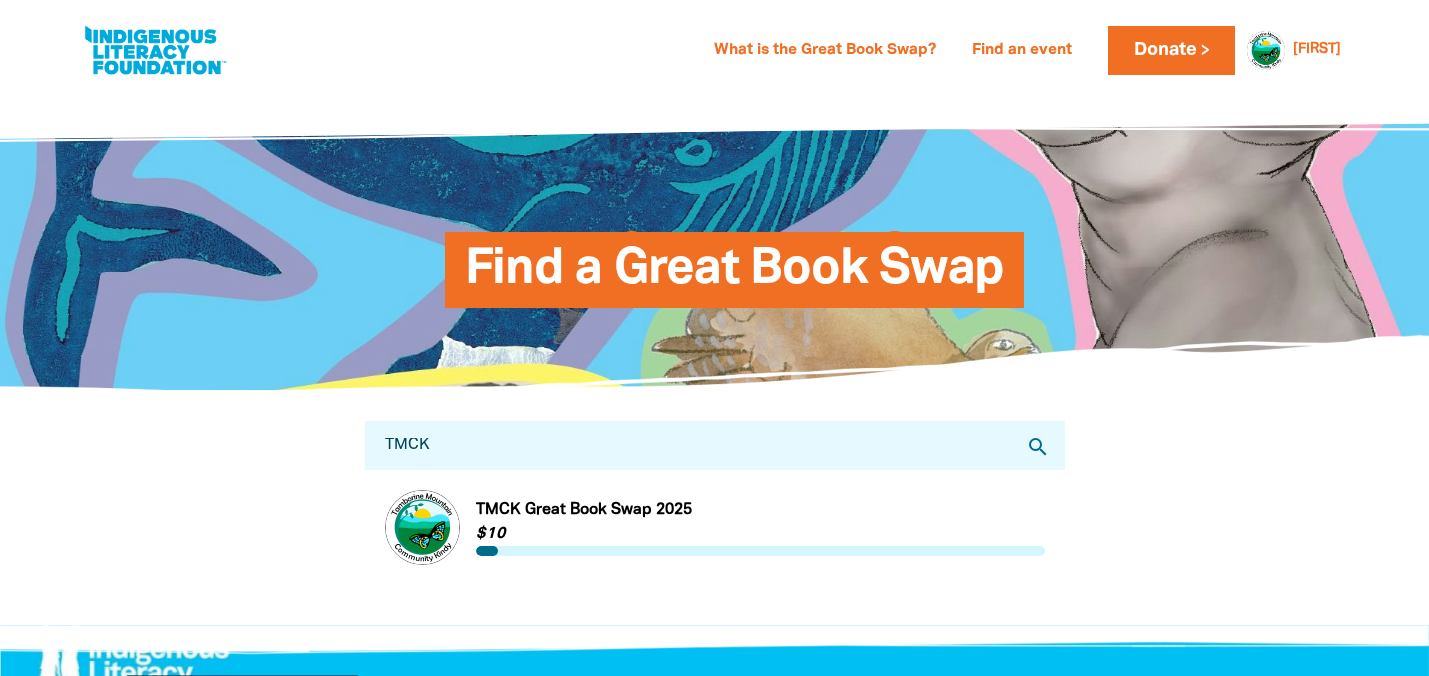 type on "TMCK" 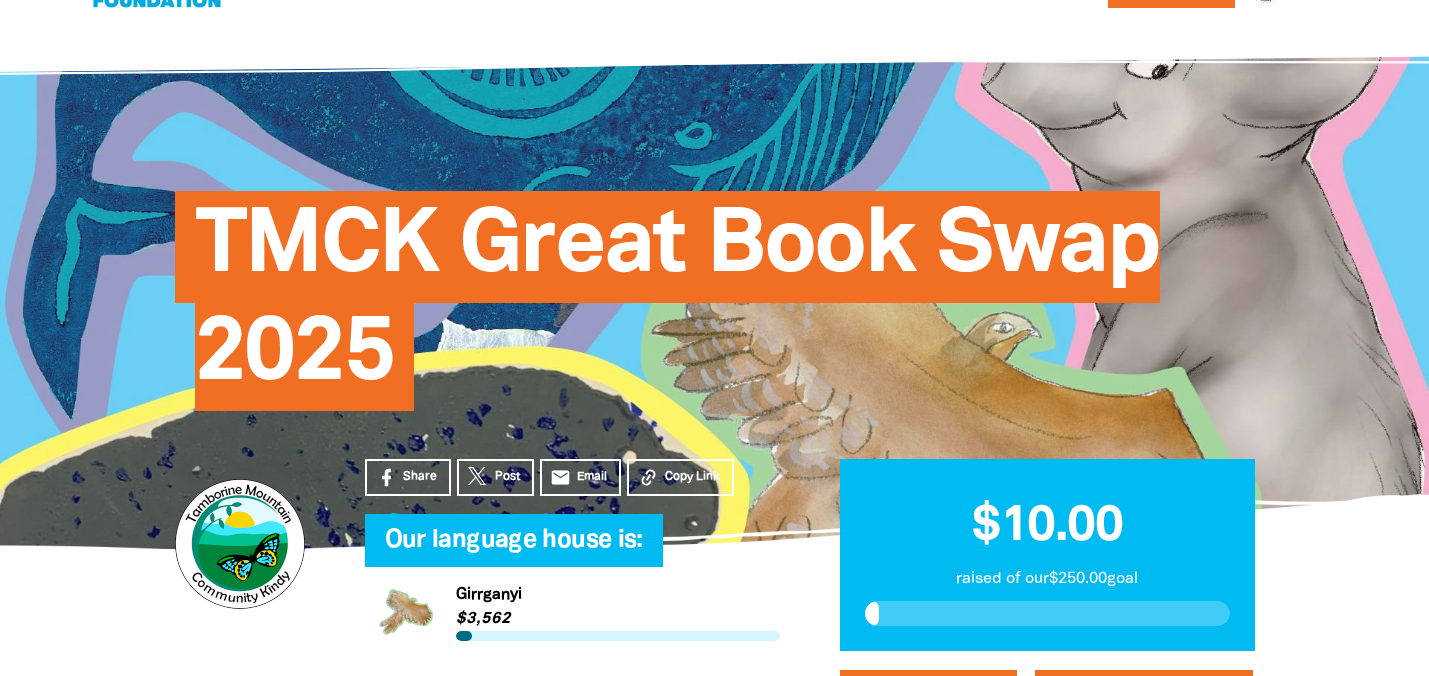 scroll, scrollTop: 119, scrollLeft: 0, axis: vertical 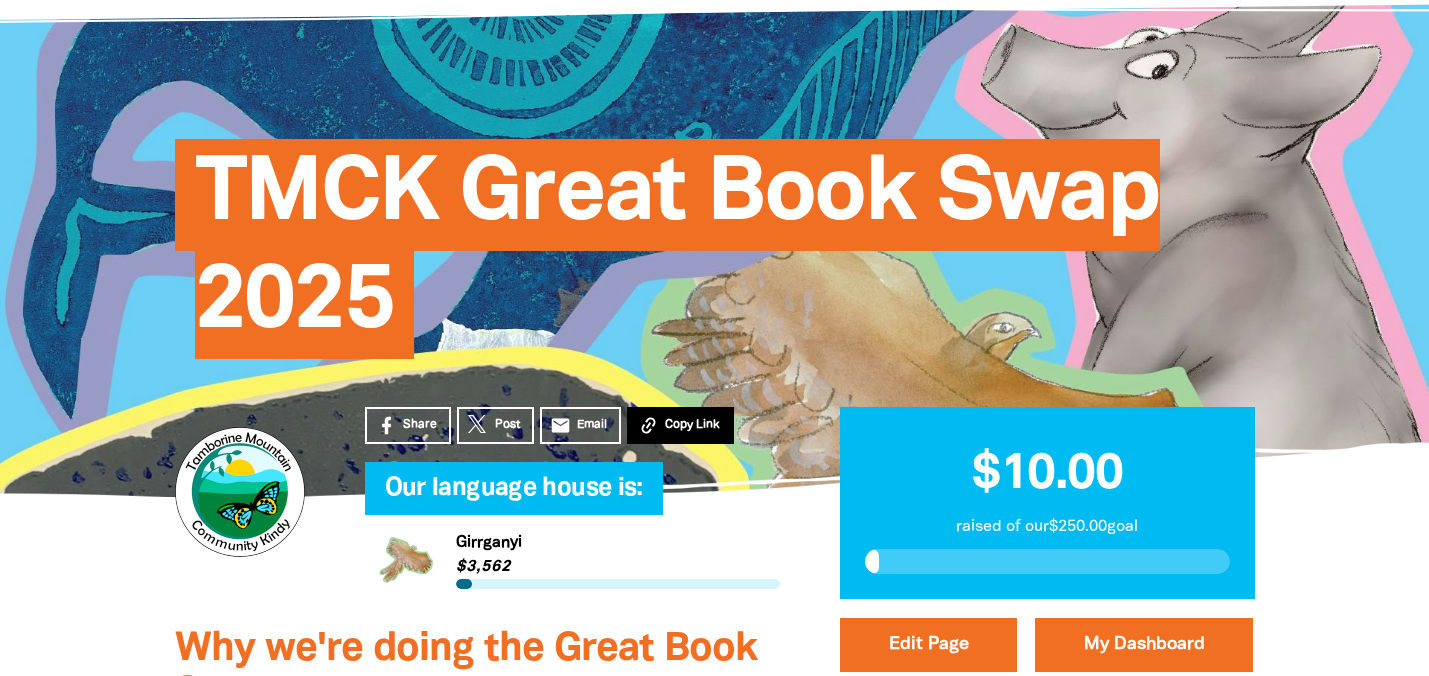 click on "Copy Link" at bounding box center [680, 425] 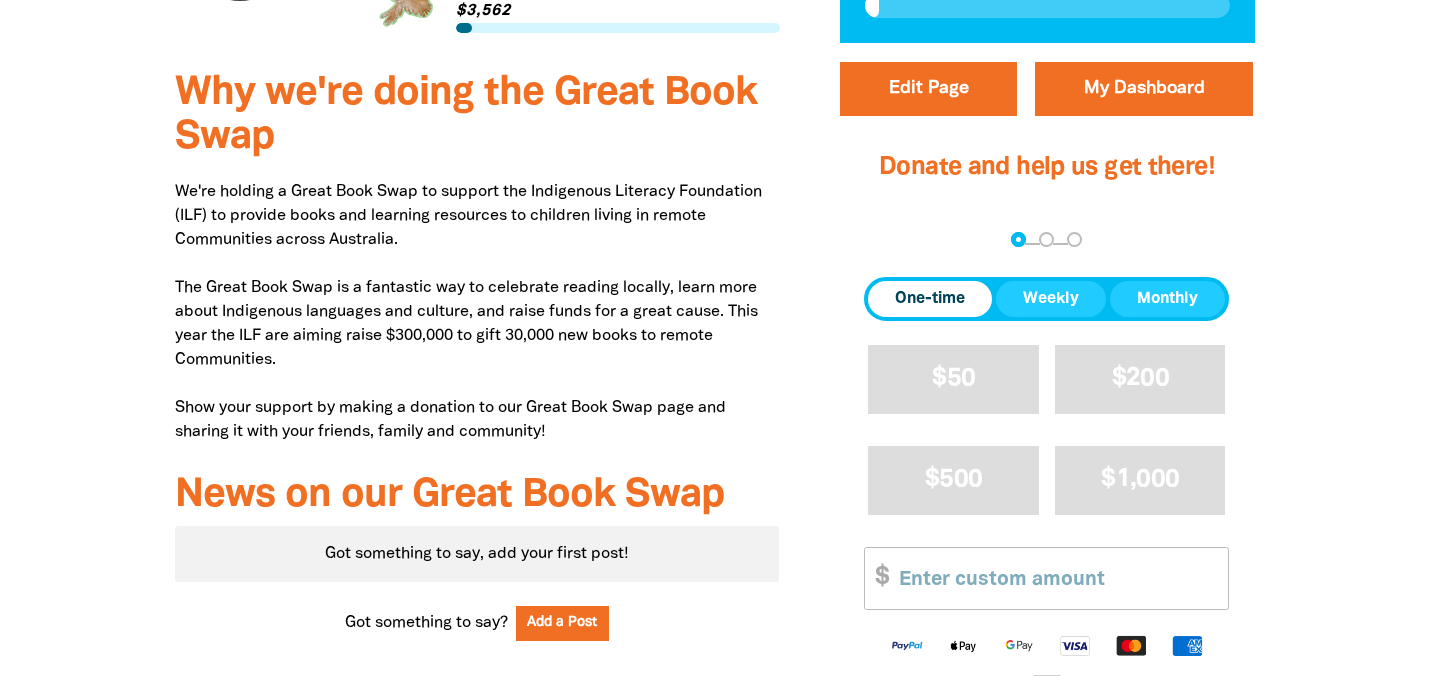 scroll, scrollTop: 672, scrollLeft: 0, axis: vertical 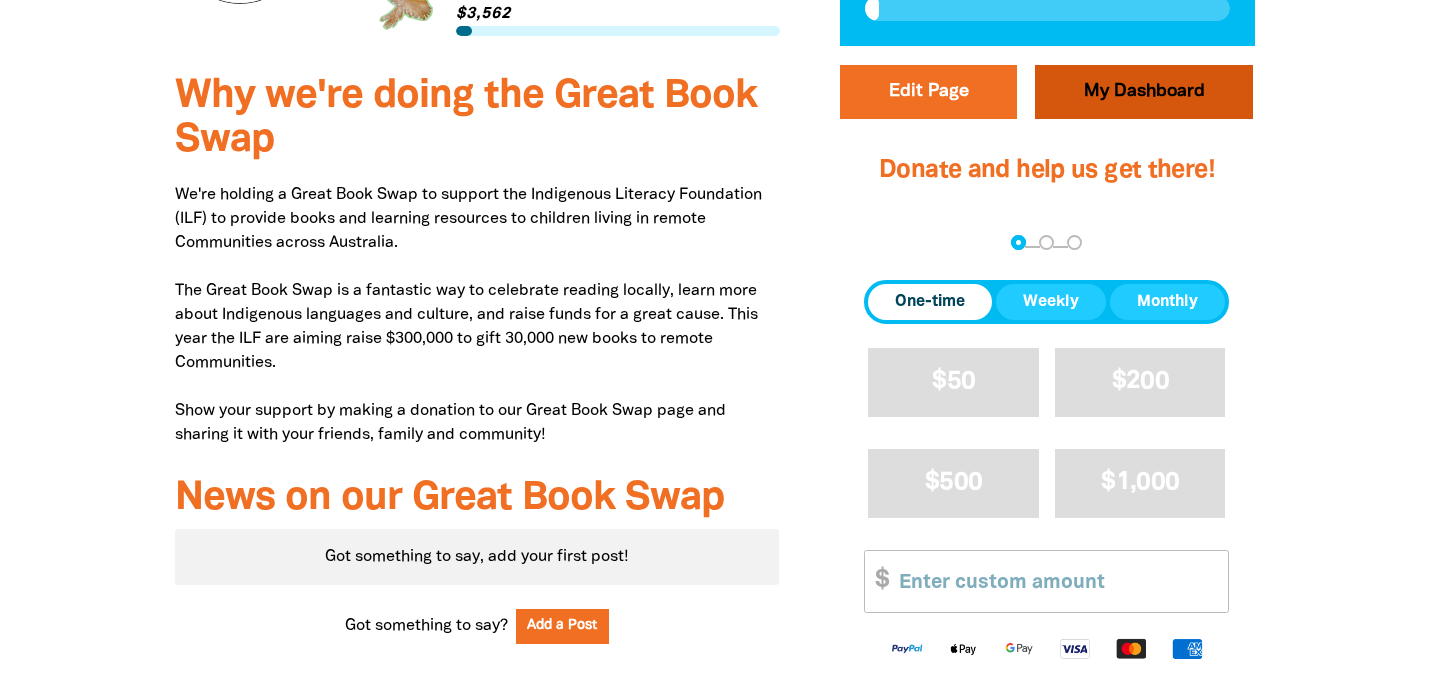 click on "My Dashboard" at bounding box center (1144, 92) 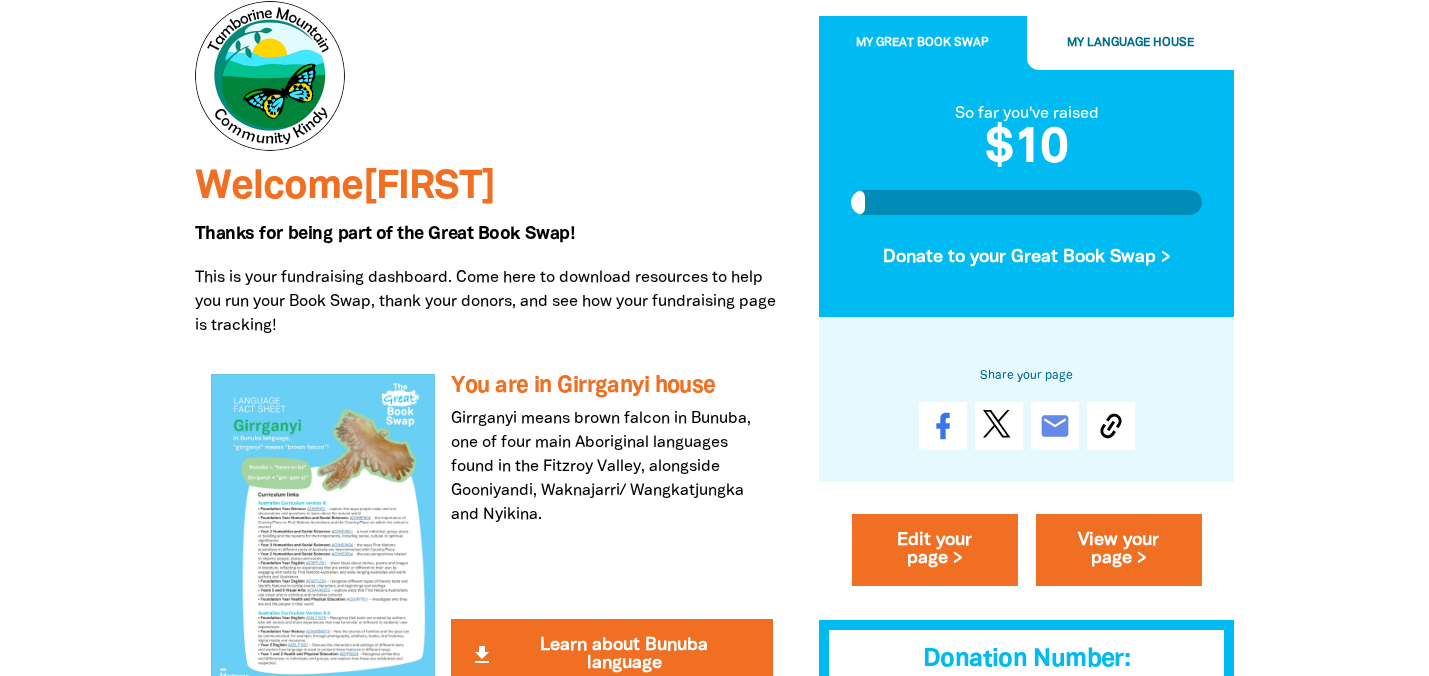 scroll, scrollTop: 222, scrollLeft: 0, axis: vertical 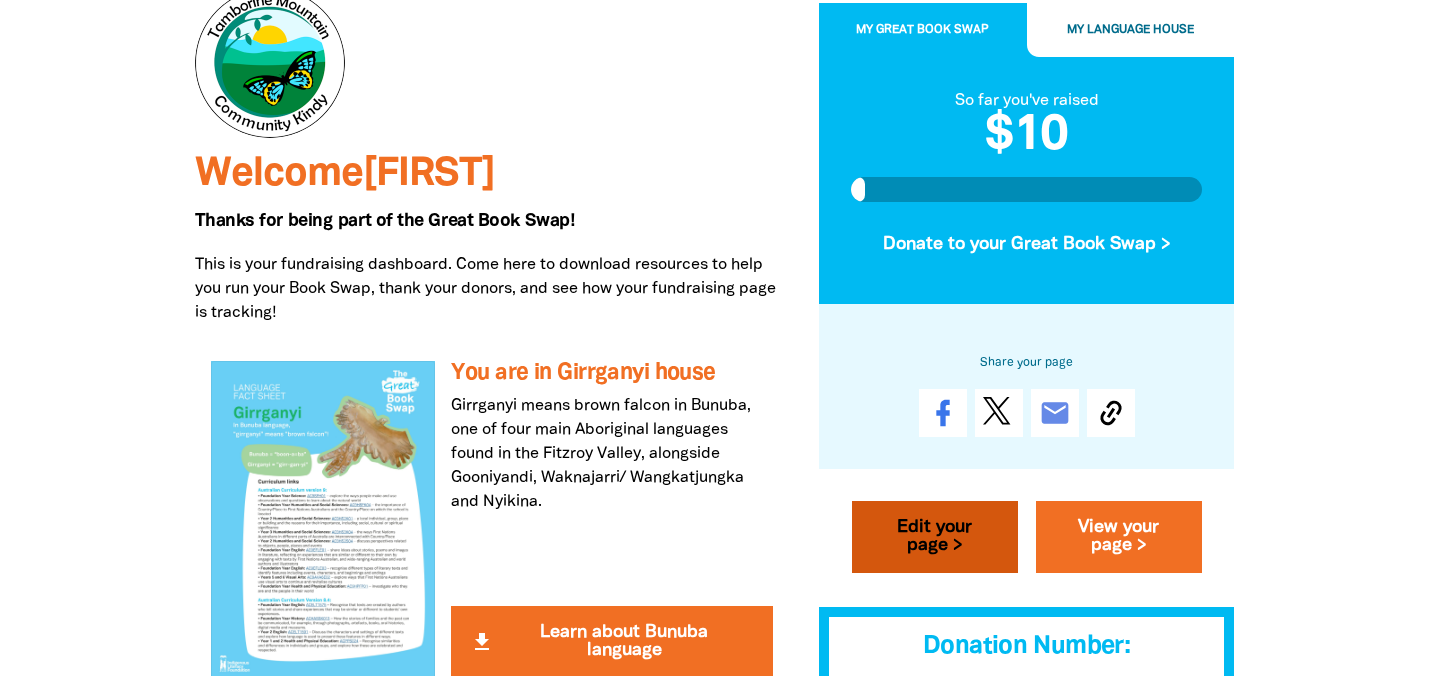 click on "Edit your page >" at bounding box center [935, 538] 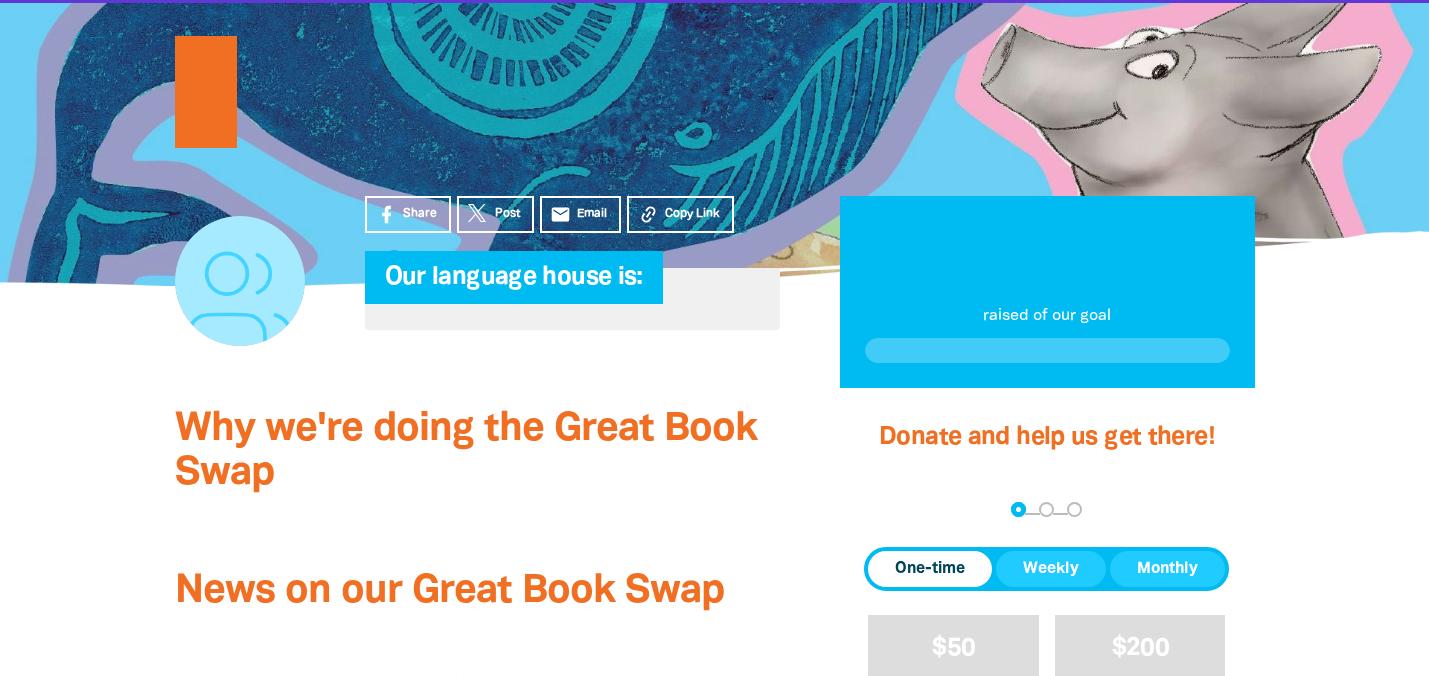scroll, scrollTop: 0, scrollLeft: 0, axis: both 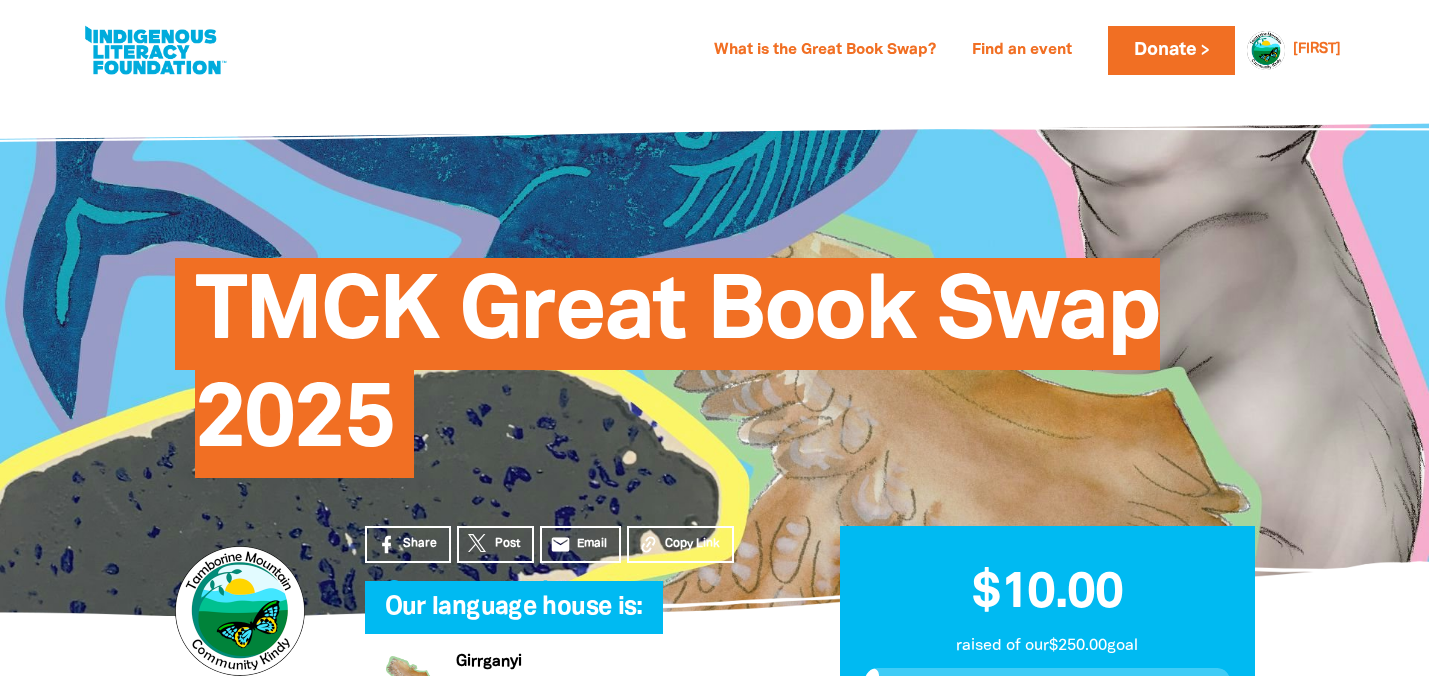 select on "QLD" 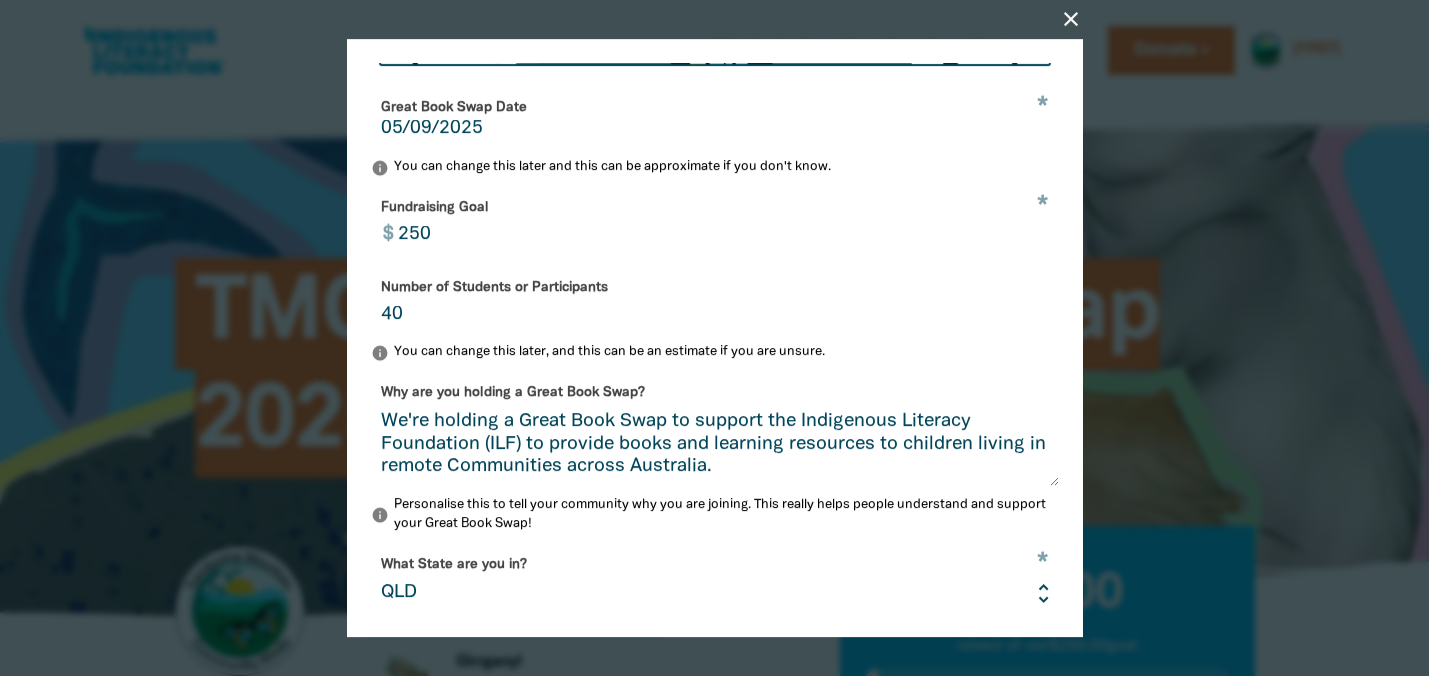 scroll, scrollTop: 459, scrollLeft: 0, axis: vertical 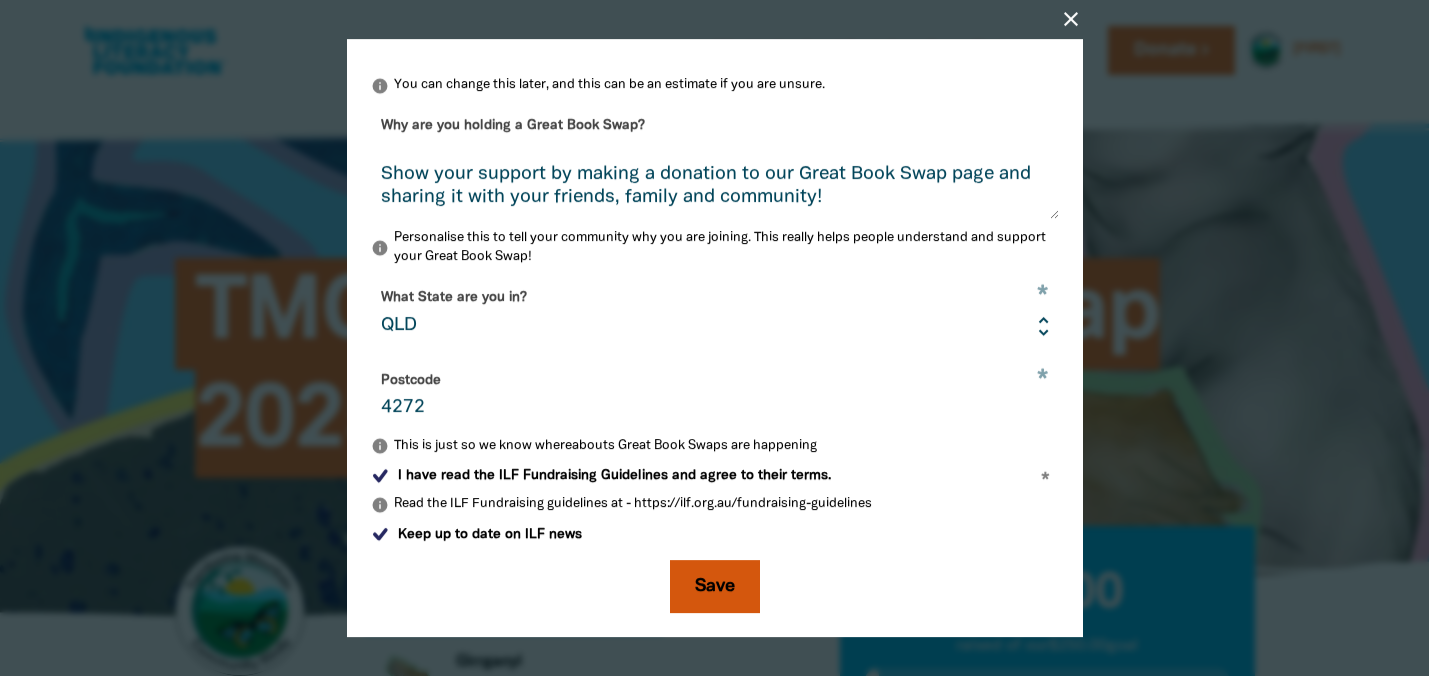 click on "Save" at bounding box center (715, 587) 